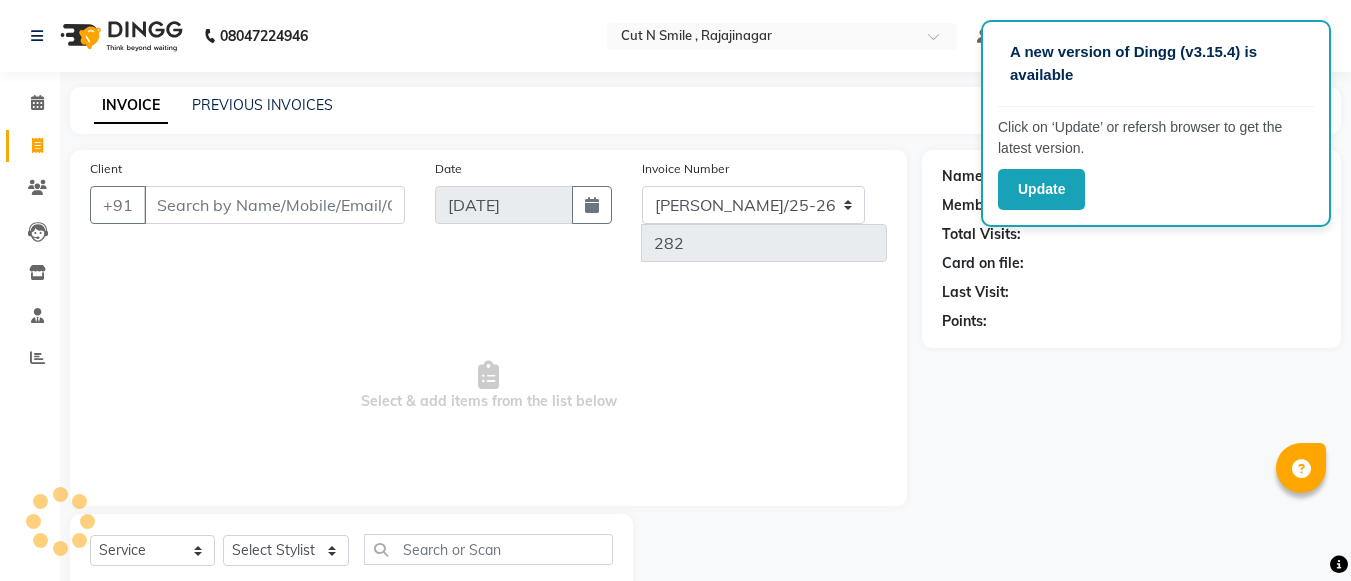select on "service" 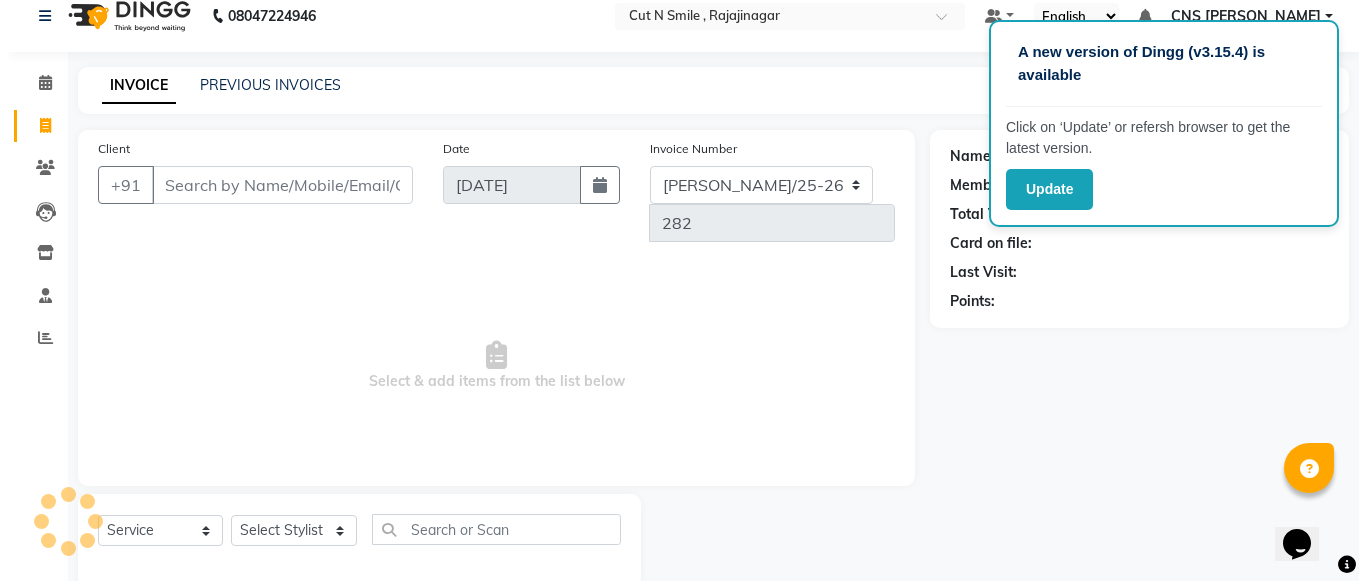 scroll, scrollTop: 0, scrollLeft: 0, axis: both 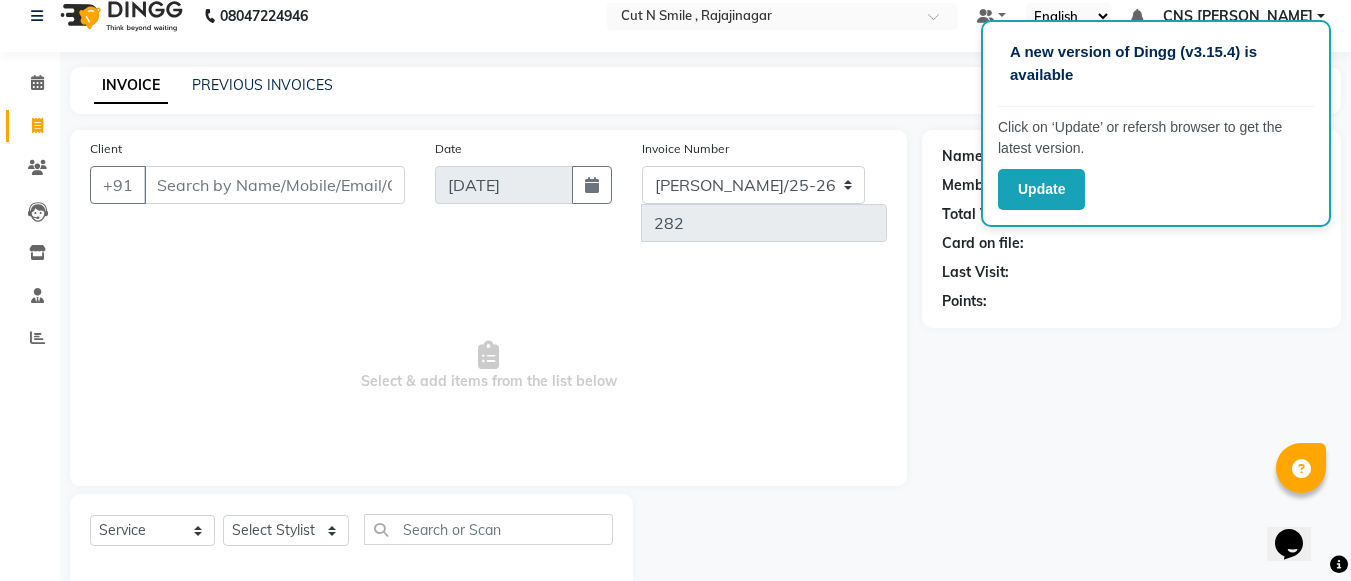 click on "Client" at bounding box center (274, 185) 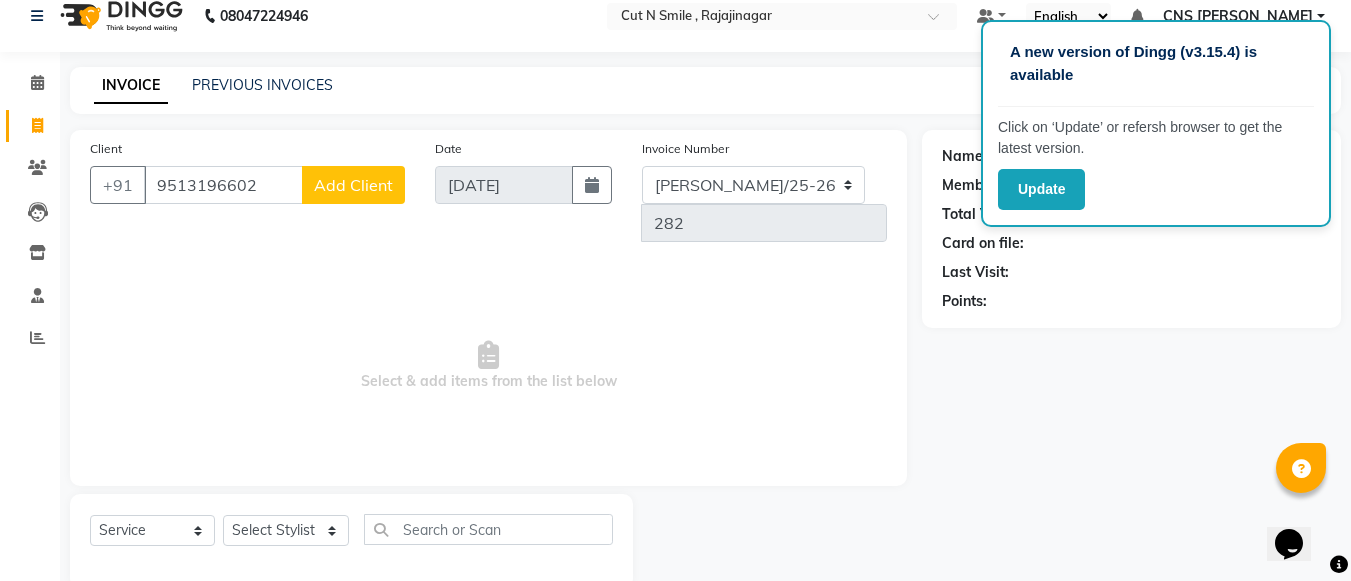 type on "9513196602" 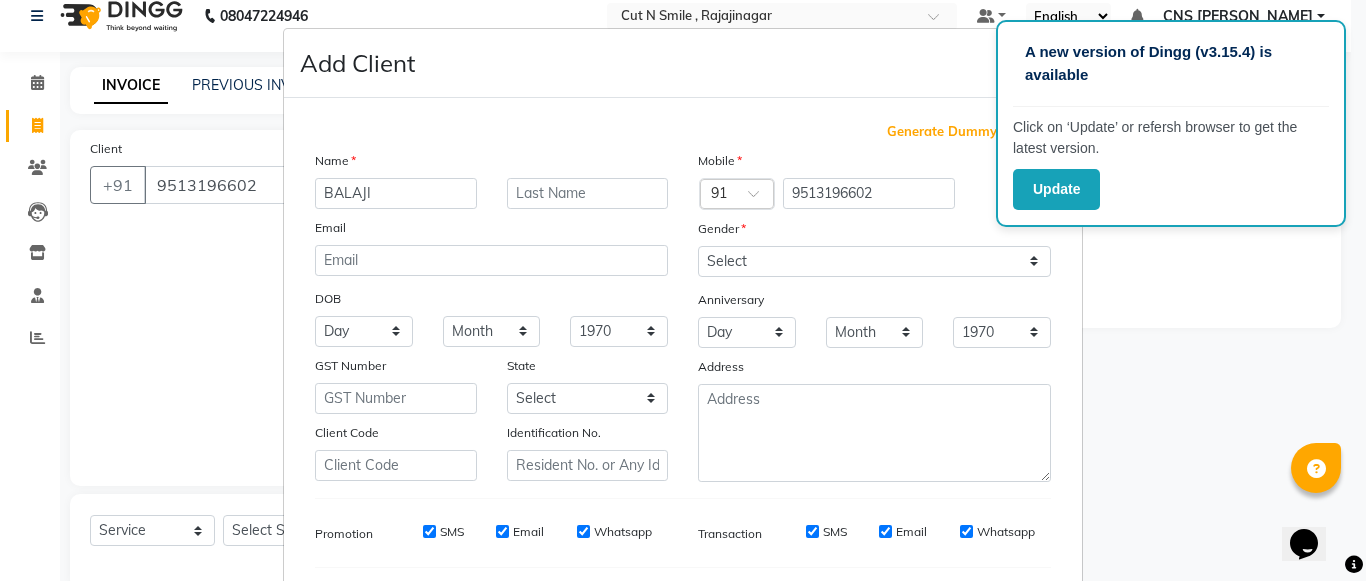 type on "BALAJI" 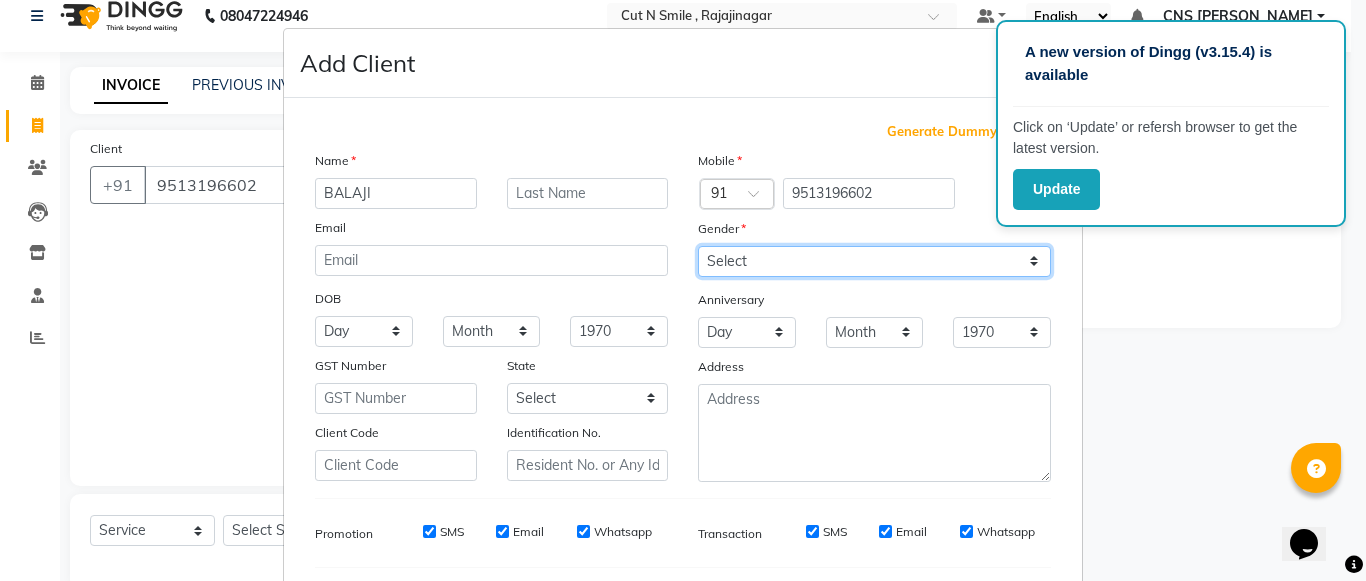 click on "Select [DEMOGRAPHIC_DATA] [DEMOGRAPHIC_DATA] Other Prefer Not To Say" at bounding box center (874, 261) 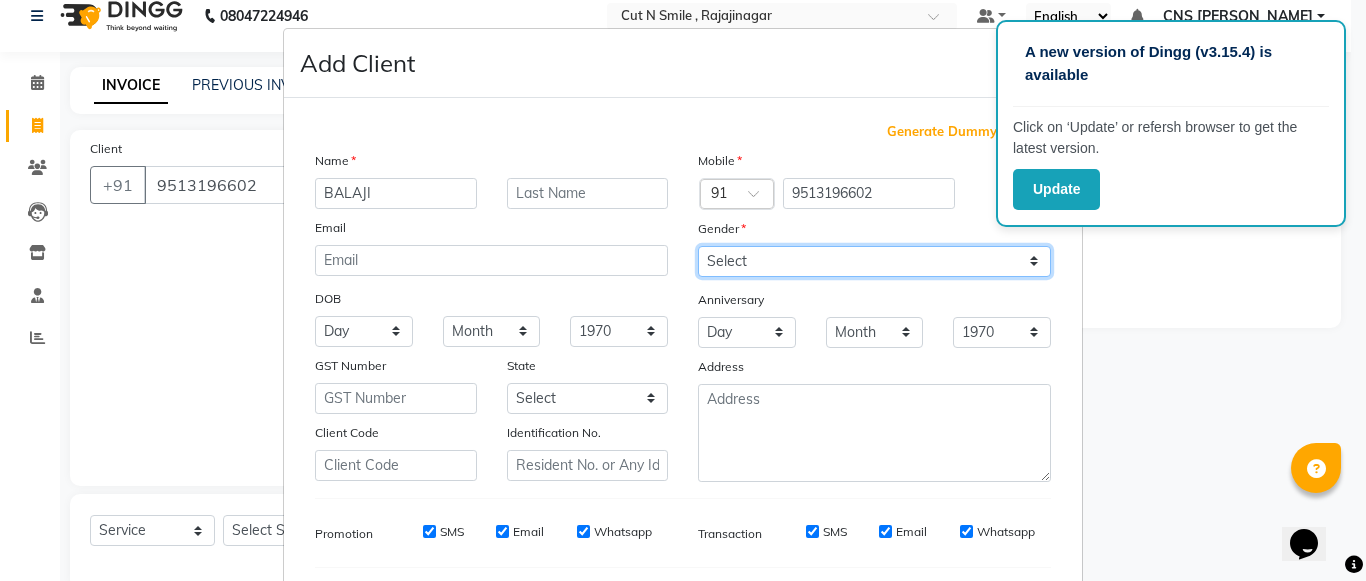 select on "[DEMOGRAPHIC_DATA]" 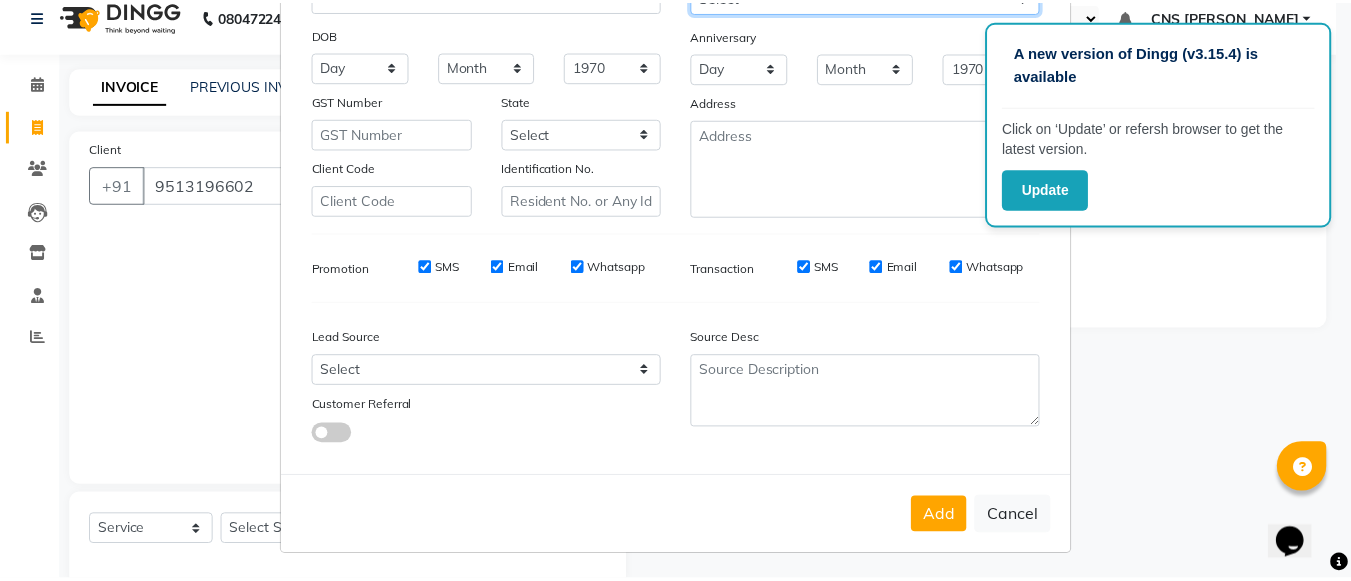 scroll, scrollTop: 268, scrollLeft: 0, axis: vertical 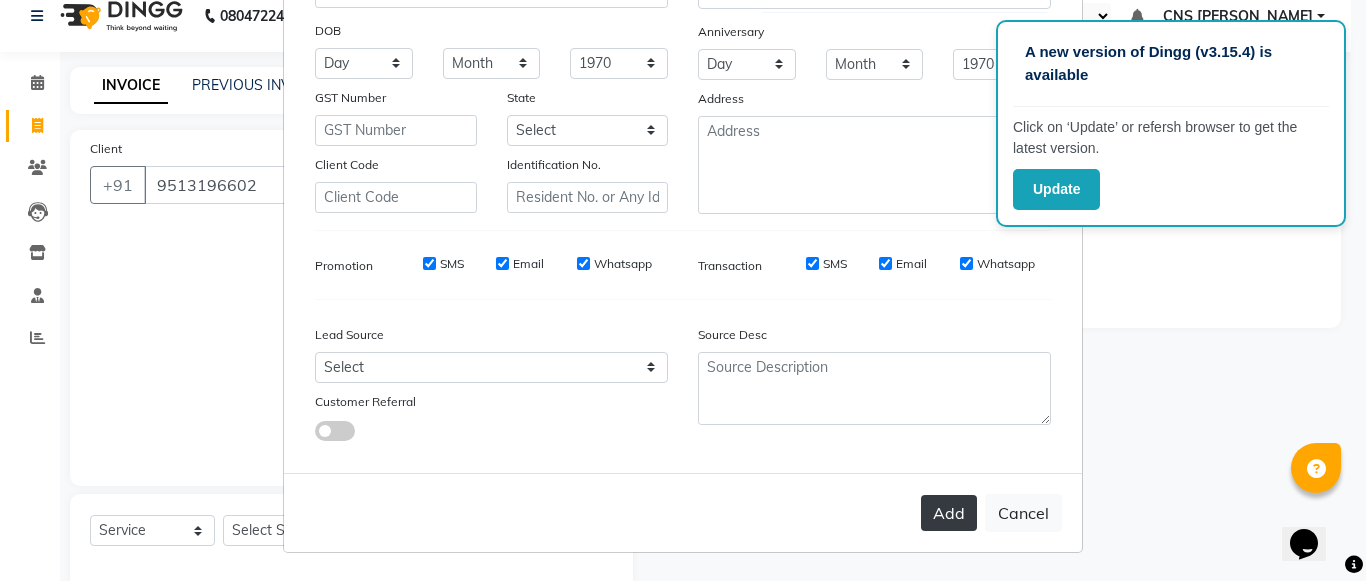 click on "Add" at bounding box center (949, 513) 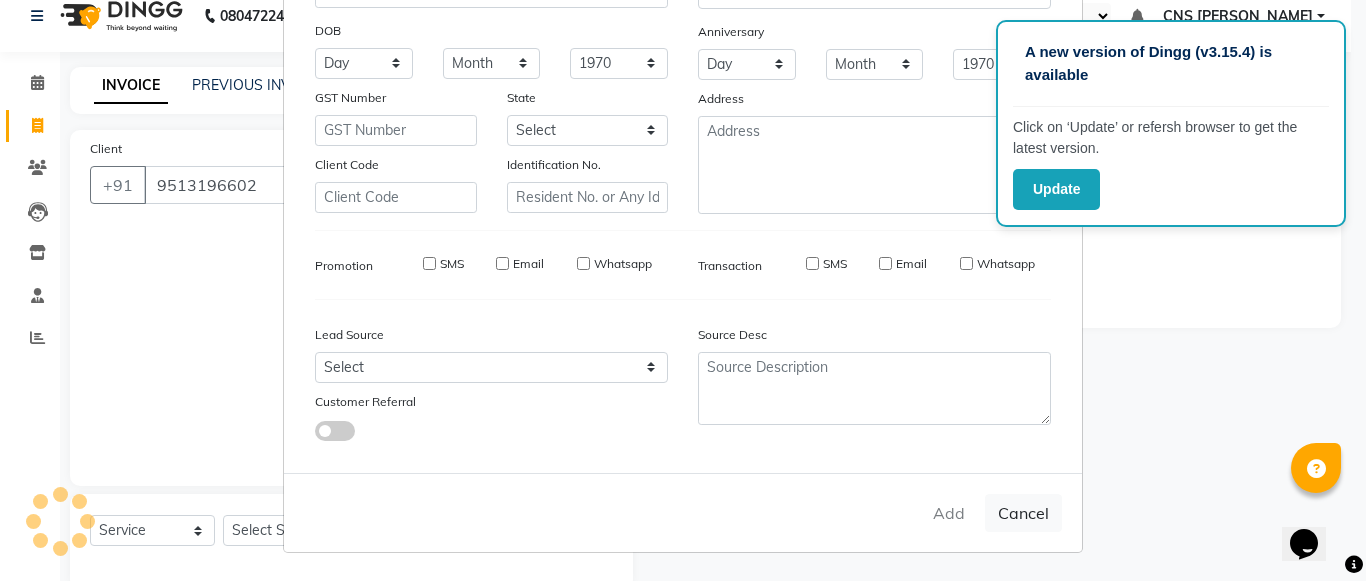 type 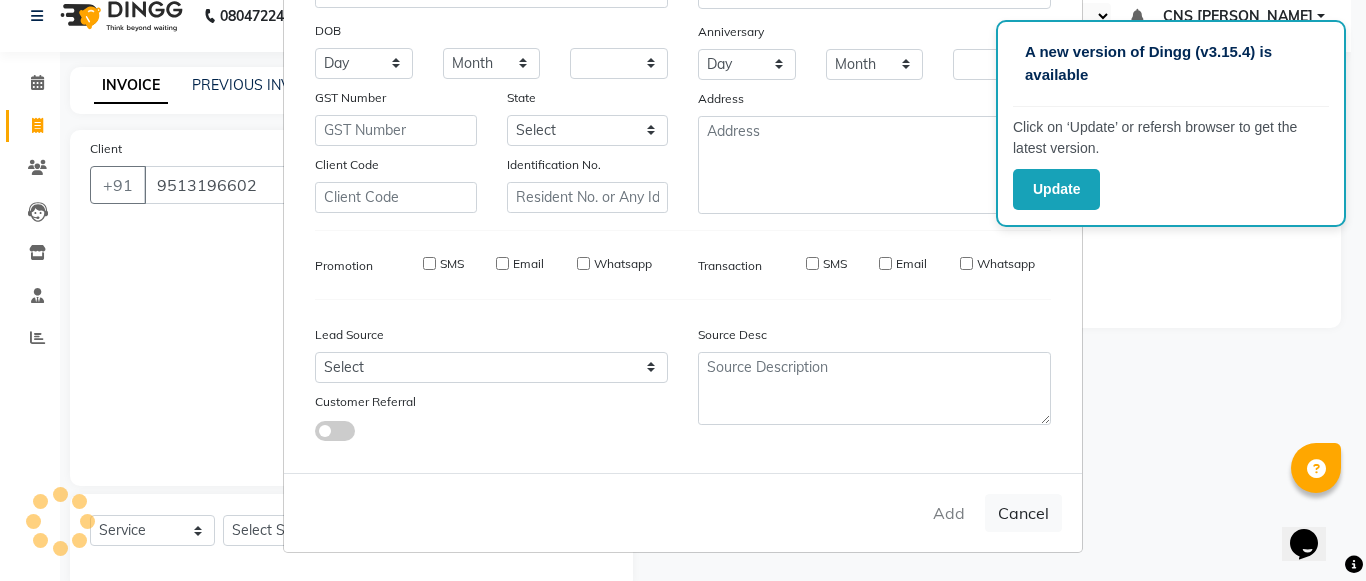 checkbox on "false" 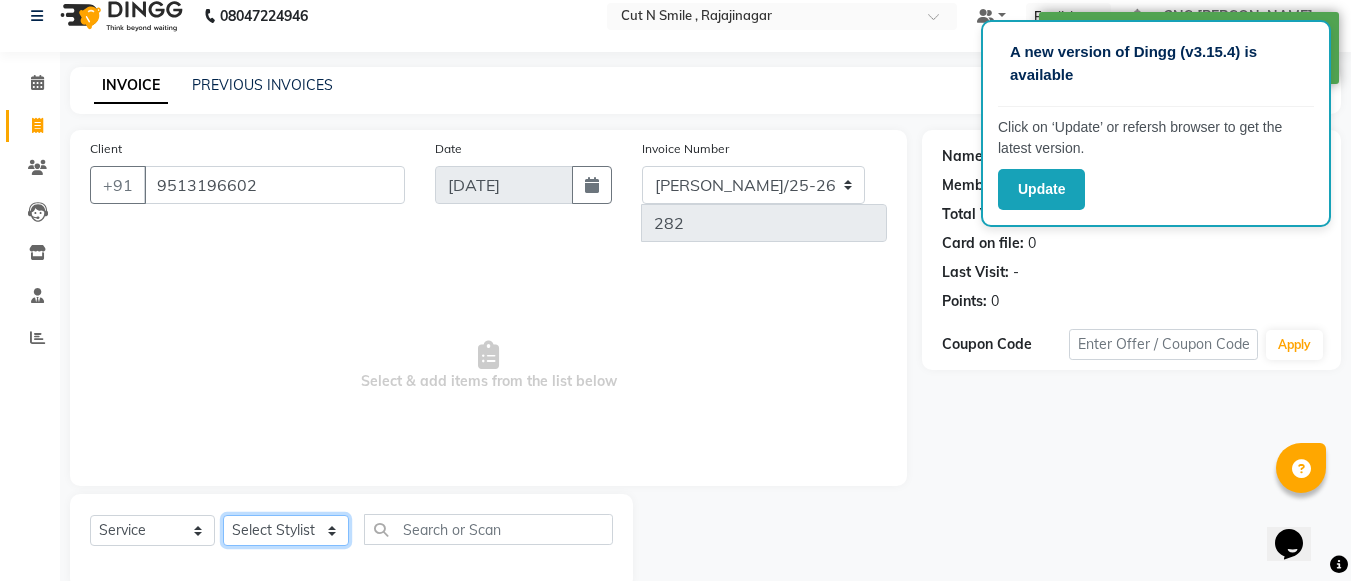 click on "Select Stylist [PERSON_NAME] Ammu 3R [PERSON_NAME] VN [PERSON_NAME] 3R [PERSON_NAME] 3R [PERSON_NAME] 3R [PERSON_NAME] 4R CNS [PERSON_NAME]  Cut N Smile 17M  Cut N Smile 3R Cut n Smile 4R Cut N Smile 9M Cut N Smile ML Cut N Smile V [PERSON_NAME] 4R Govind VN Hema 4R [PERSON_NAME] VN Karan VN Love 4R [PERSON_NAME] 3R Manu 4R  Muskaan VN [PERSON_NAME] 4R N D M 4R NDM Alam 4R Noushad VN [PERSON_NAME] 4R Priya [PERSON_NAME] 3R Rahul 3R Ravi 3R [PERSON_NAME] 4R [PERSON_NAME] 3R [PERSON_NAME] 4R [PERSON_NAME] [PERSON_NAME] 3R [PERSON_NAME] 4R Sameer 3R [PERSON_NAME] [PERSON_NAME]  [PERSON_NAME] [PERSON_NAME] [PERSON_NAME] VN [PERSON_NAME] 4R [PERSON_NAME] 4R [PERSON_NAME] VN Shanavaaz [PERSON_NAME] 3R [PERSON_NAME] 4R [PERSON_NAME] [PERSON_NAME] 4R Sunny VN [PERSON_NAME] 4R Vakeel 3R Varas 4R [PERSON_NAME] [PERSON_NAME] VN" 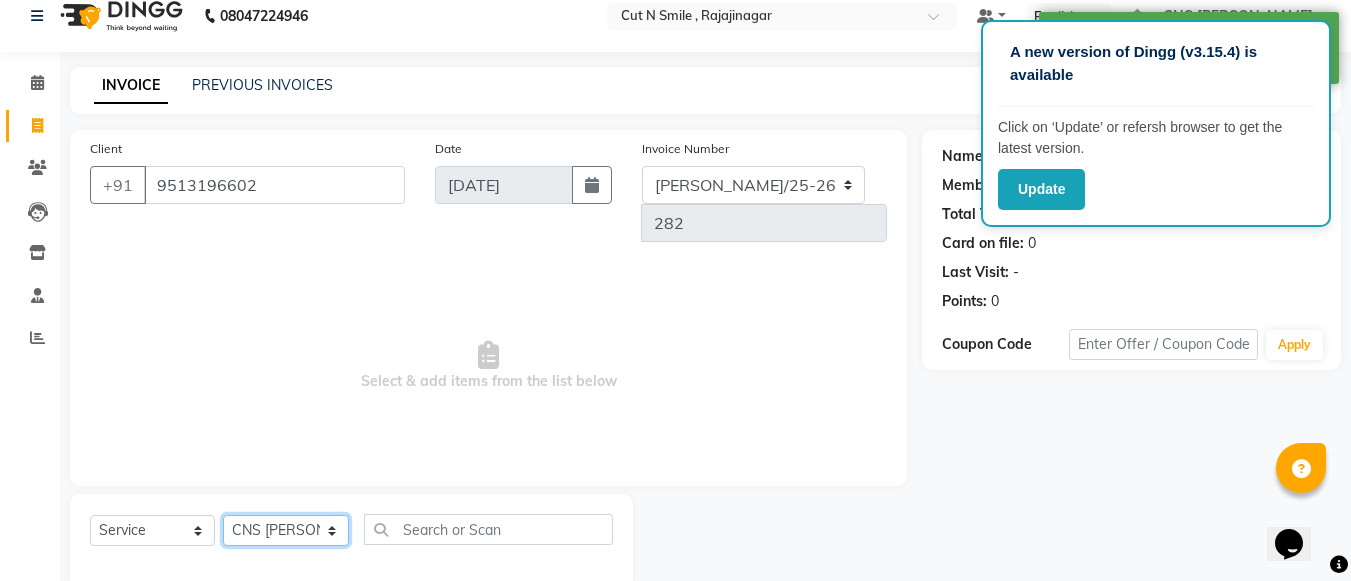 click on "Select Stylist [PERSON_NAME] Ammu 3R [PERSON_NAME] VN [PERSON_NAME] 3R [PERSON_NAME] 3R [PERSON_NAME] 3R [PERSON_NAME] 4R CNS [PERSON_NAME]  Cut N Smile 17M  Cut N Smile 3R Cut n Smile 4R Cut N Smile 9M Cut N Smile ML Cut N Smile V [PERSON_NAME] 4R Govind VN Hema 4R [PERSON_NAME] VN Karan VN Love 4R [PERSON_NAME] 3R Manu 4R  Muskaan VN [PERSON_NAME] 4R N D M 4R NDM Alam 4R Noushad VN [PERSON_NAME] 4R Priya [PERSON_NAME] 3R Rahul 3R Ravi 3R [PERSON_NAME] 4R [PERSON_NAME] 3R [PERSON_NAME] 4R [PERSON_NAME] [PERSON_NAME] 3R [PERSON_NAME] 4R Sameer 3R [PERSON_NAME] [PERSON_NAME]  [PERSON_NAME] [PERSON_NAME] [PERSON_NAME] VN [PERSON_NAME] 4R [PERSON_NAME] 4R [PERSON_NAME] VN Shanavaaz [PERSON_NAME] 3R [PERSON_NAME] 4R [PERSON_NAME] [PERSON_NAME] 4R Sunny VN [PERSON_NAME] 4R Vakeel 3R Varas 4R [PERSON_NAME] [PERSON_NAME] VN" 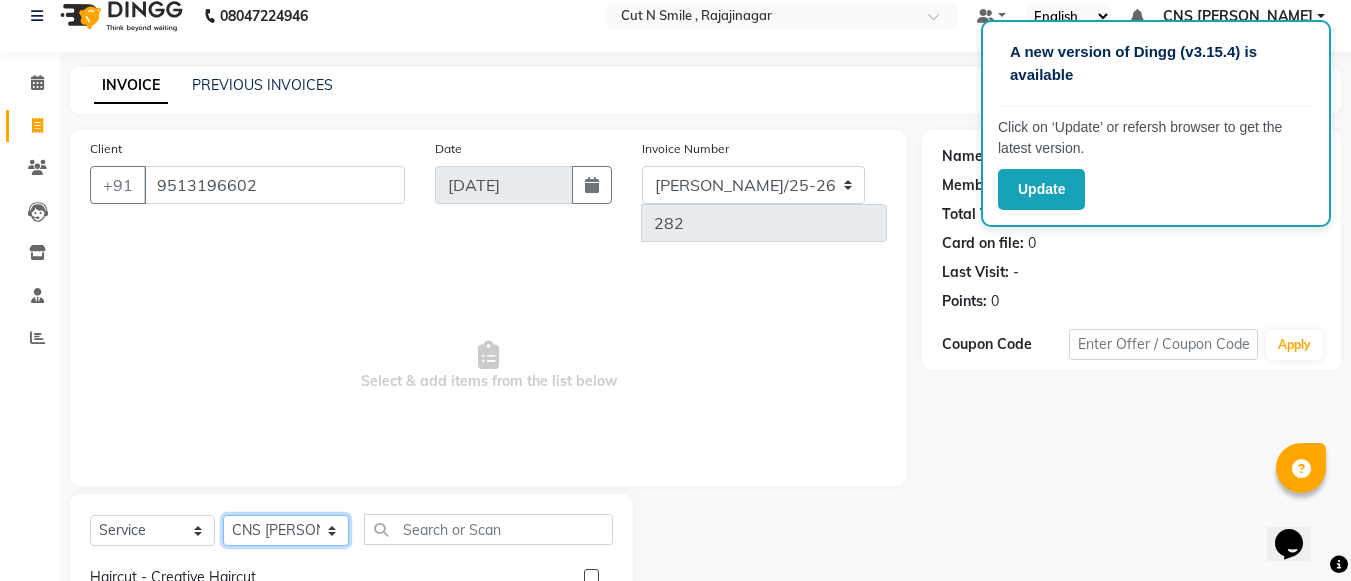 scroll, scrollTop: 200, scrollLeft: 0, axis: vertical 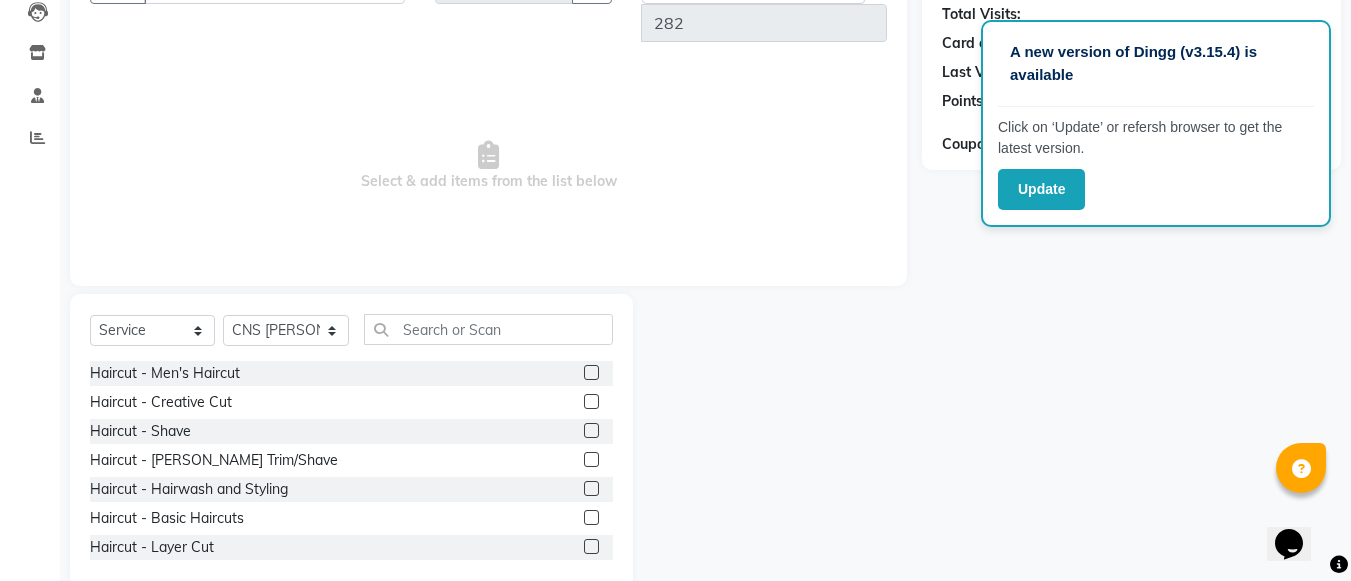 click 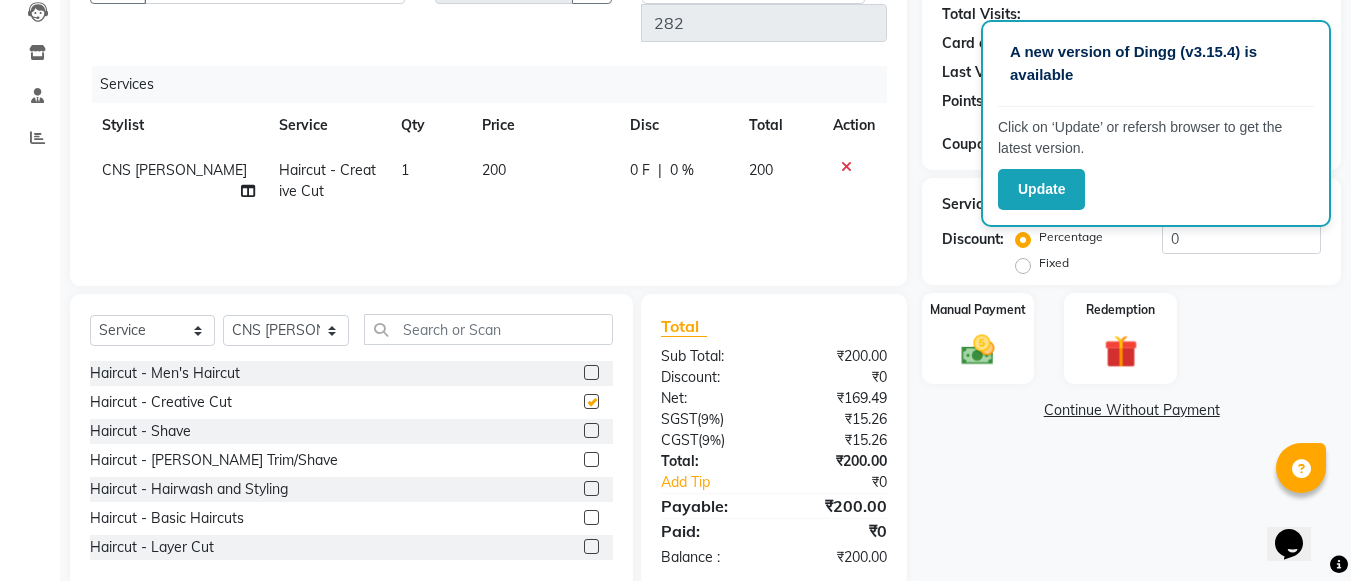 checkbox on "false" 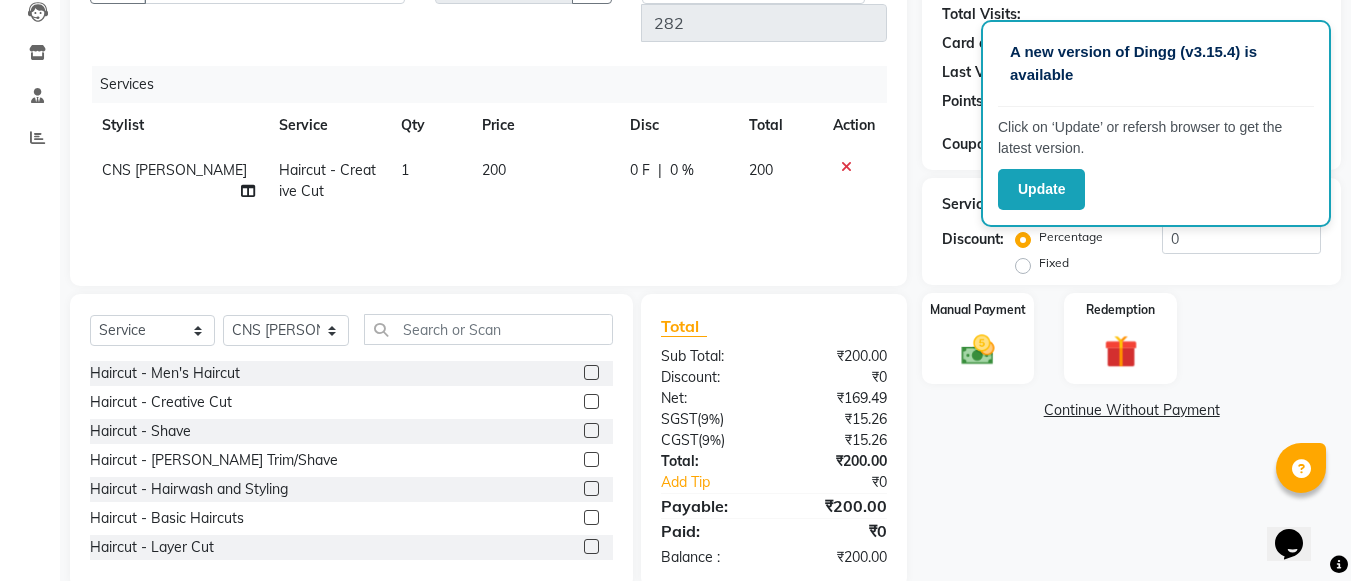 click 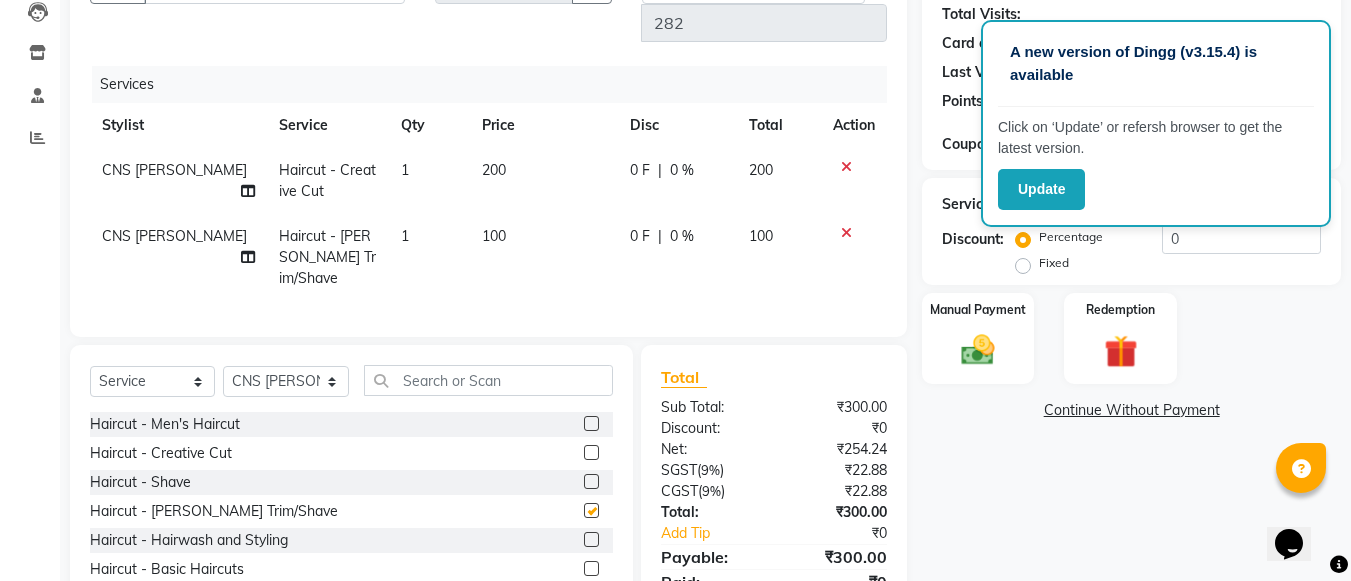 checkbox on "false" 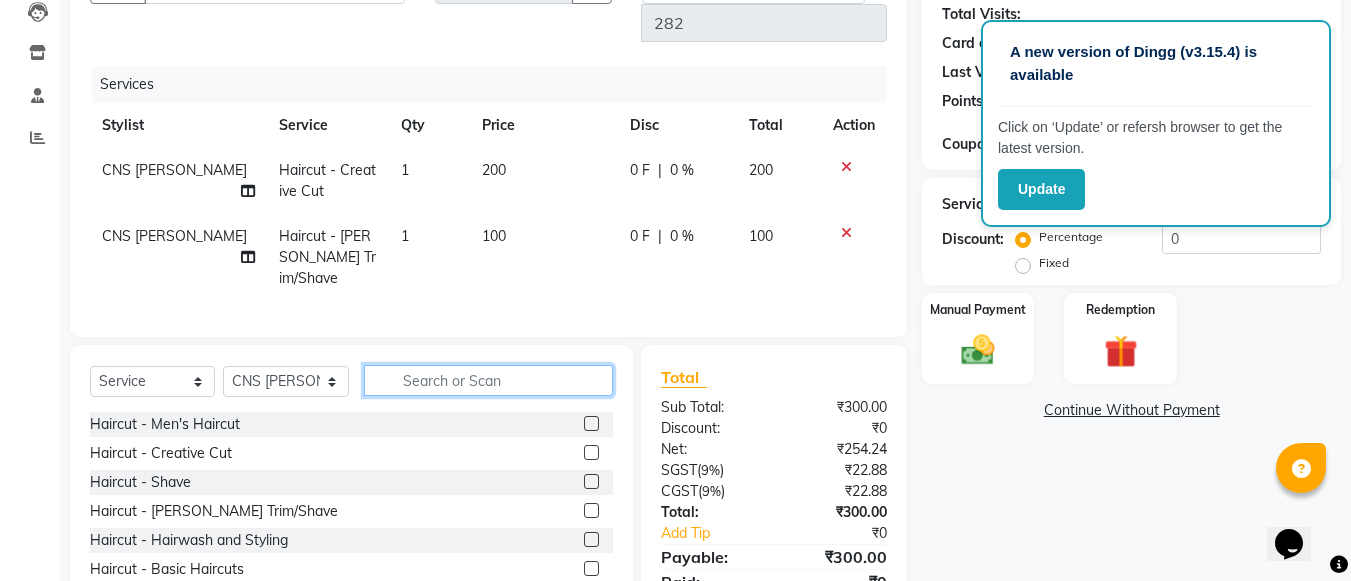 click 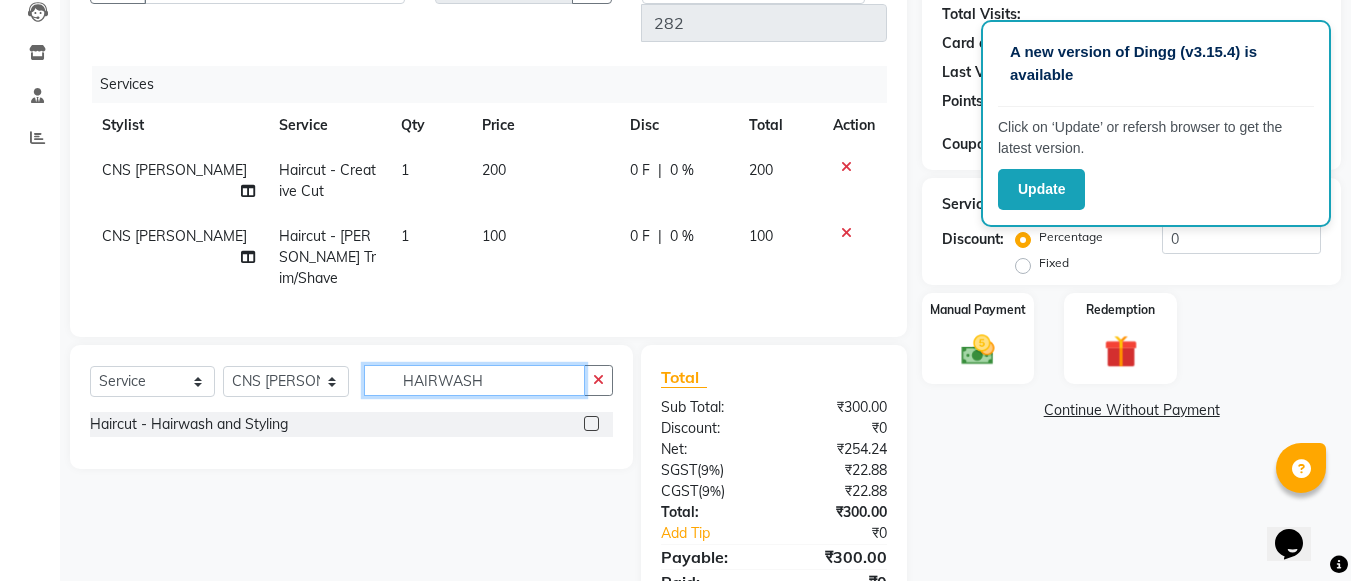 type on "HAIRWASH" 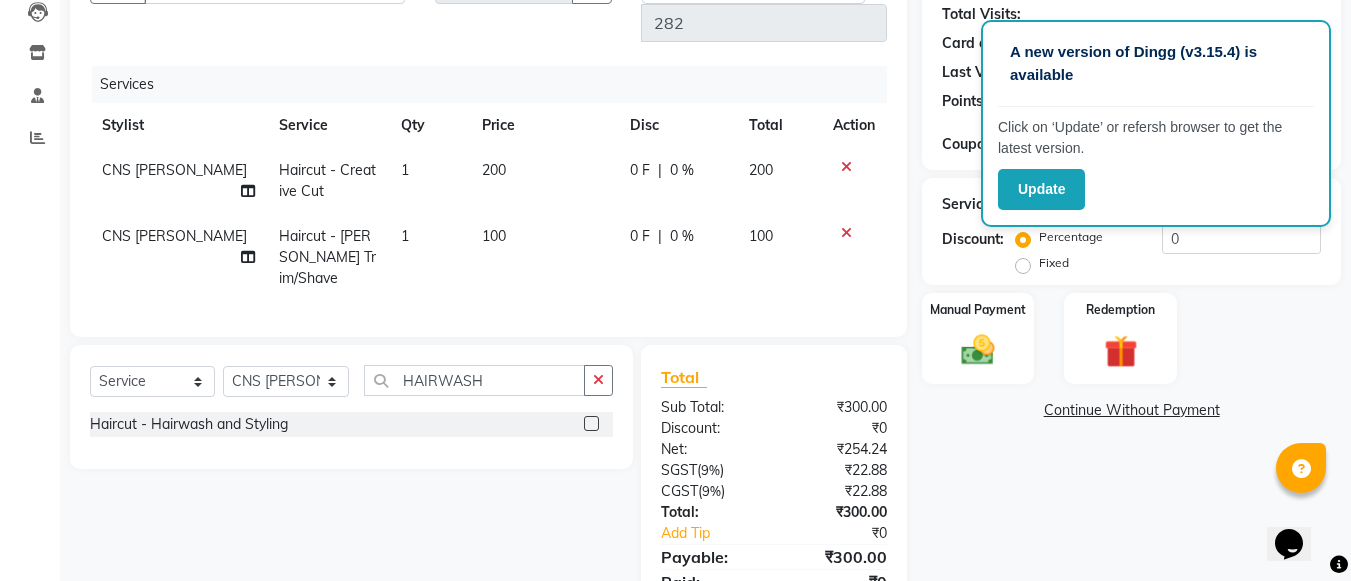 click 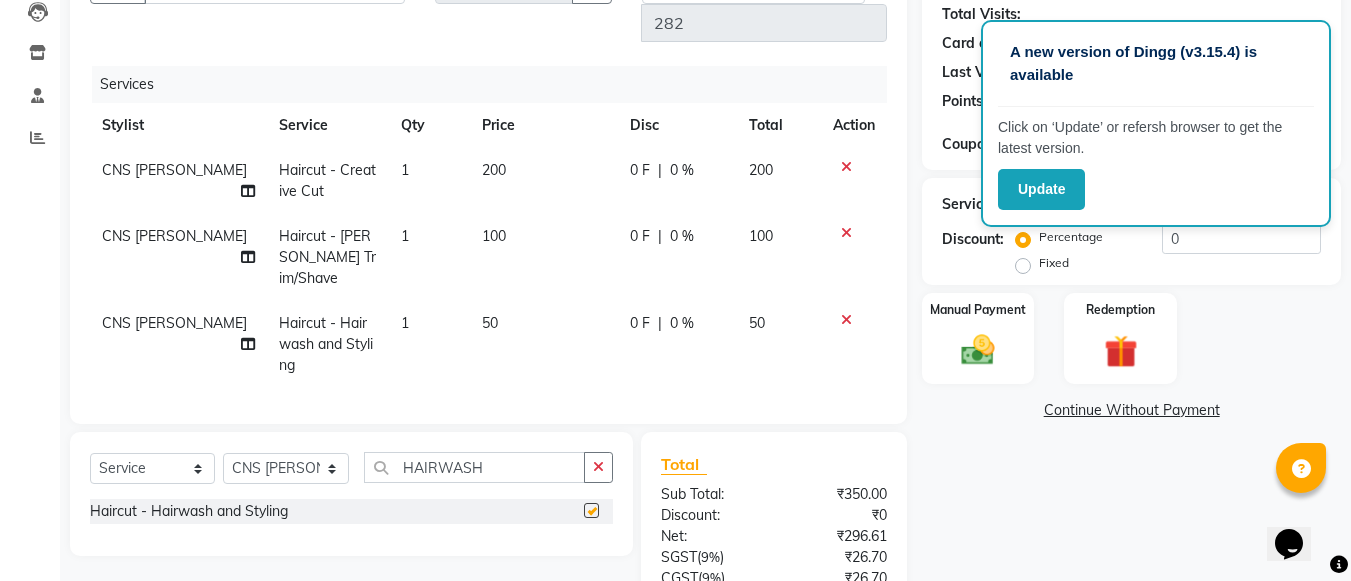 checkbox on "false" 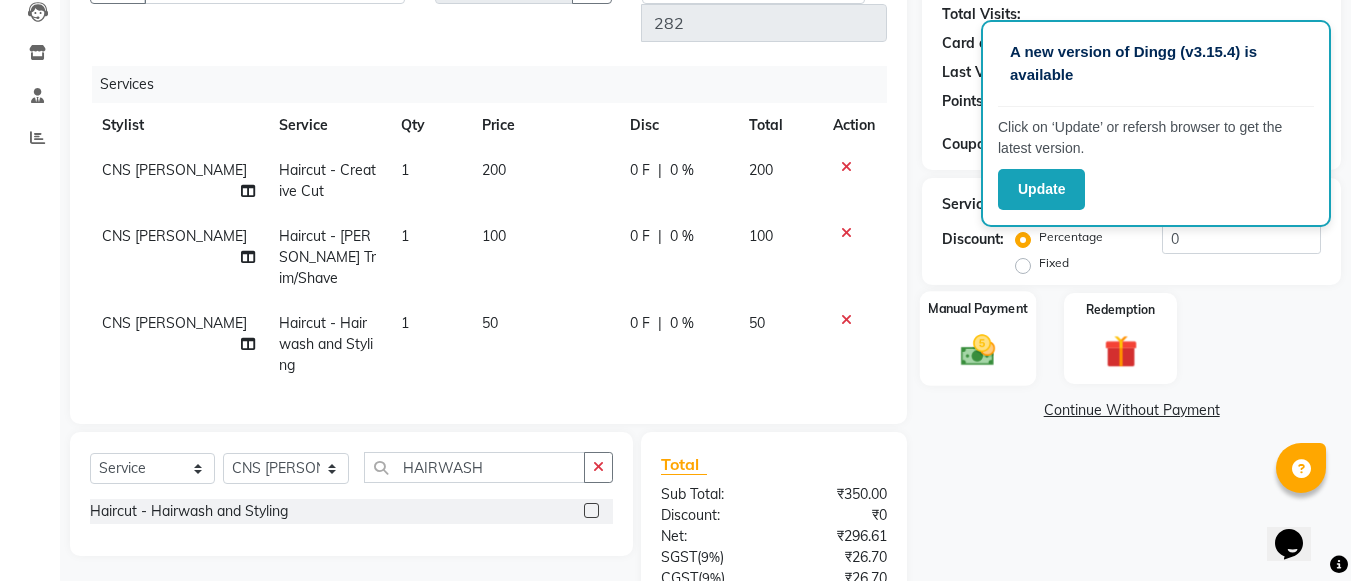 click 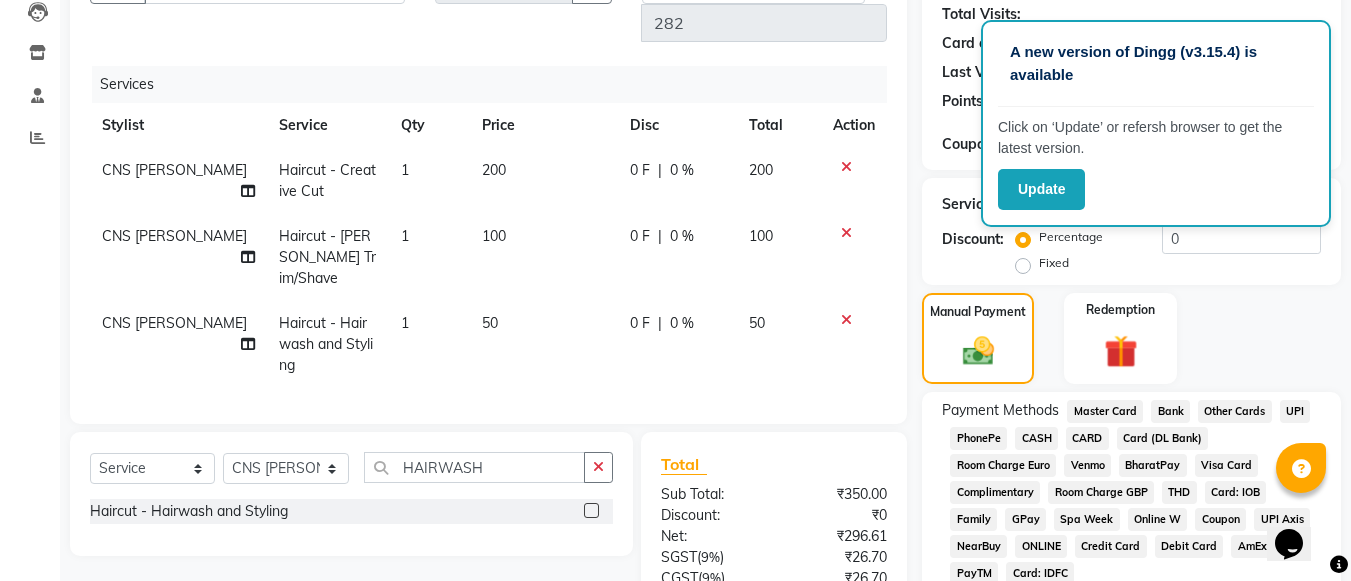 click on "CASH" 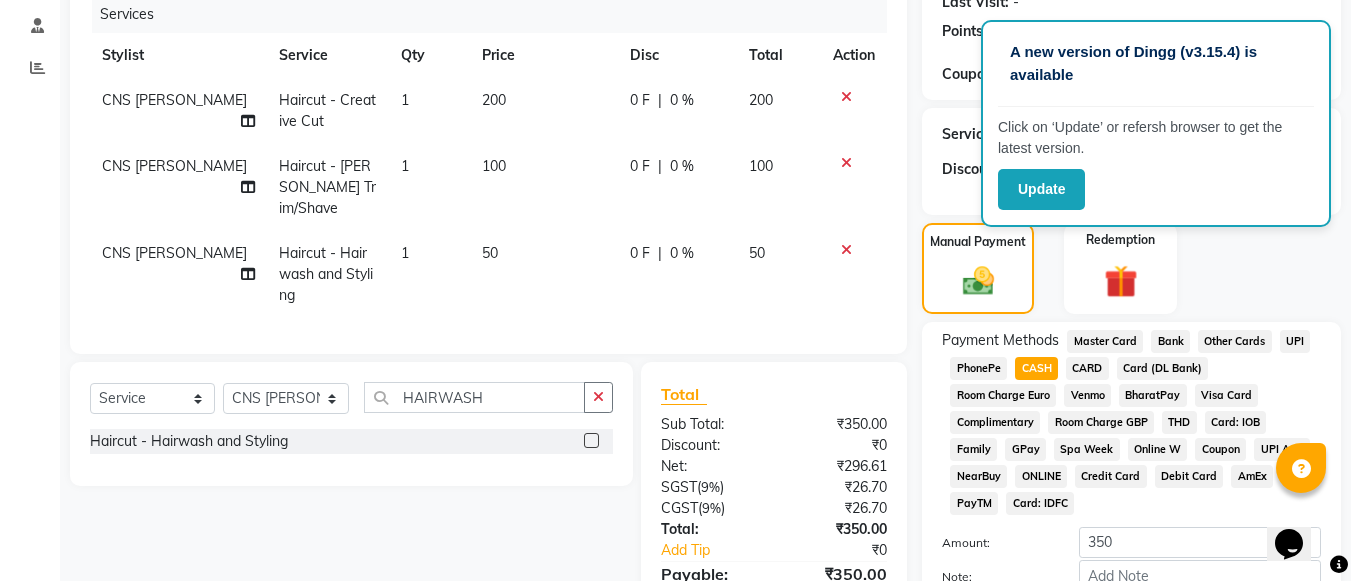 scroll, scrollTop: 413, scrollLeft: 0, axis: vertical 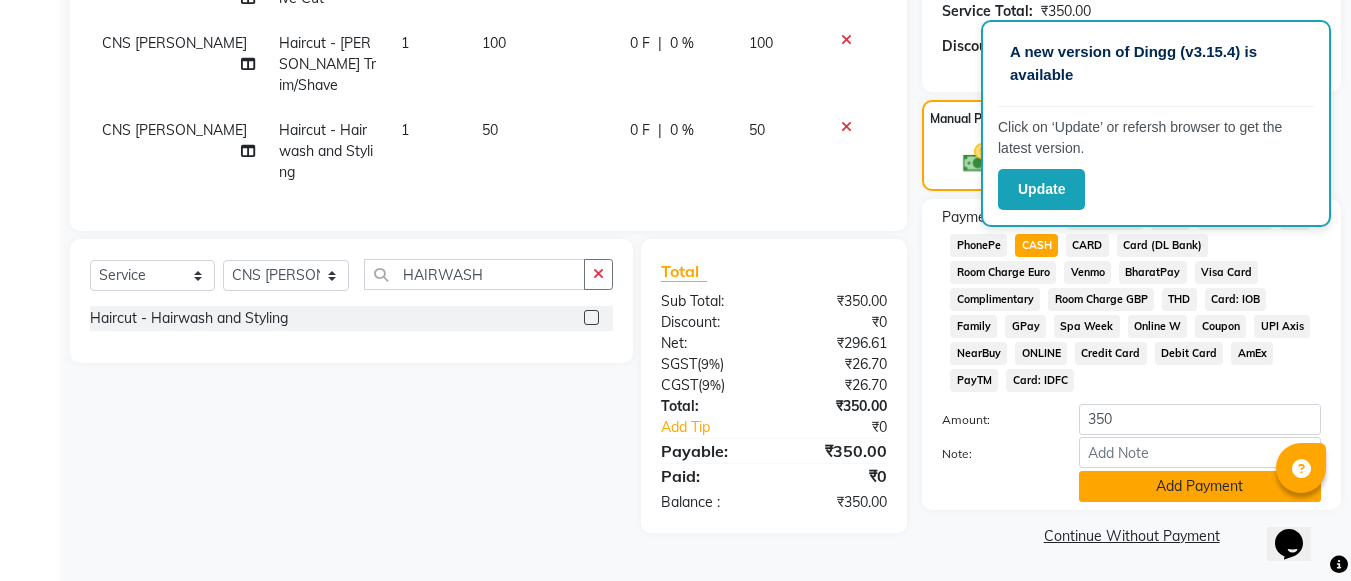 click on "Add Payment" 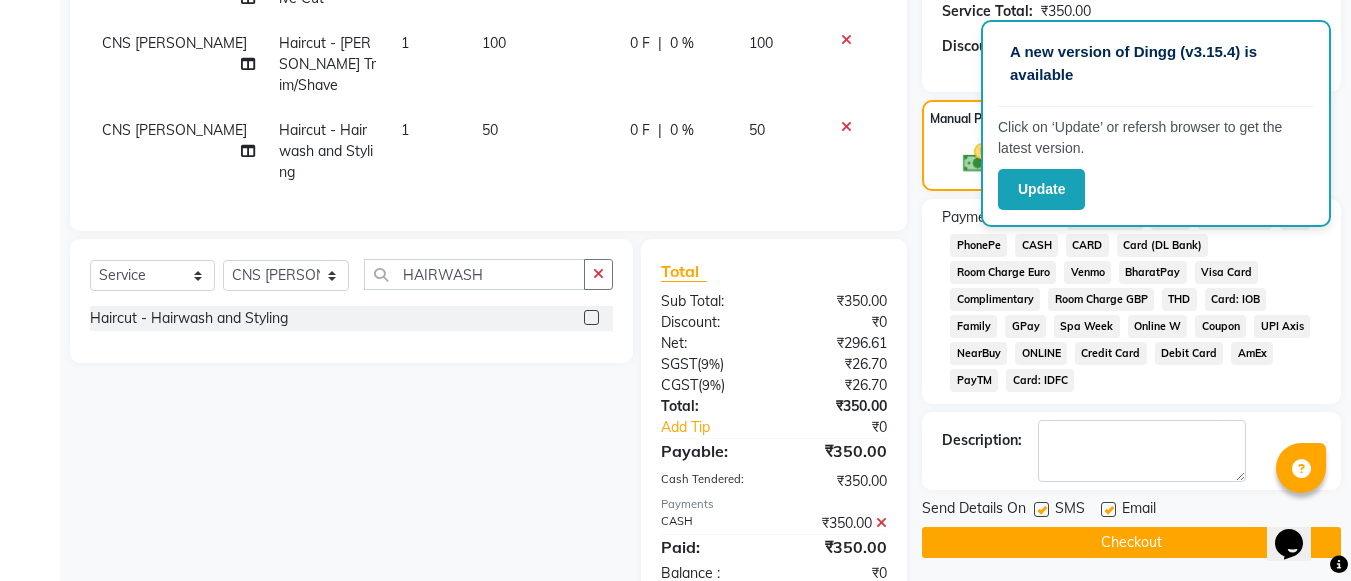 click on "Checkout" 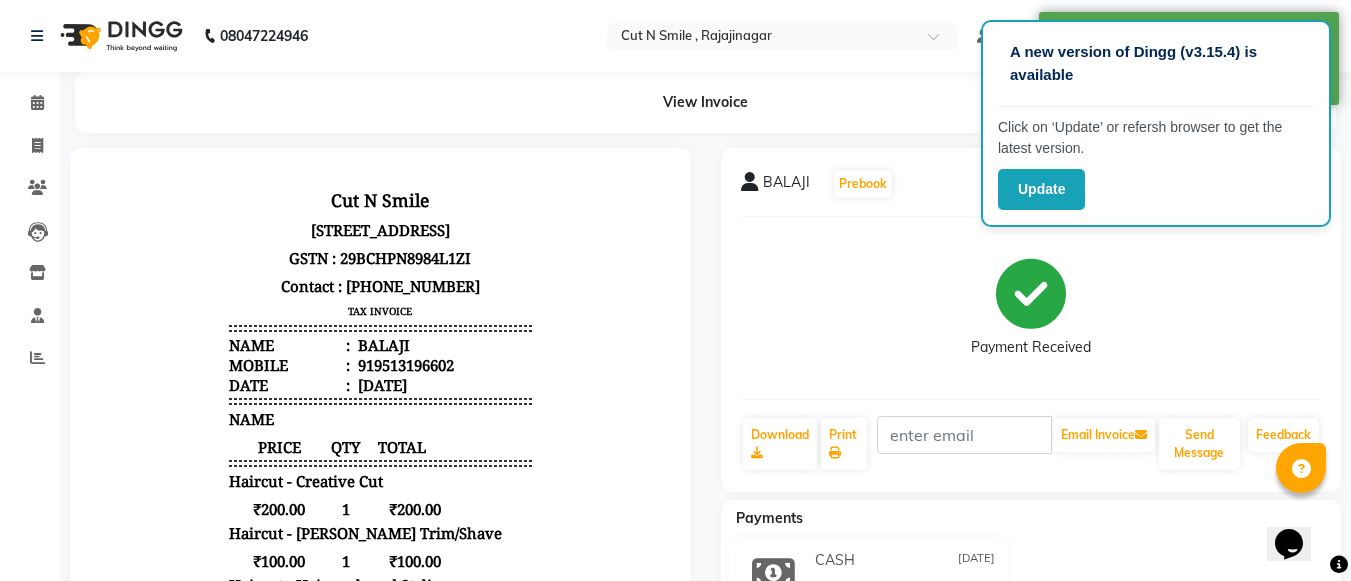 scroll, scrollTop: 0, scrollLeft: 0, axis: both 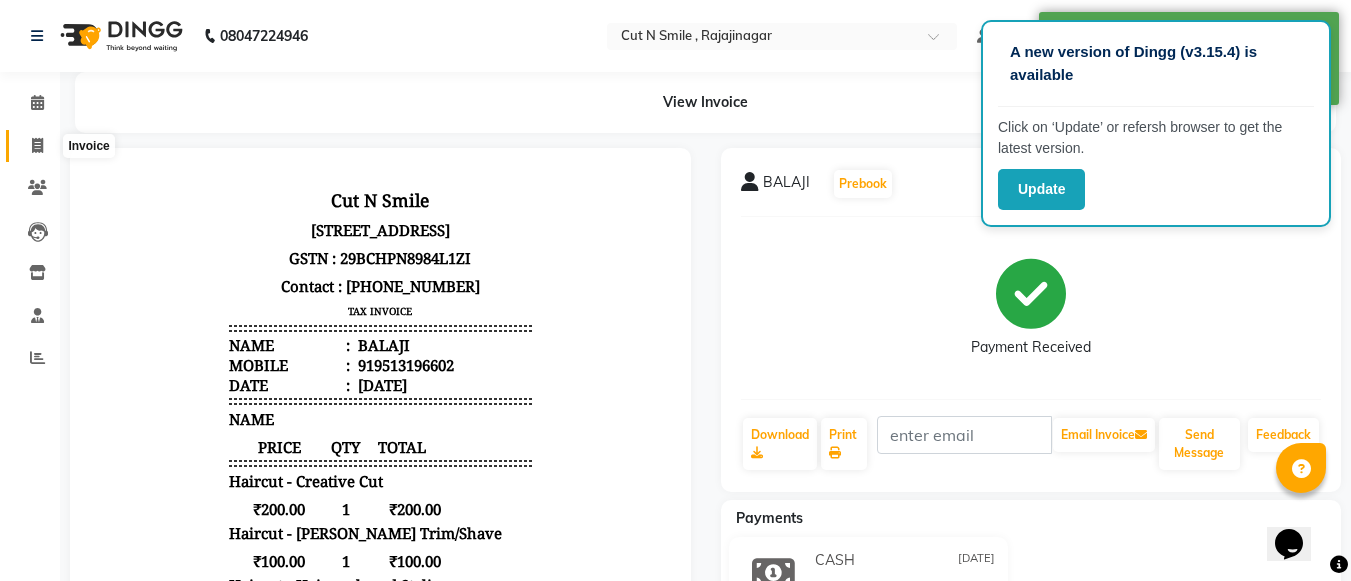click 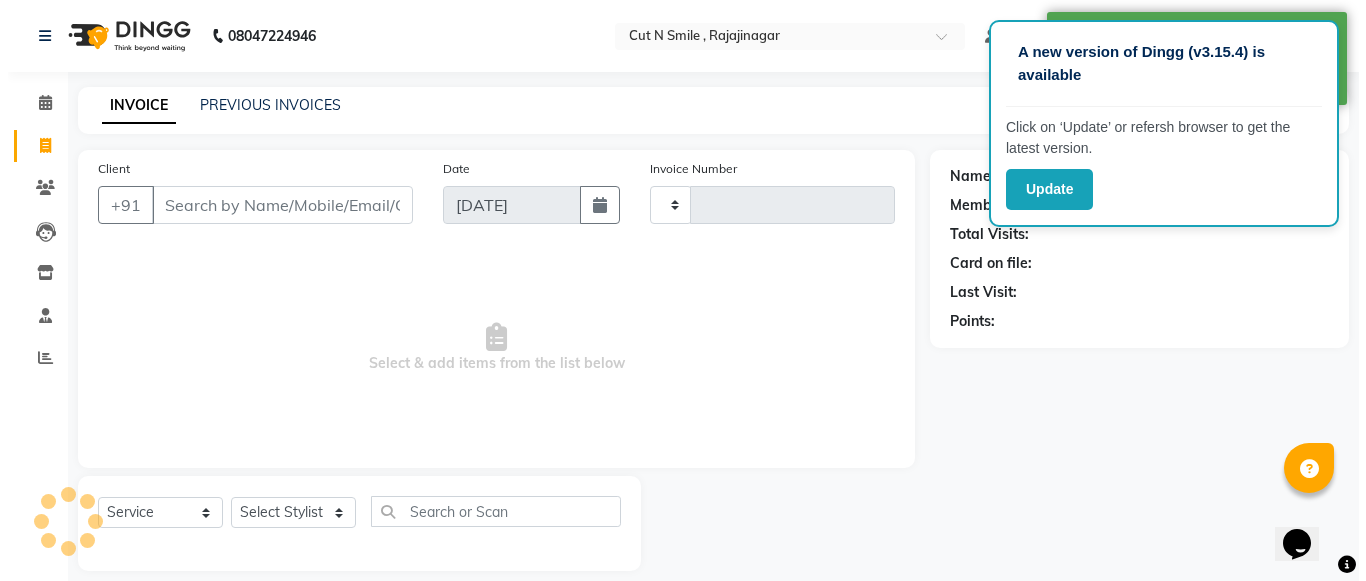 scroll, scrollTop: 20, scrollLeft: 0, axis: vertical 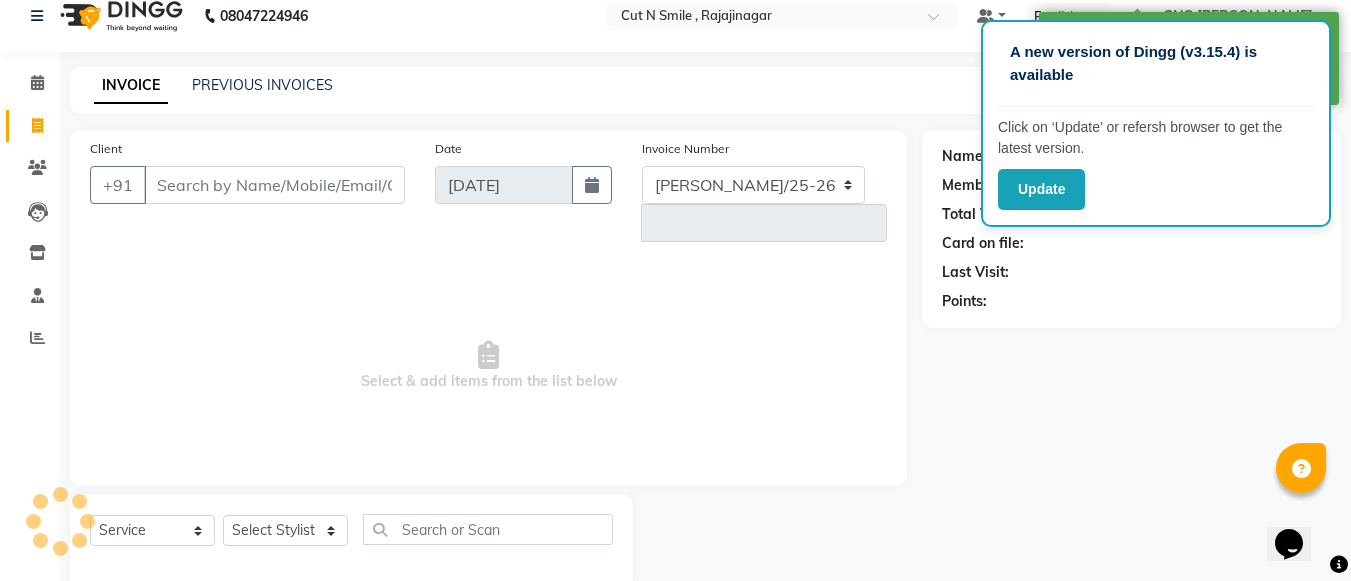 select on "7187" 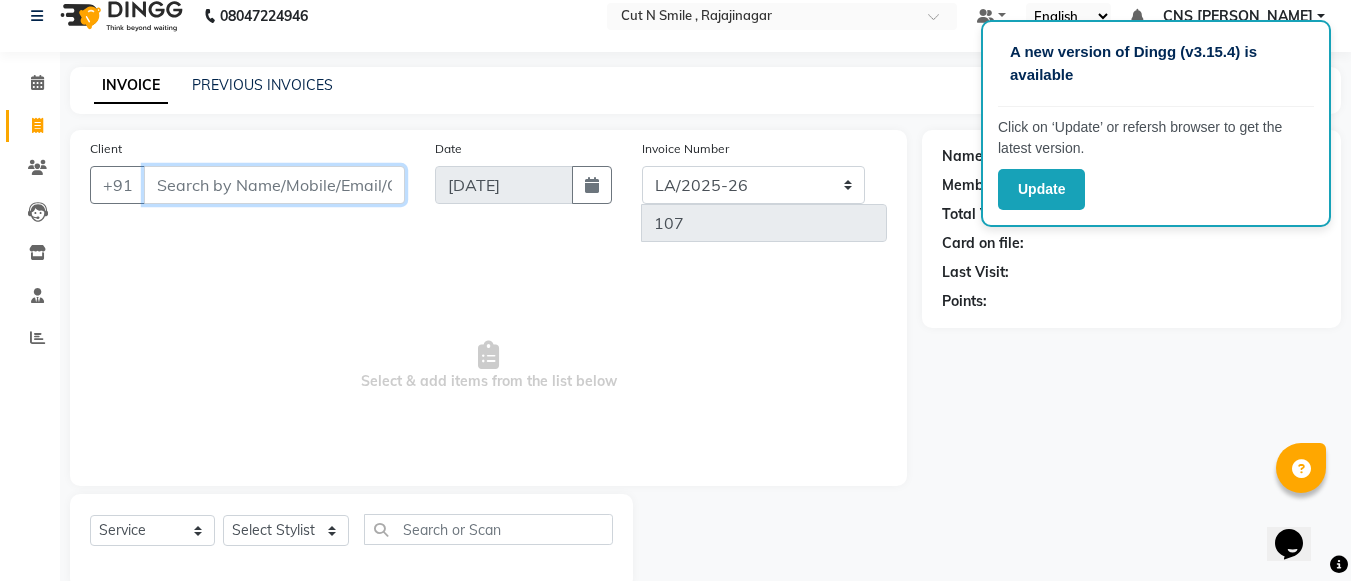 click on "Client" at bounding box center [274, 185] 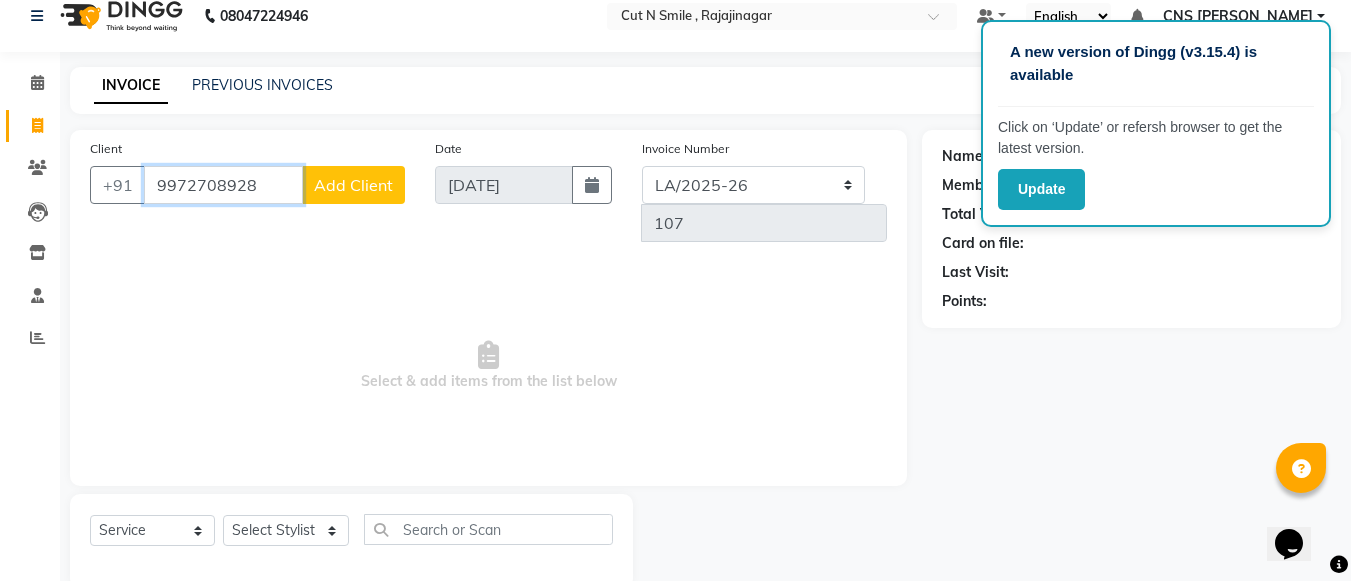 type on "9972708928" 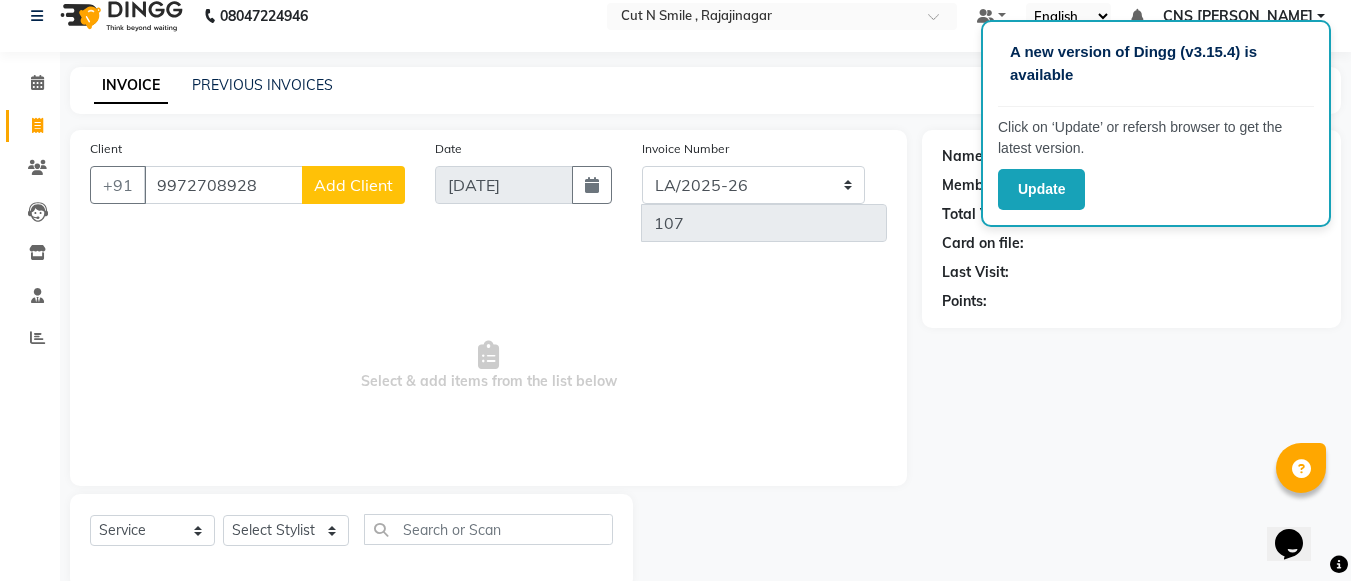 click on "Add Client" 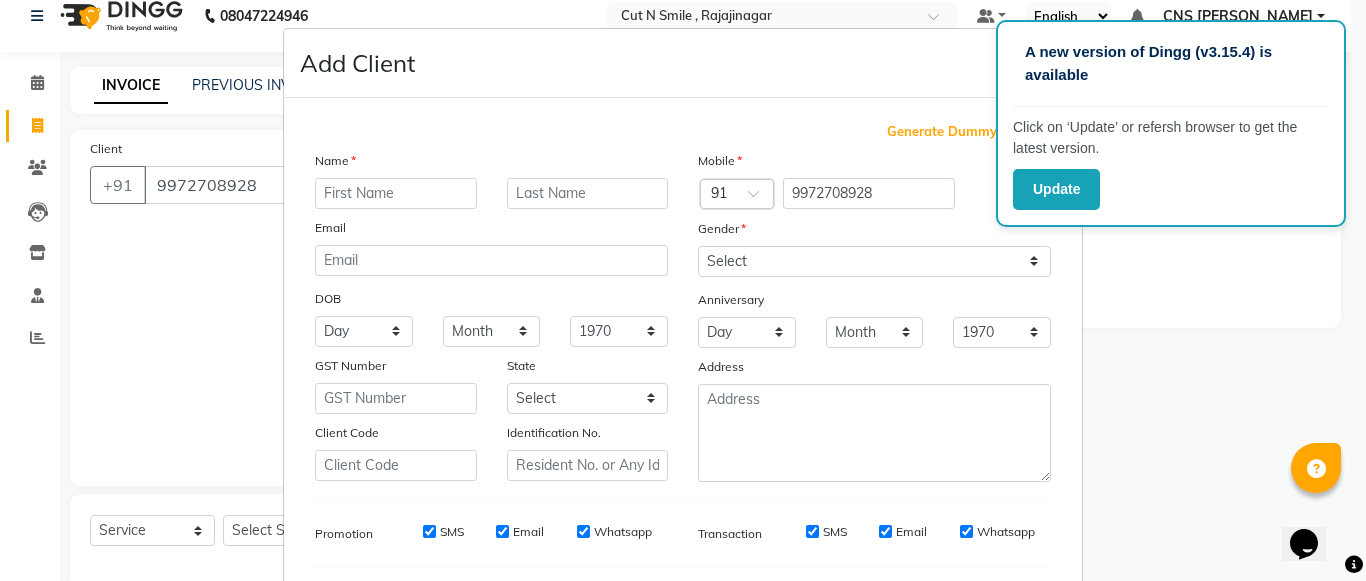 click at bounding box center (396, 193) 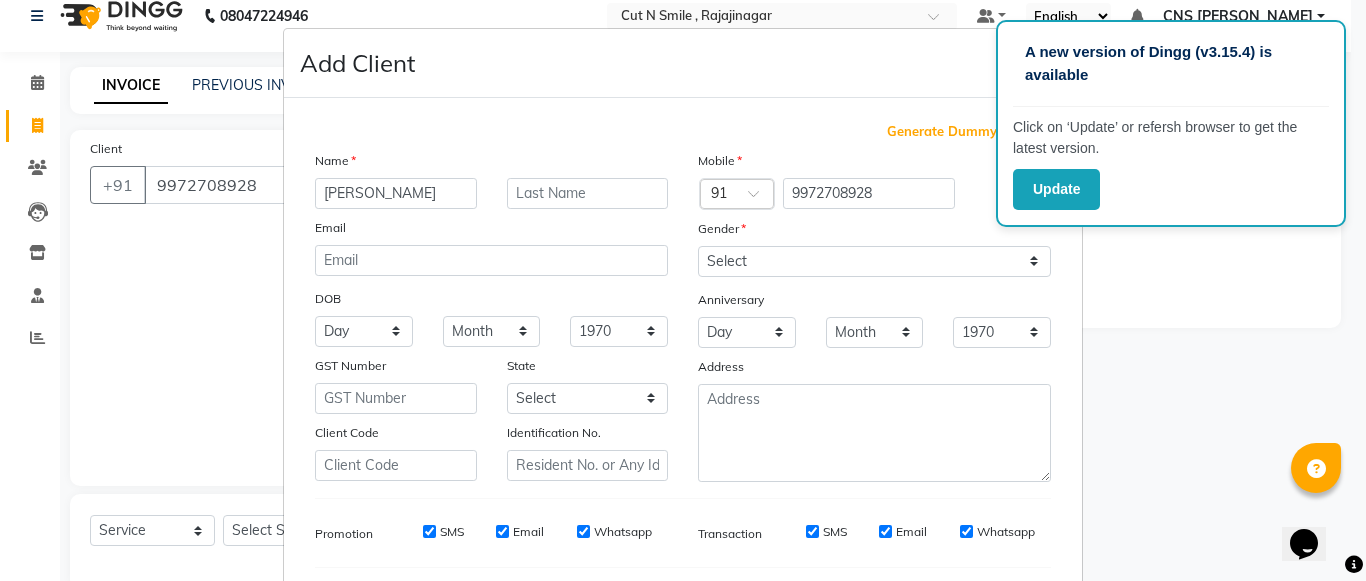 type on "[PERSON_NAME]" 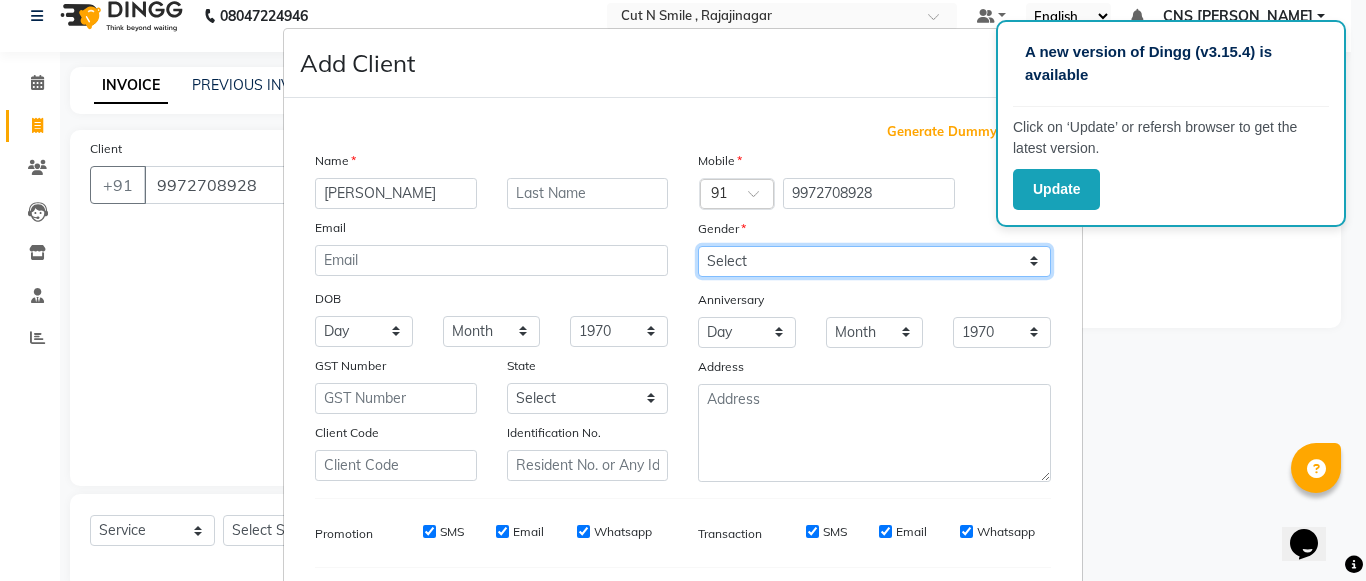 click on "Select [DEMOGRAPHIC_DATA] [DEMOGRAPHIC_DATA] Other Prefer Not To Say" at bounding box center [874, 261] 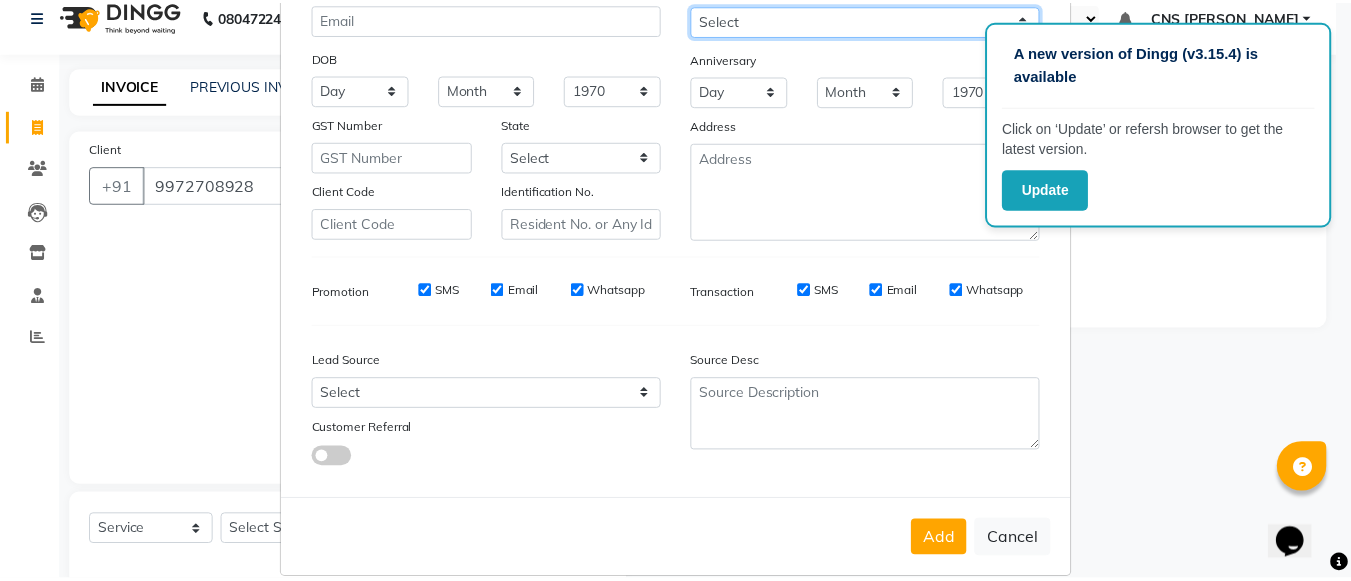 scroll, scrollTop: 268, scrollLeft: 0, axis: vertical 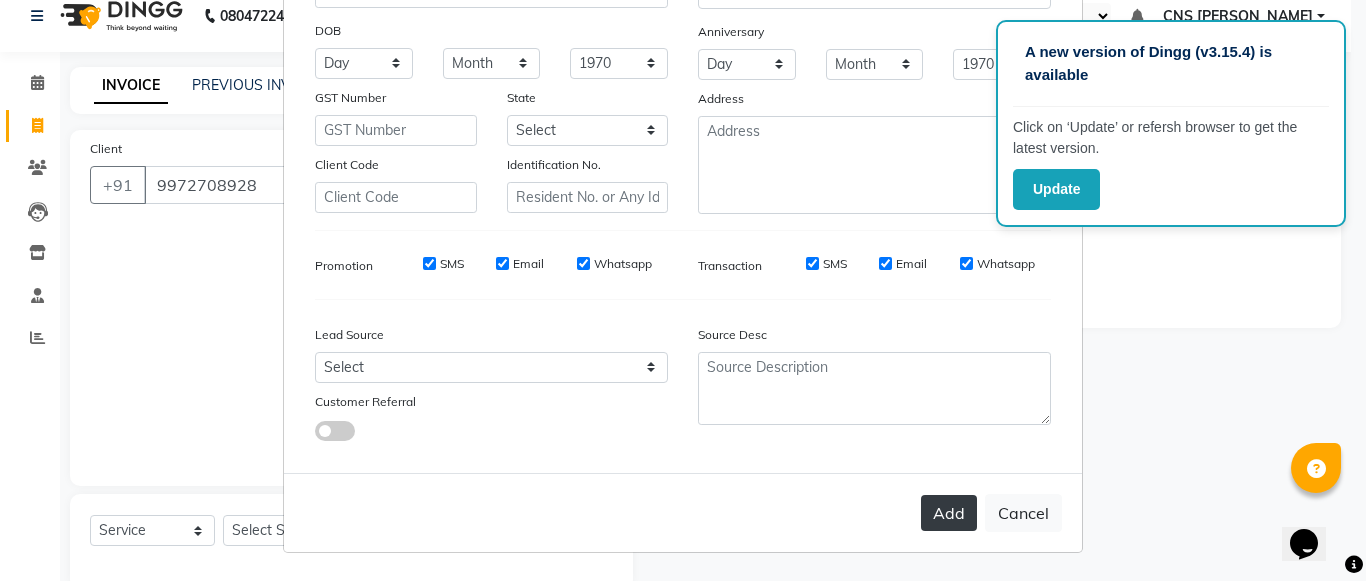 click on "Add" at bounding box center (949, 513) 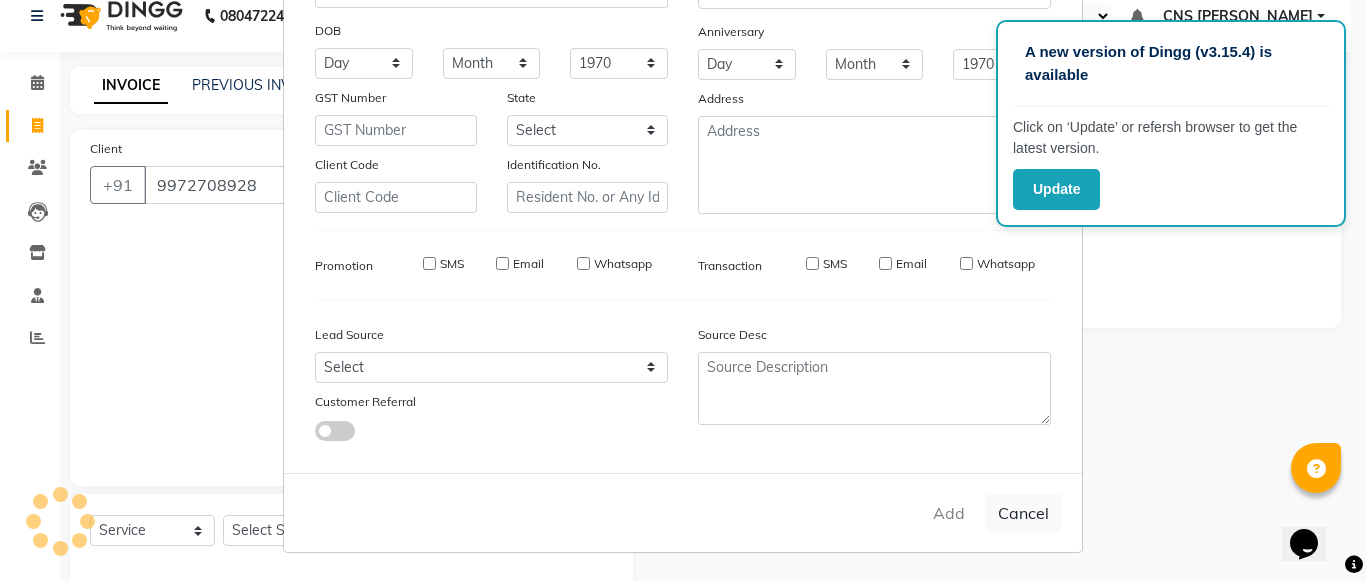 type 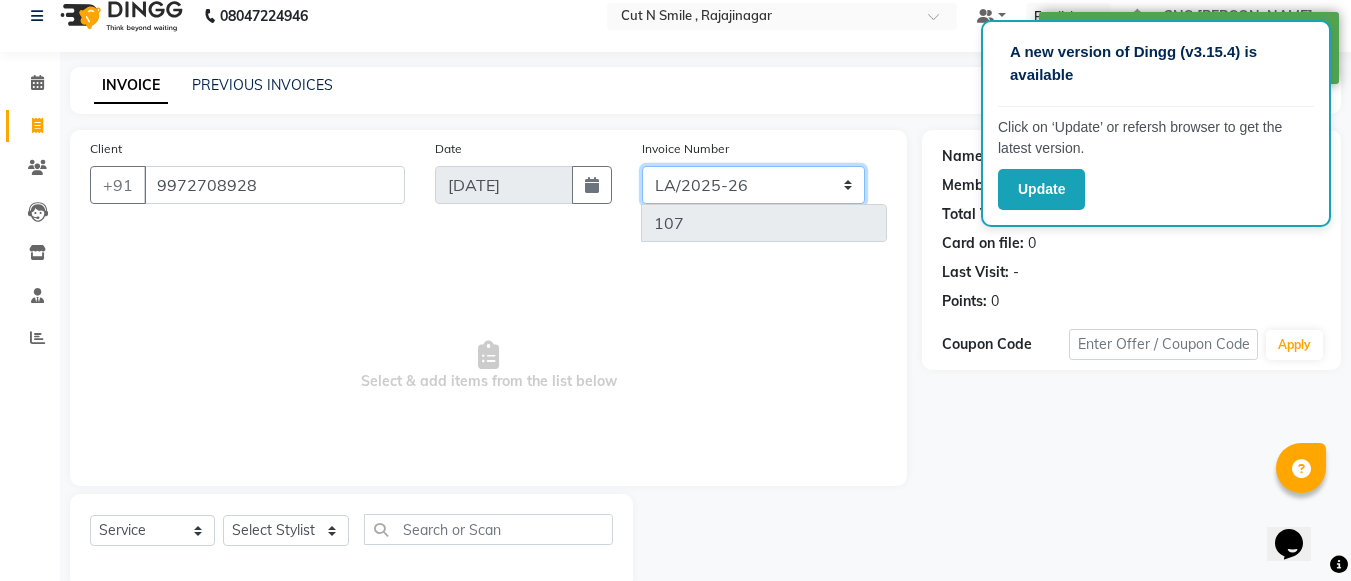 click on "[PERSON_NAME]/25-26 LA/2025-26 SH/25 CH/25 SA/25" 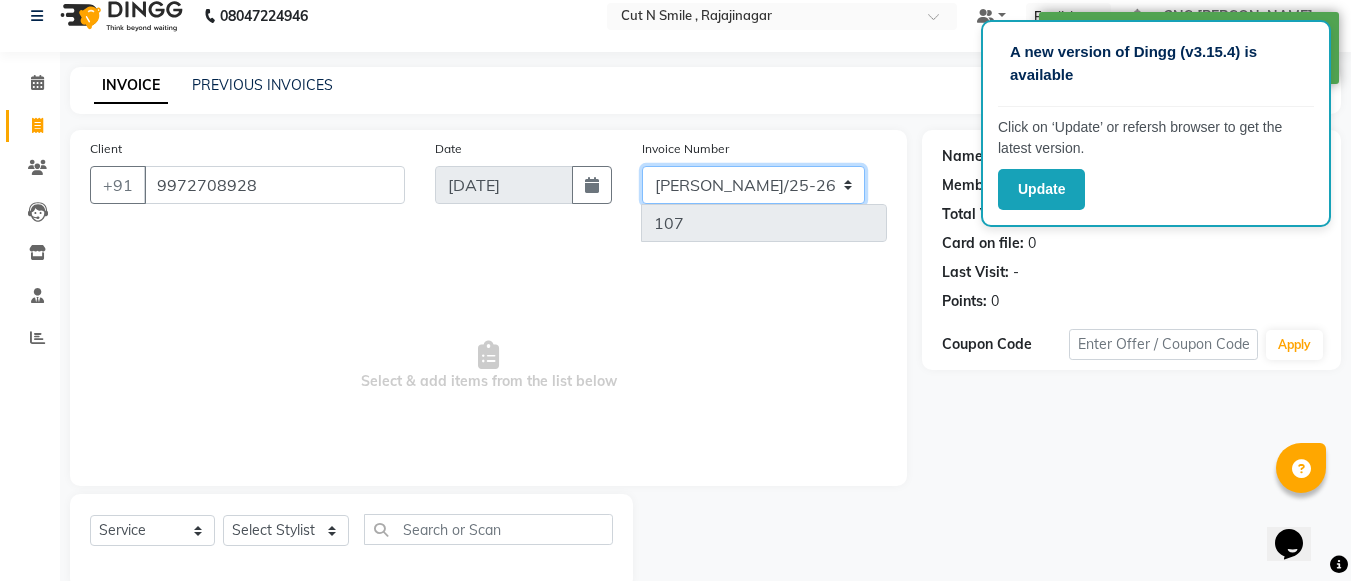 click on "[PERSON_NAME]/25-26 LA/2025-26 SH/25 CH/25 SA/25" 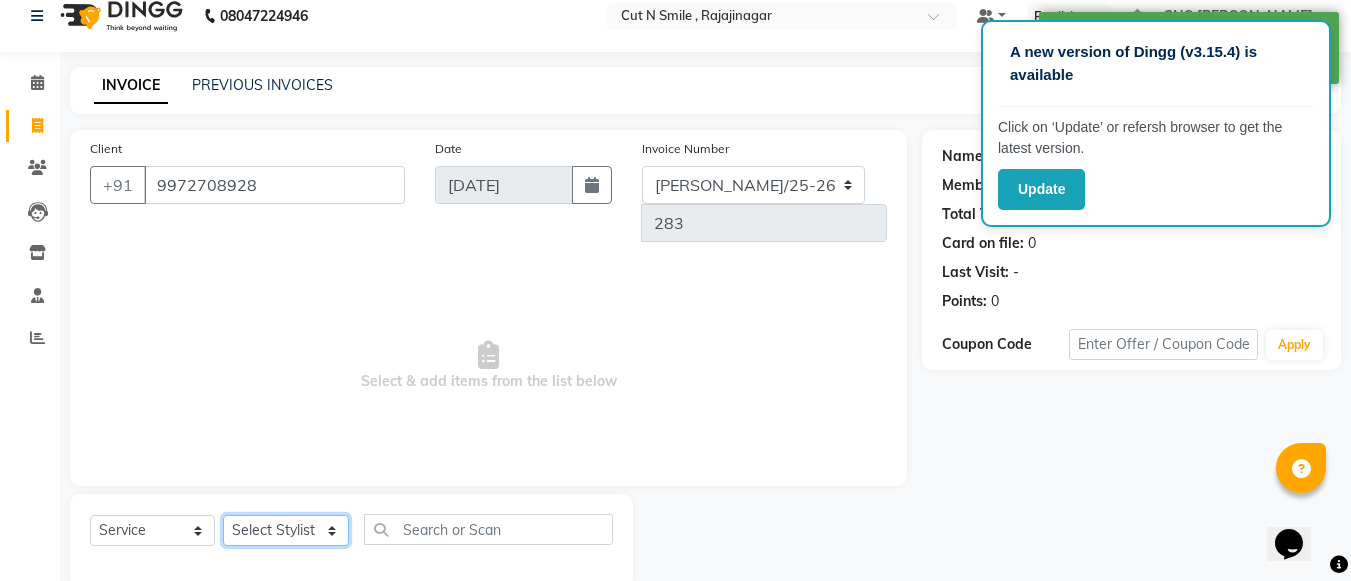 click on "Select Stylist [PERSON_NAME] Ammu 3R [PERSON_NAME] VN [PERSON_NAME] 3R [PERSON_NAME] 3R [PERSON_NAME] 3R [PERSON_NAME] 4R CNS [PERSON_NAME]  Cut N Smile 17M  Cut N Smile 3R Cut n Smile 4R Cut N Smile 9M Cut N Smile ML Cut N Smile V [PERSON_NAME] 4R Govind VN Hema 4R [PERSON_NAME] VN Karan VN Love 4R [PERSON_NAME] 3R Manu 4R  Muskaan VN [PERSON_NAME] 4R N D M 4R NDM Alam 4R Noushad VN [PERSON_NAME] 4R Priya [PERSON_NAME] 3R Rahul 3R Ravi 3R [PERSON_NAME] 4R [PERSON_NAME] 3R [PERSON_NAME] 4R [PERSON_NAME] [PERSON_NAME] 3R [PERSON_NAME] 4R Sameer 3R [PERSON_NAME] [PERSON_NAME]  [PERSON_NAME] [PERSON_NAME] [PERSON_NAME] VN [PERSON_NAME] 4R [PERSON_NAME] 4R [PERSON_NAME] VN Shanavaaz [PERSON_NAME] 3R [PERSON_NAME] 4R [PERSON_NAME] [PERSON_NAME] 4R Sunny VN [PERSON_NAME] 4R Vakeel 3R Varas 4R [PERSON_NAME] [PERSON_NAME] VN" 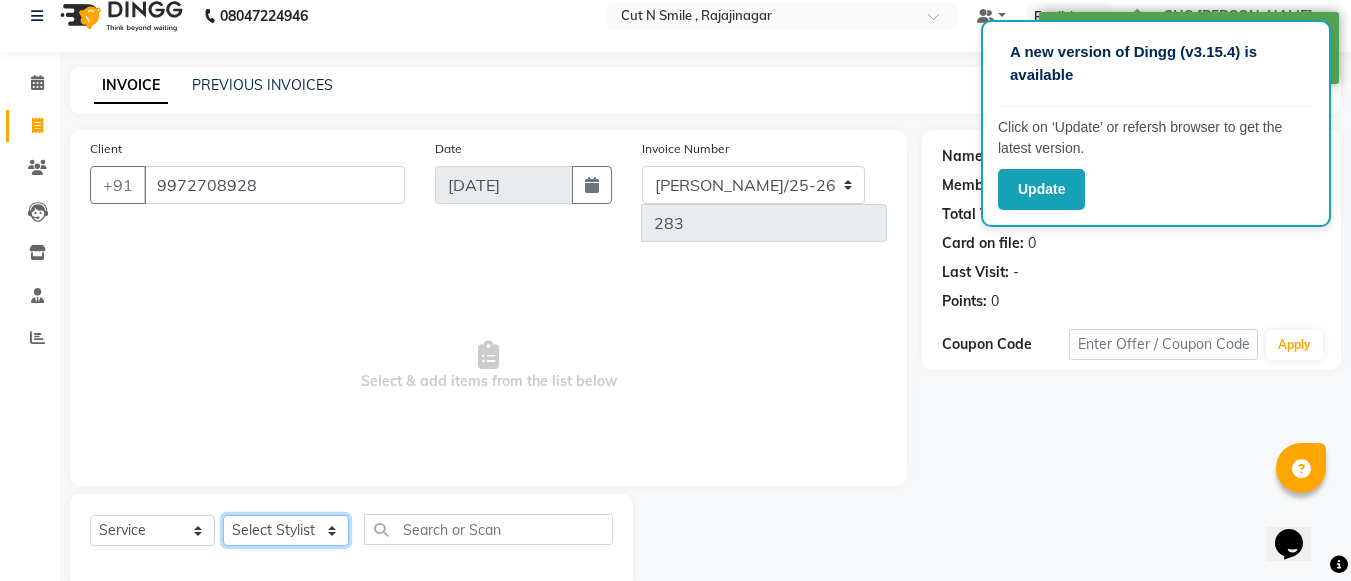 select on "76423" 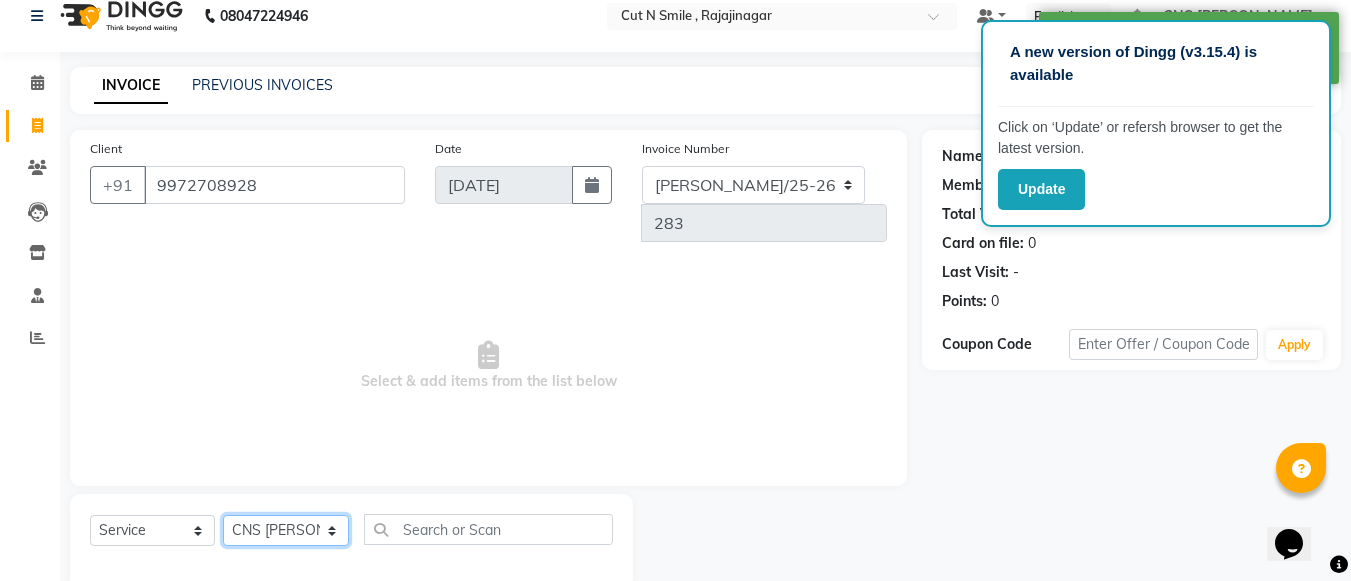 click on "Select Stylist [PERSON_NAME] Ammu 3R [PERSON_NAME] VN [PERSON_NAME] 3R [PERSON_NAME] 3R [PERSON_NAME] 3R [PERSON_NAME] 4R CNS [PERSON_NAME]  Cut N Smile 17M  Cut N Smile 3R Cut n Smile 4R Cut N Smile 9M Cut N Smile ML Cut N Smile V [PERSON_NAME] 4R Govind VN Hema 4R [PERSON_NAME] VN Karan VN Love 4R [PERSON_NAME] 3R Manu 4R  Muskaan VN [PERSON_NAME] 4R N D M 4R NDM Alam 4R Noushad VN [PERSON_NAME] 4R Priya [PERSON_NAME] 3R Rahul 3R Ravi 3R [PERSON_NAME] 4R [PERSON_NAME] 3R [PERSON_NAME] 4R [PERSON_NAME] [PERSON_NAME] 3R [PERSON_NAME] 4R Sameer 3R [PERSON_NAME] [PERSON_NAME]  [PERSON_NAME] [PERSON_NAME] [PERSON_NAME] VN [PERSON_NAME] 4R [PERSON_NAME] 4R [PERSON_NAME] VN Shanavaaz [PERSON_NAME] 3R [PERSON_NAME] 4R [PERSON_NAME] [PERSON_NAME] 4R Sunny VN [PERSON_NAME] 4R Vakeel 3R Varas 4R [PERSON_NAME] [PERSON_NAME] VN" 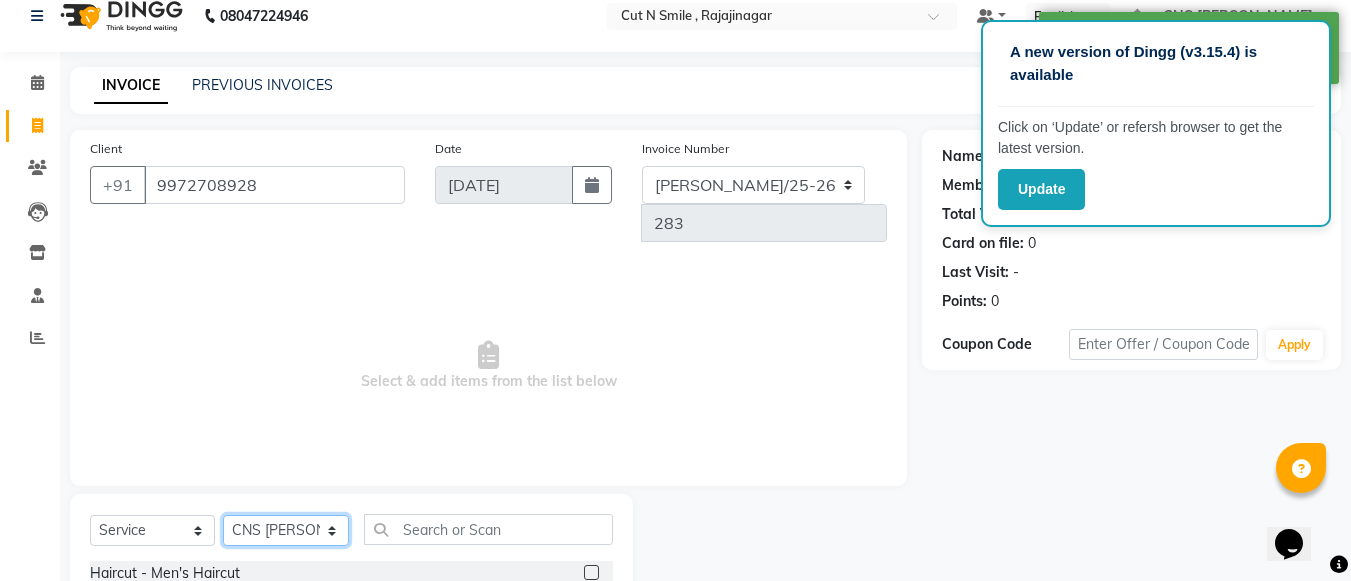 scroll, scrollTop: 220, scrollLeft: 0, axis: vertical 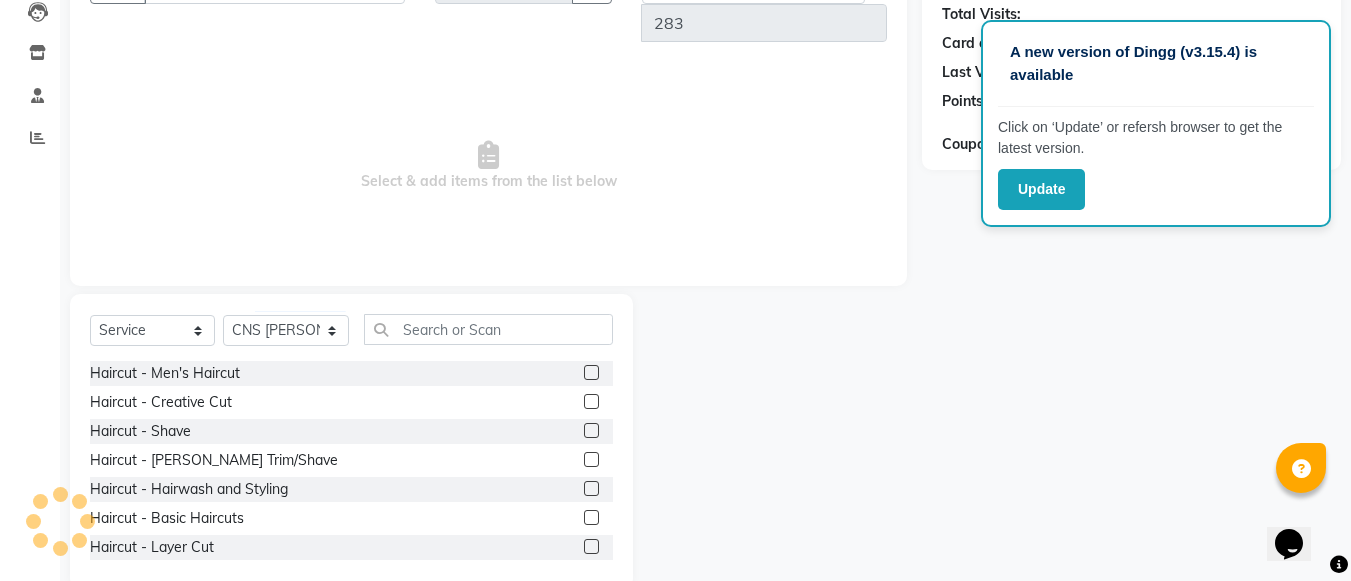 click 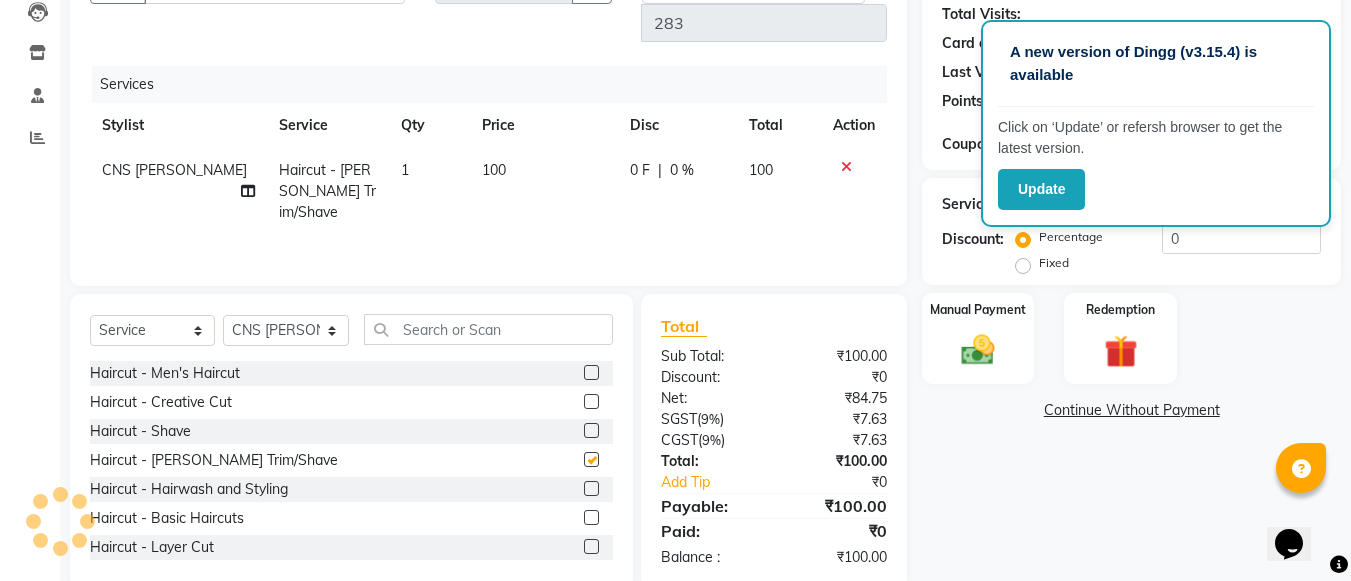 checkbox on "false" 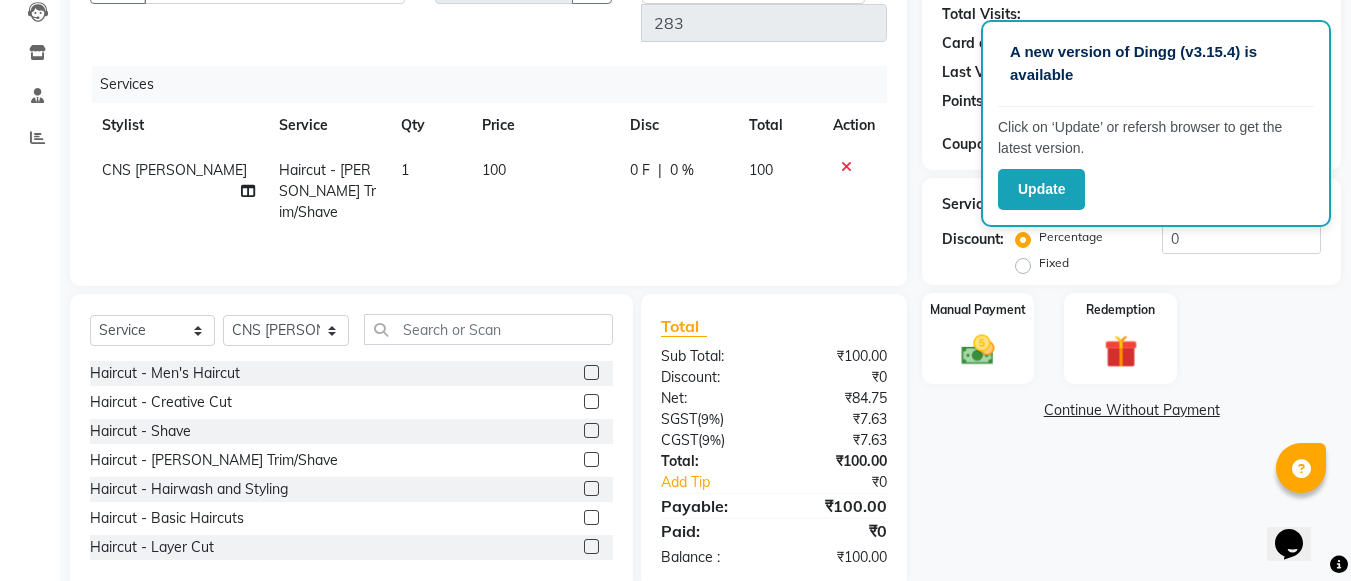 click on "Haircut  - Hairwash and Styling" 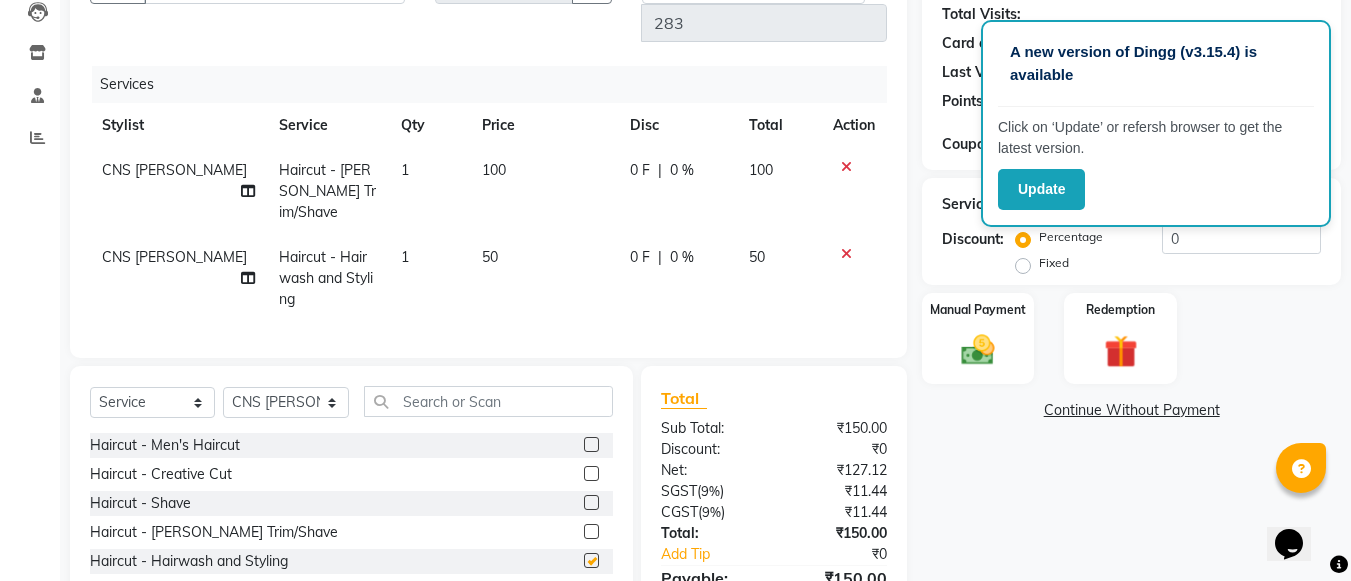 checkbox on "false" 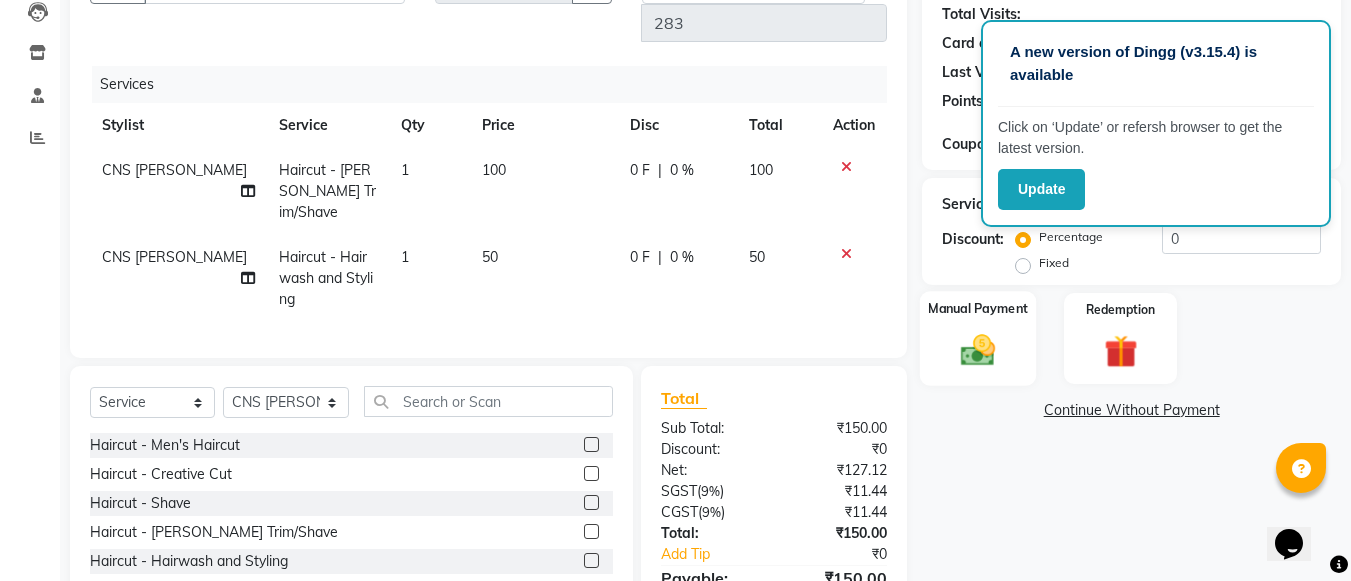 click 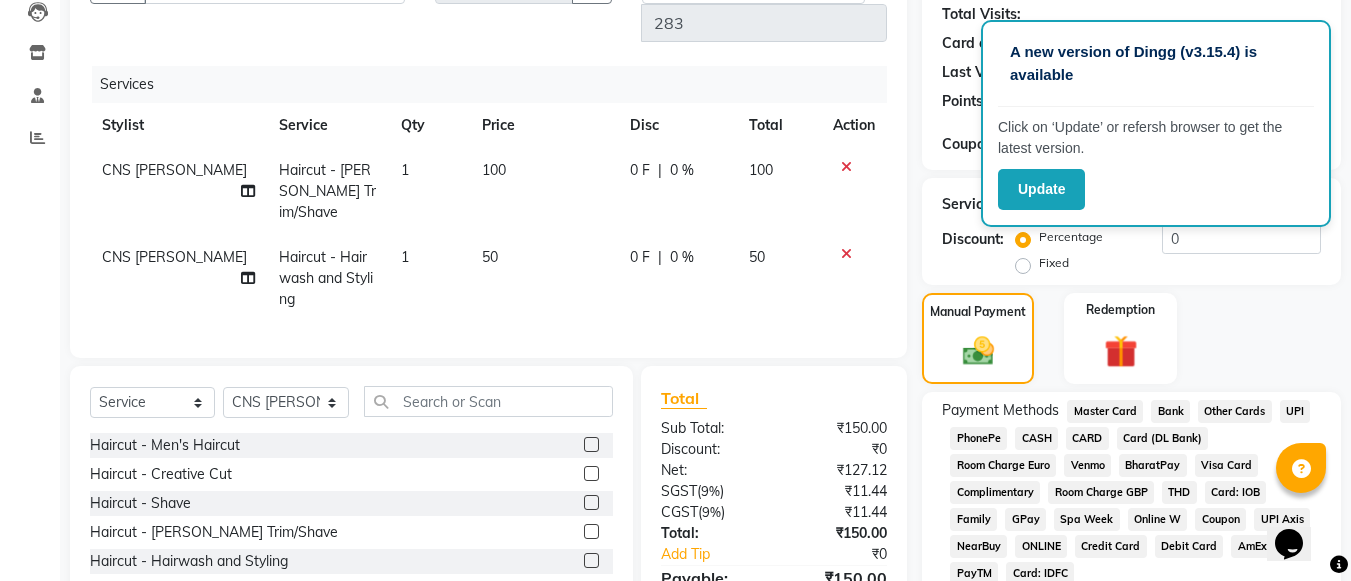 click on "CASH" 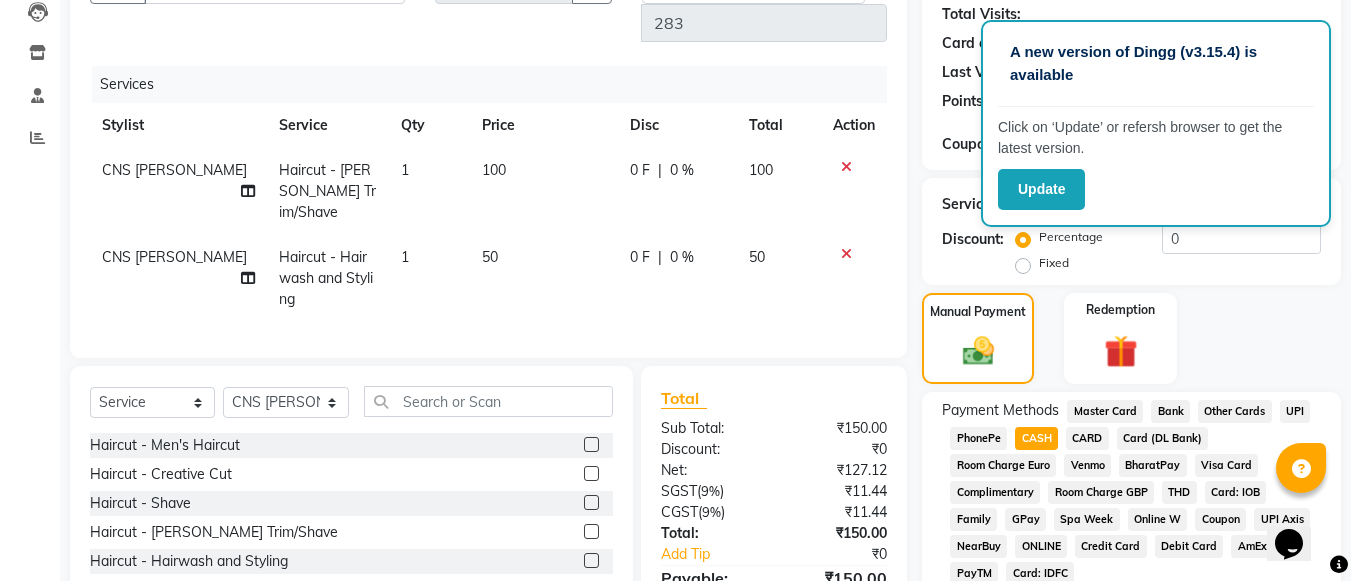 click on "UPI" 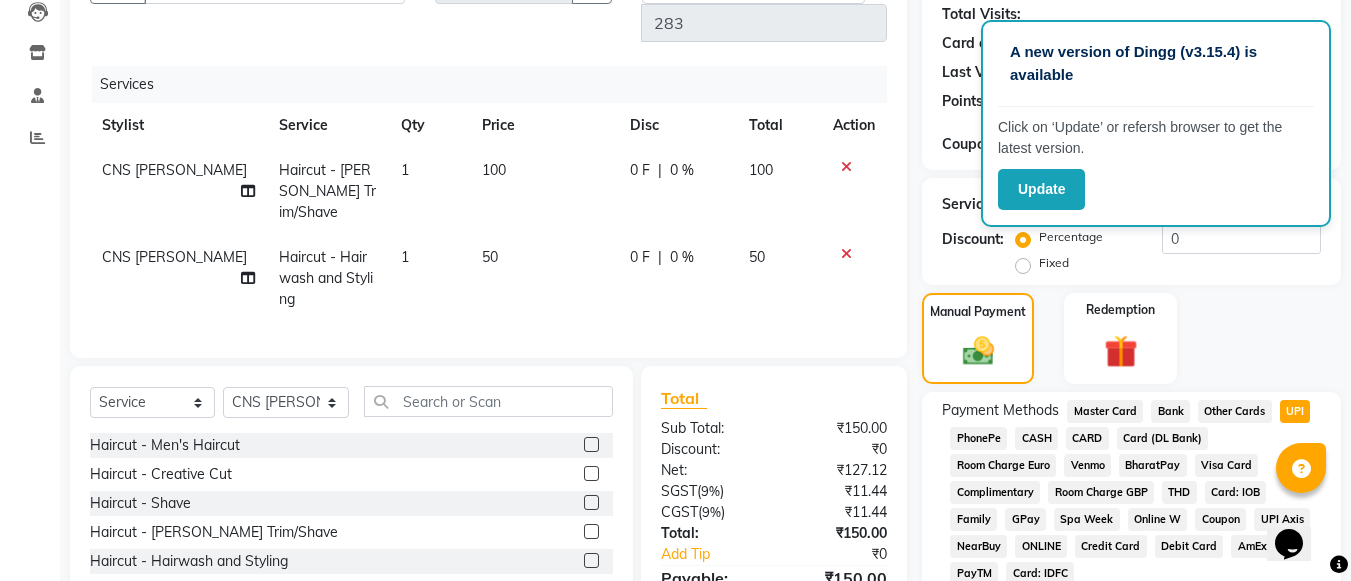click on "UPI" 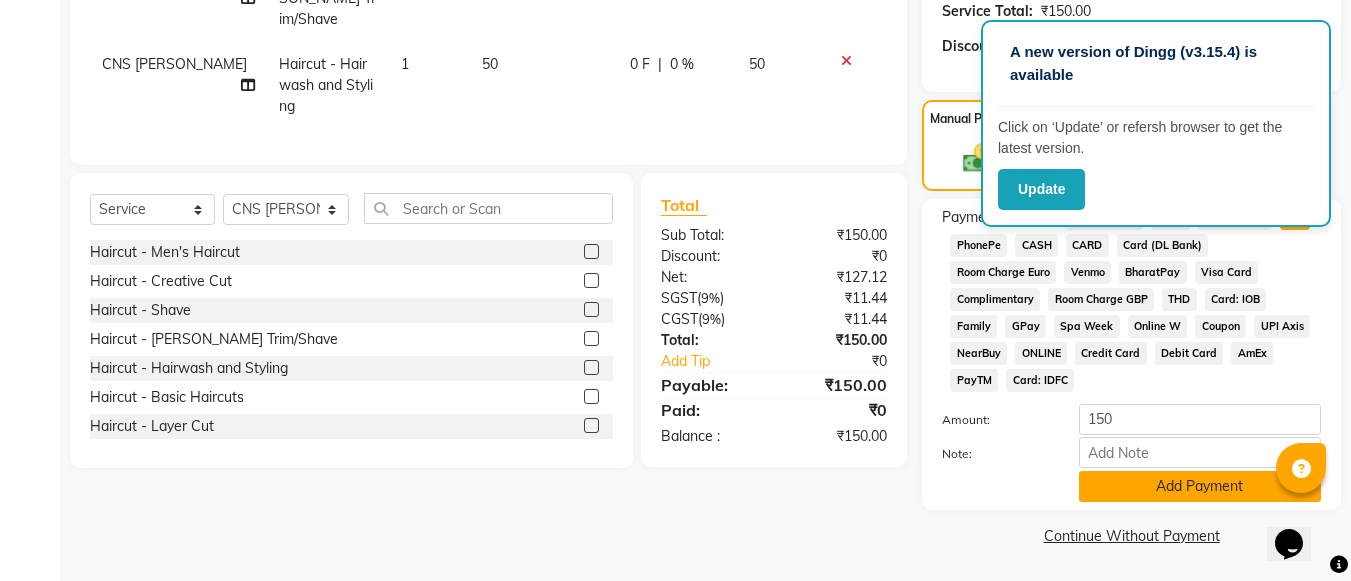 click on "Add Payment" 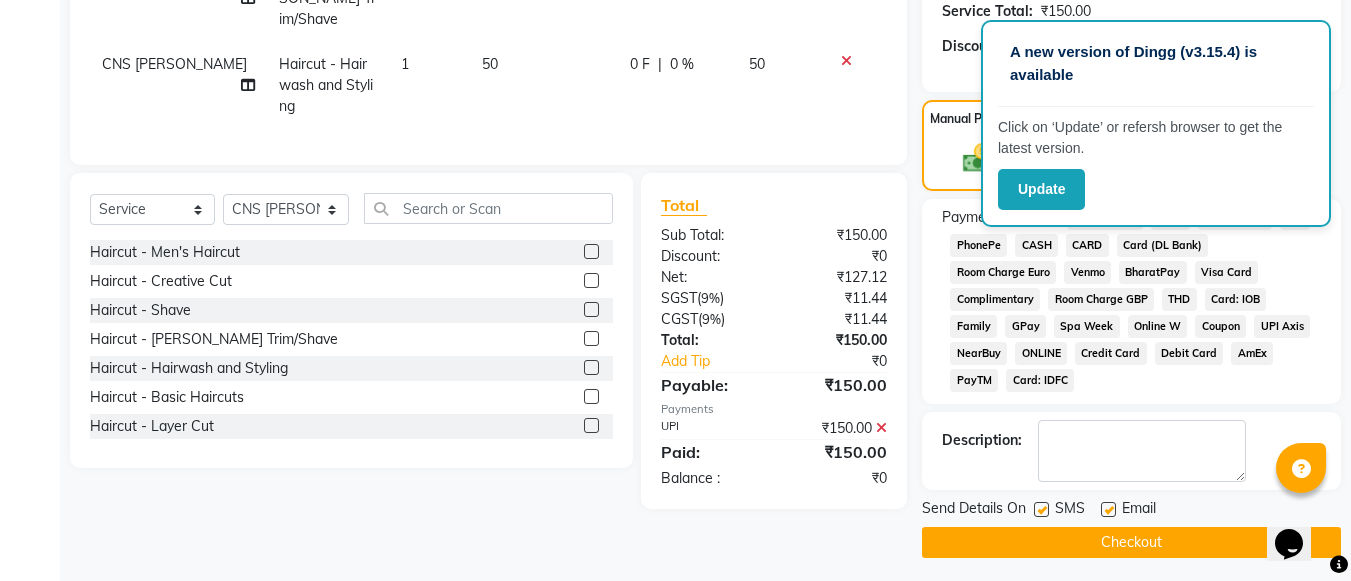 click on "Checkout" 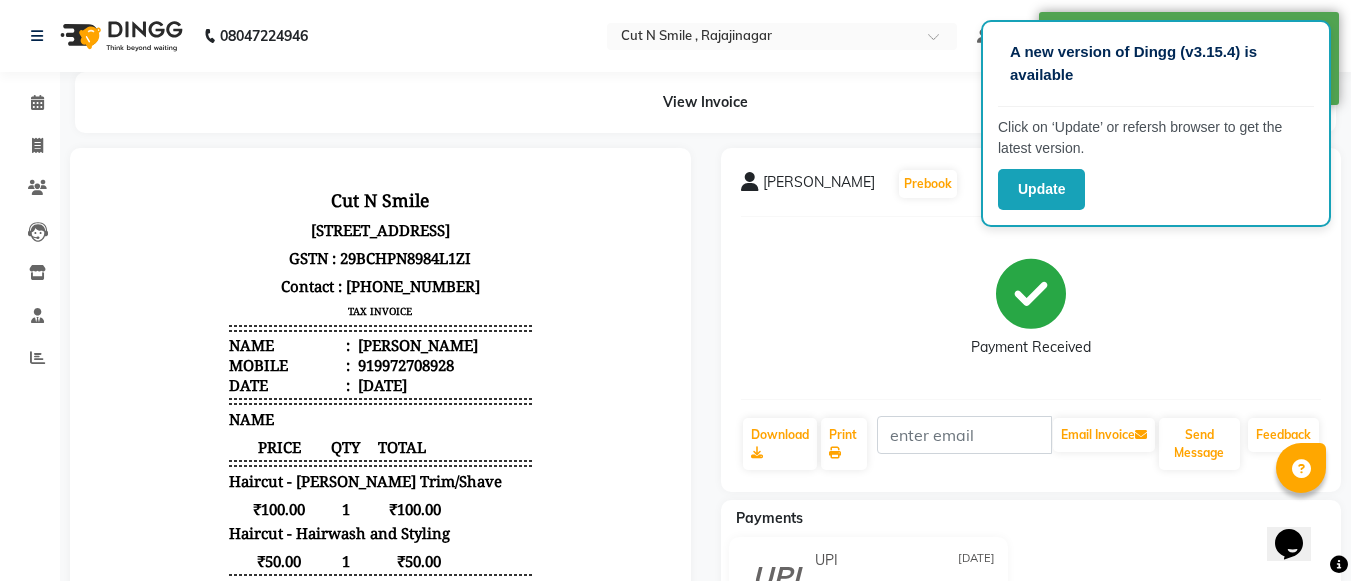 scroll, scrollTop: 0, scrollLeft: 0, axis: both 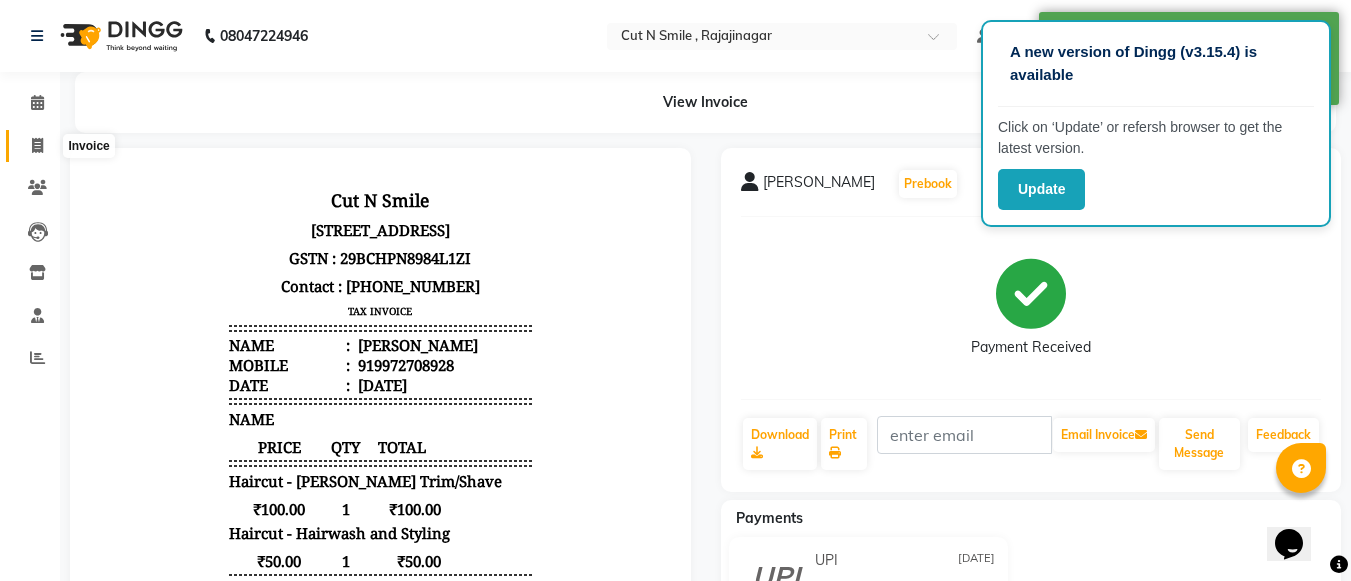 click 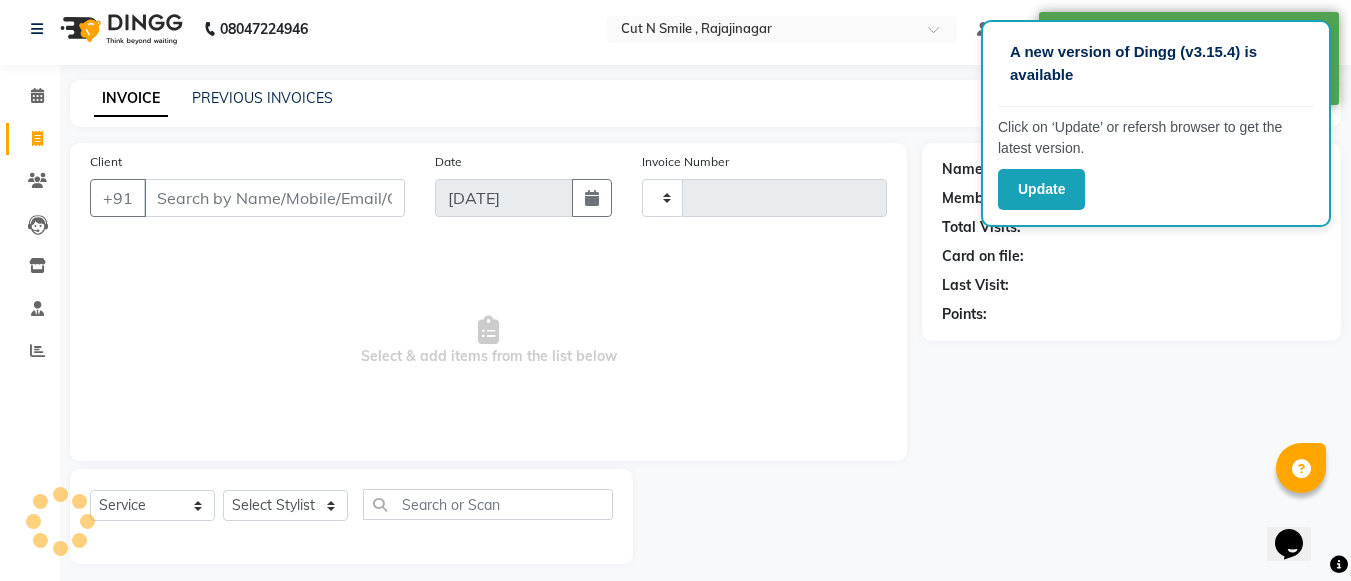scroll, scrollTop: 20, scrollLeft: 0, axis: vertical 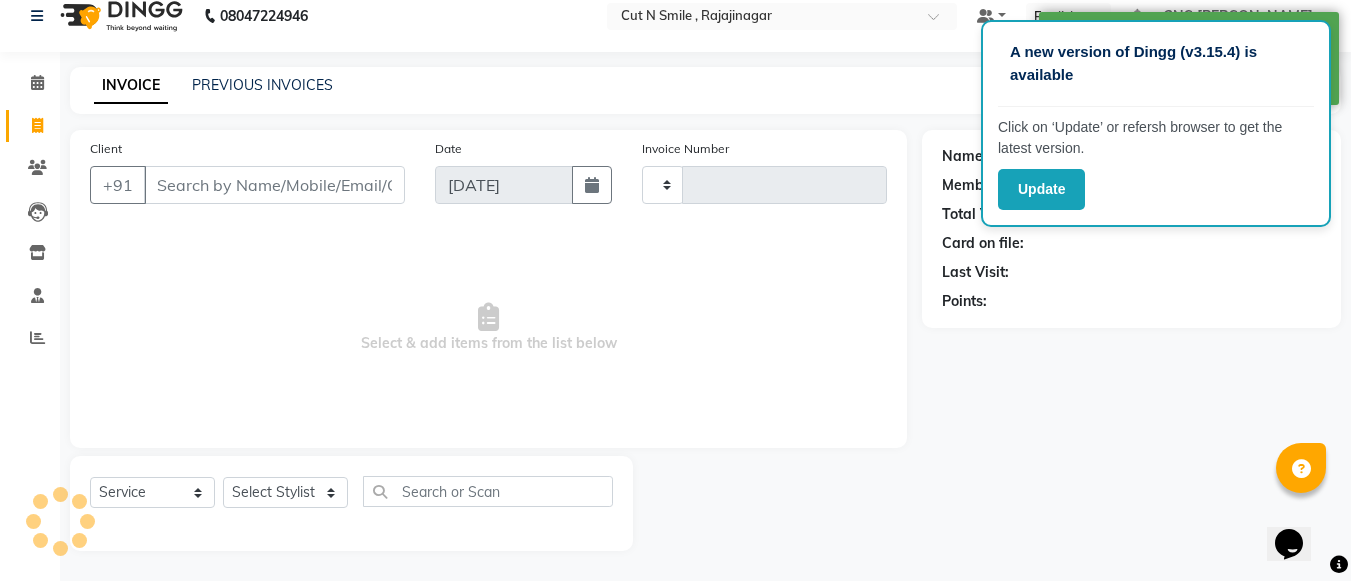 type on "107" 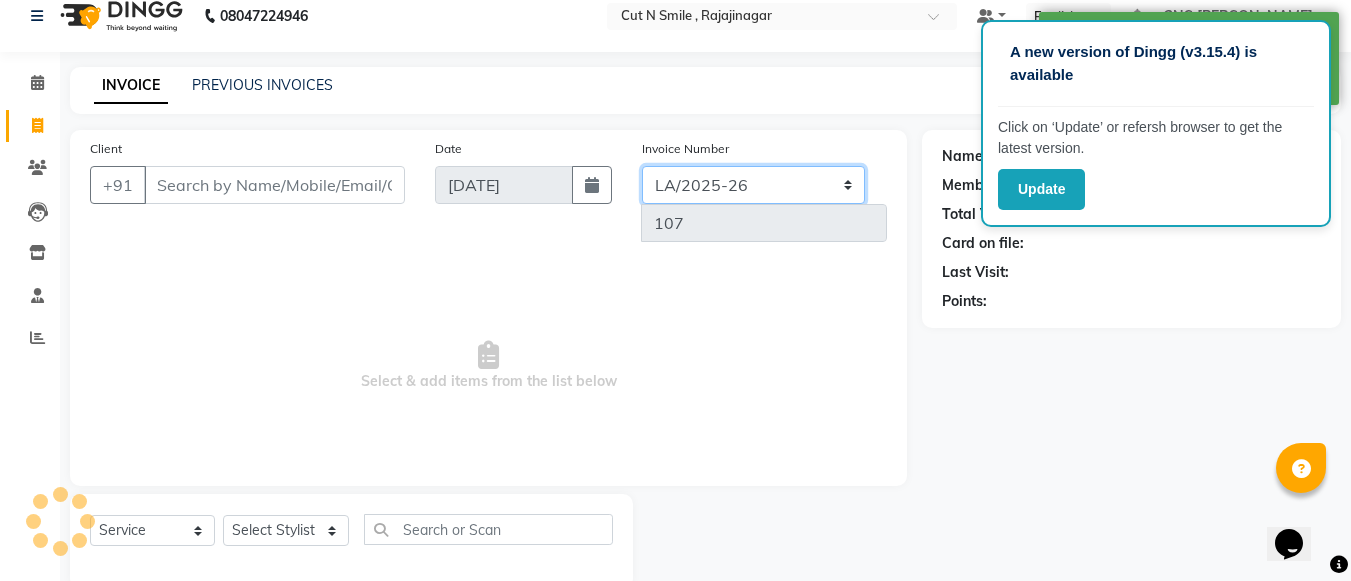 click on "[PERSON_NAME]/25-26 LA/2025-26 SH/25 CH/25 SA/25" 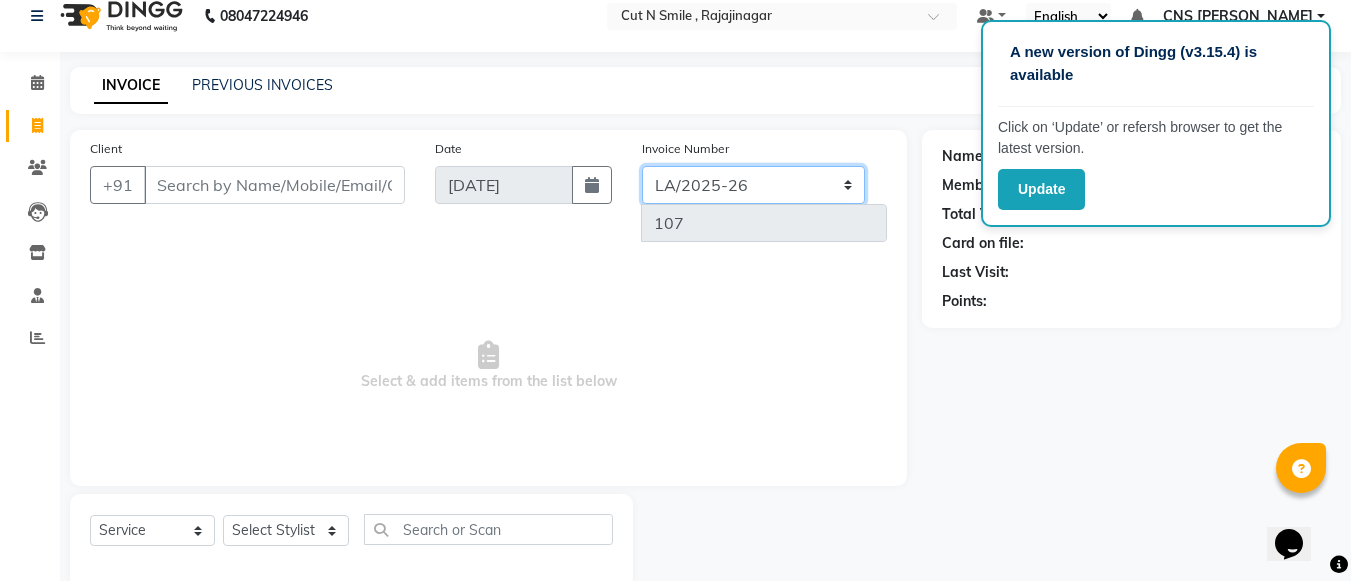 select on "8154" 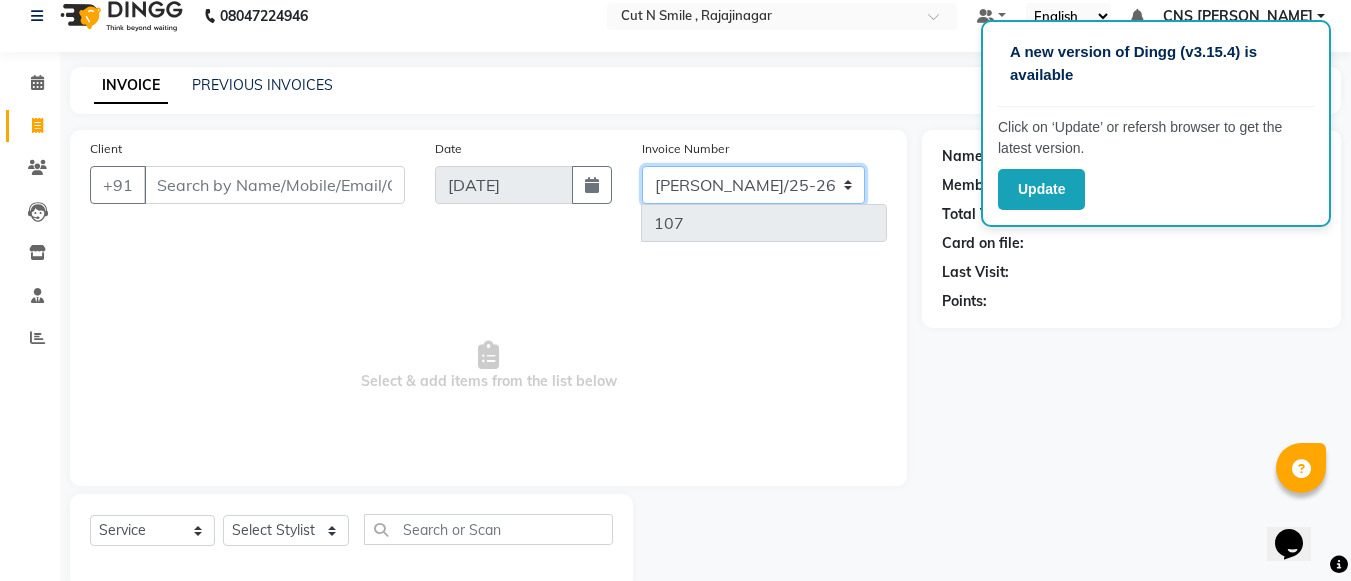 click on "[PERSON_NAME]/25-26 LA/2025-26 SH/25 CH/25 SA/25" 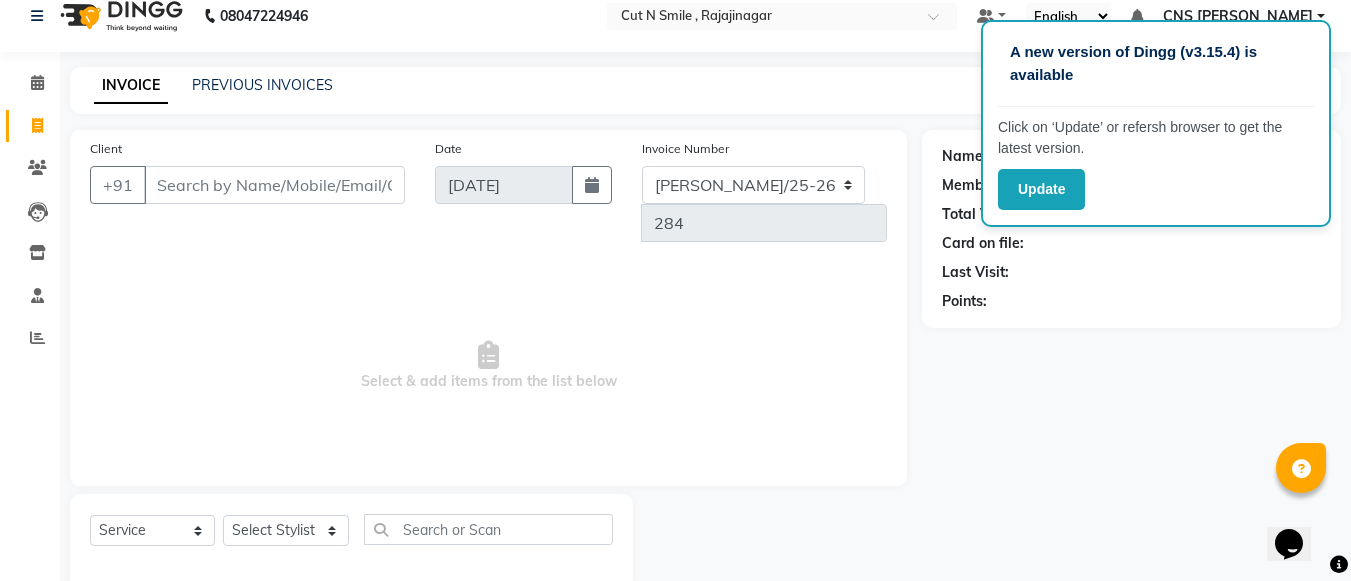 click on "Invoice Number [PERSON_NAME]/25-26 LA/2025-26 SH/25 CH/25 SA/25 284" 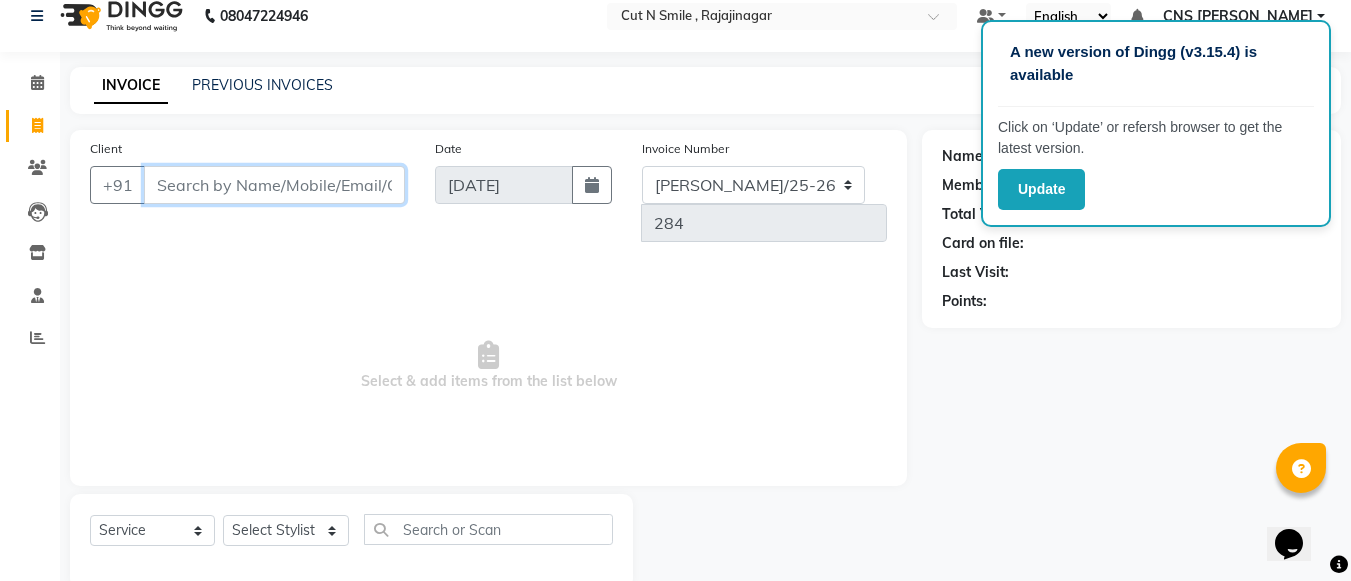 click on "Client" at bounding box center (274, 185) 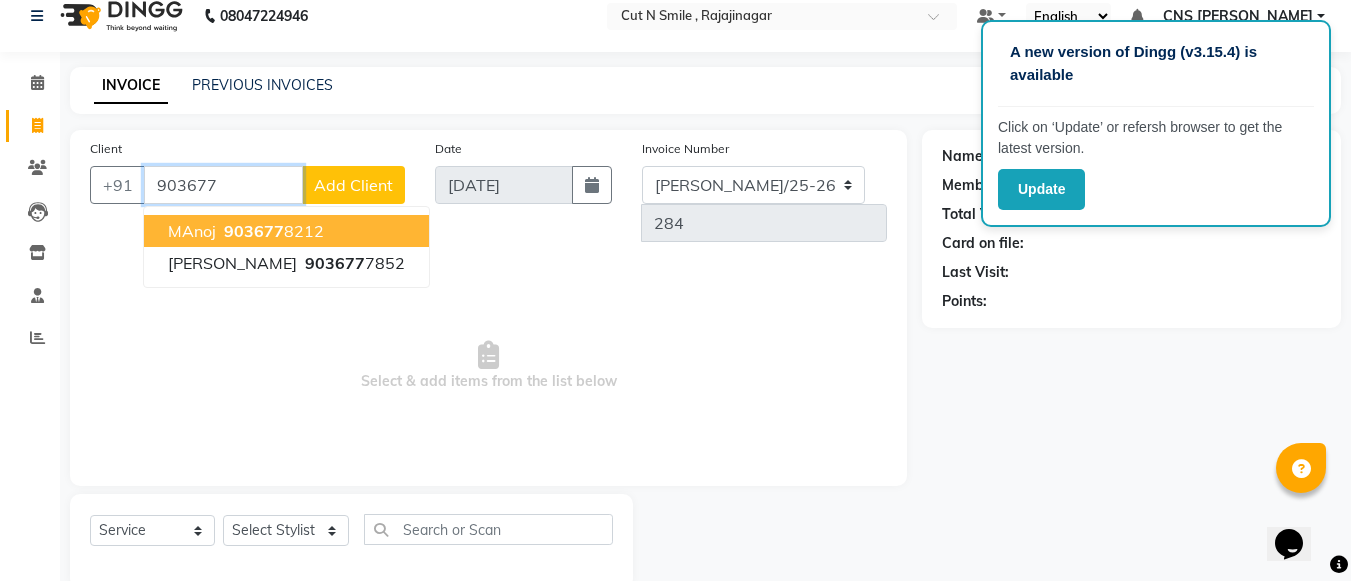 click on "MAnoj" at bounding box center (192, 231) 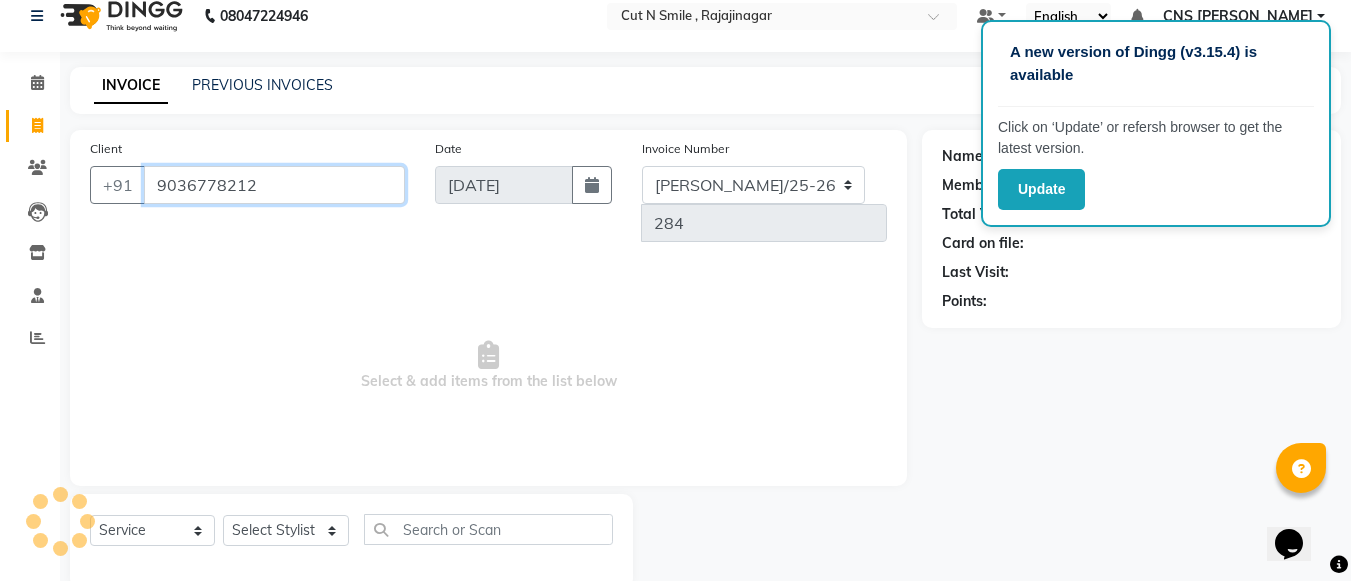 type on "9036778212" 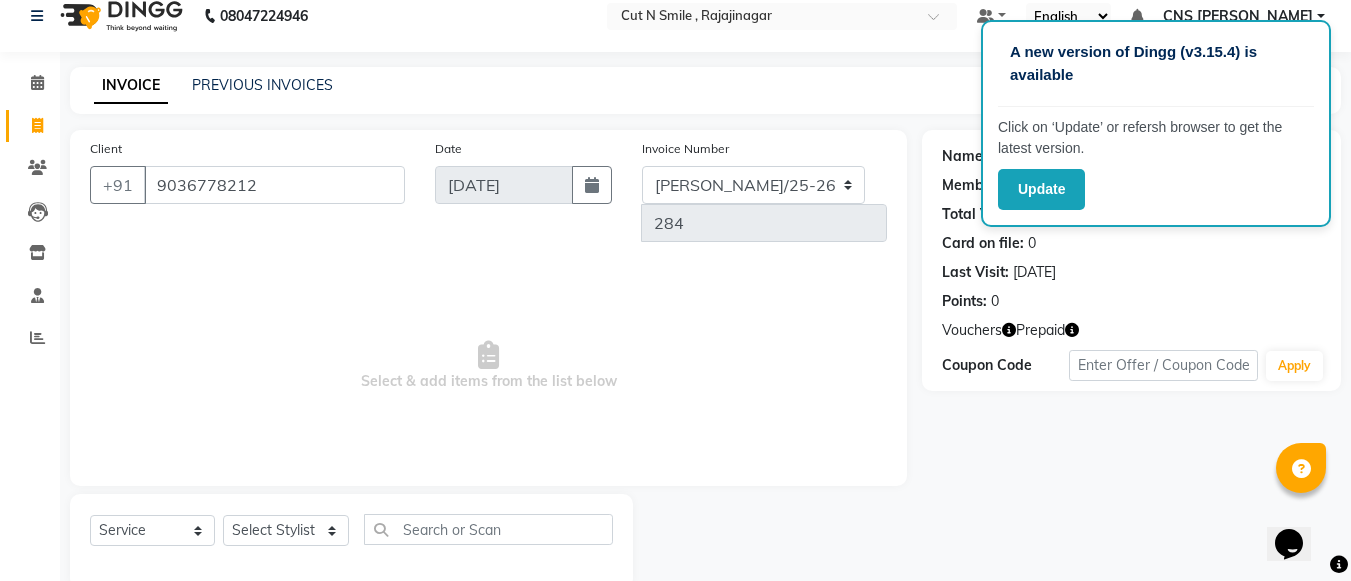 click 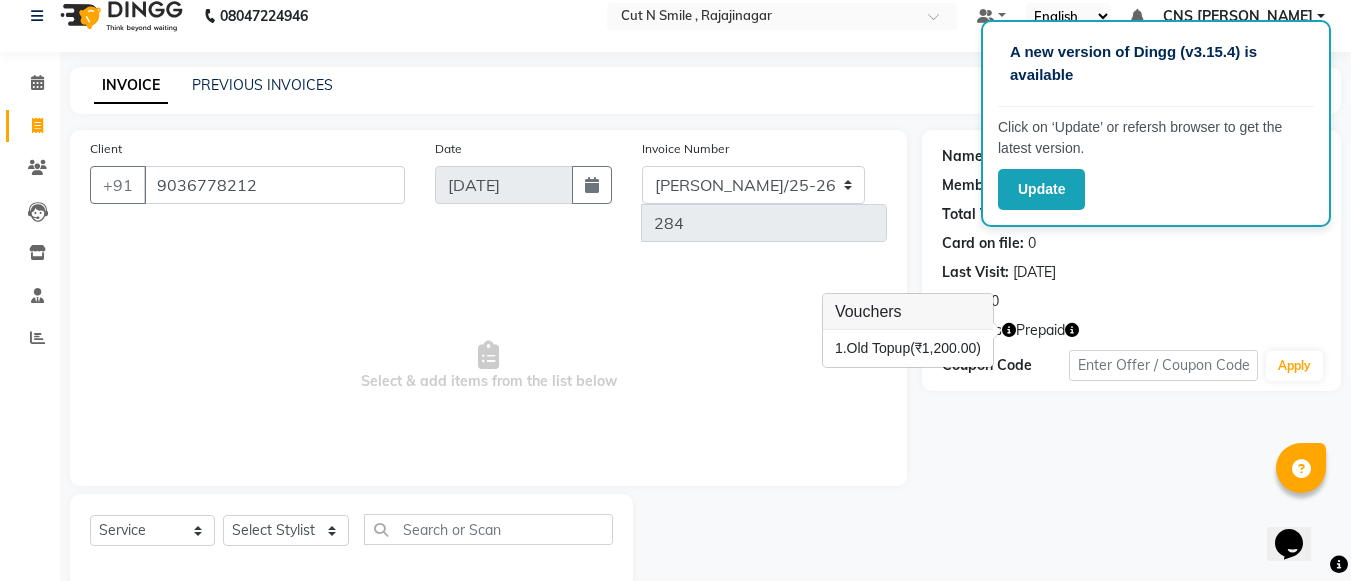 click 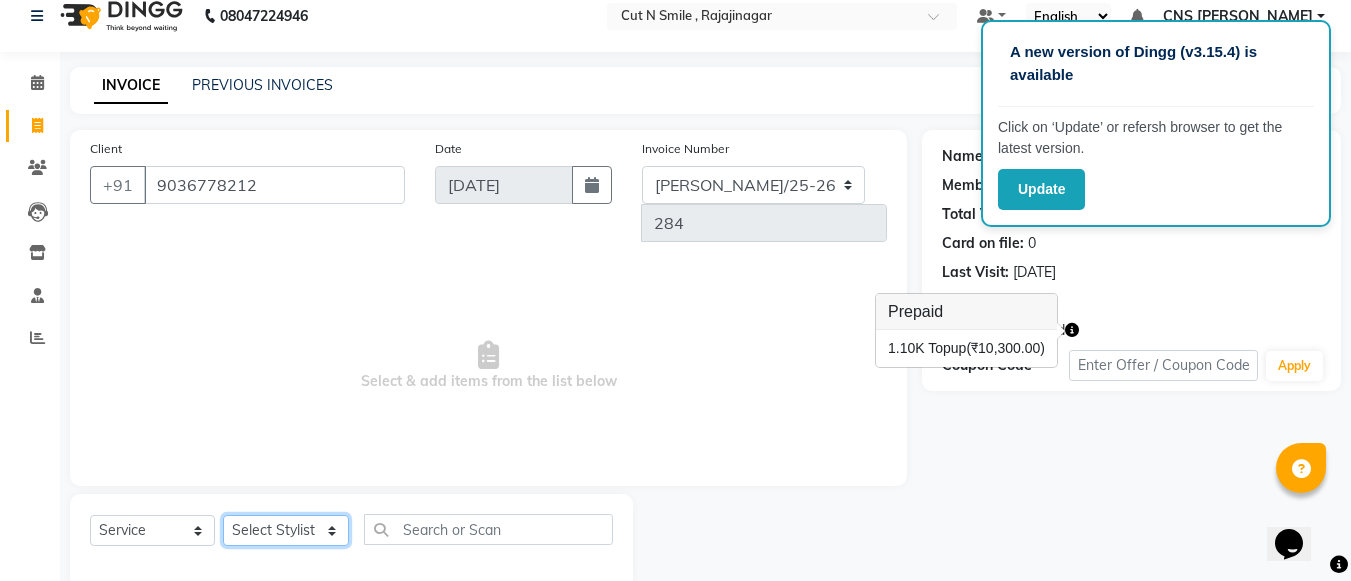 click on "Select Stylist [PERSON_NAME] Ammu 3R [PERSON_NAME] VN [PERSON_NAME] 3R [PERSON_NAME] 3R [PERSON_NAME] 3R [PERSON_NAME] 4R CNS [PERSON_NAME]  Cut N Smile 17M  Cut N Smile 3R Cut n Smile 4R Cut N Smile 9M Cut N Smile ML Cut N Smile V [PERSON_NAME] 4R Govind VN Hema 4R [PERSON_NAME] VN Karan VN Love 4R [PERSON_NAME] 3R Manu 4R  Muskaan VN [PERSON_NAME] 4R N D M 4R NDM Alam 4R Noushad VN [PERSON_NAME] 4R Priya [PERSON_NAME] 3R Rahul 3R Ravi 3R [PERSON_NAME] 4R [PERSON_NAME] 3R [PERSON_NAME] 4R [PERSON_NAME] [PERSON_NAME] 3R [PERSON_NAME] 4R Sameer 3R [PERSON_NAME] [PERSON_NAME]  [PERSON_NAME] [PERSON_NAME] [PERSON_NAME] VN [PERSON_NAME] 4R [PERSON_NAME] 4R [PERSON_NAME] VN Shanavaaz [PERSON_NAME] 3R [PERSON_NAME] 4R [PERSON_NAME] [PERSON_NAME] 4R Sunny VN [PERSON_NAME] 4R Vakeel 3R Varas 4R [PERSON_NAME] [PERSON_NAME] VN" 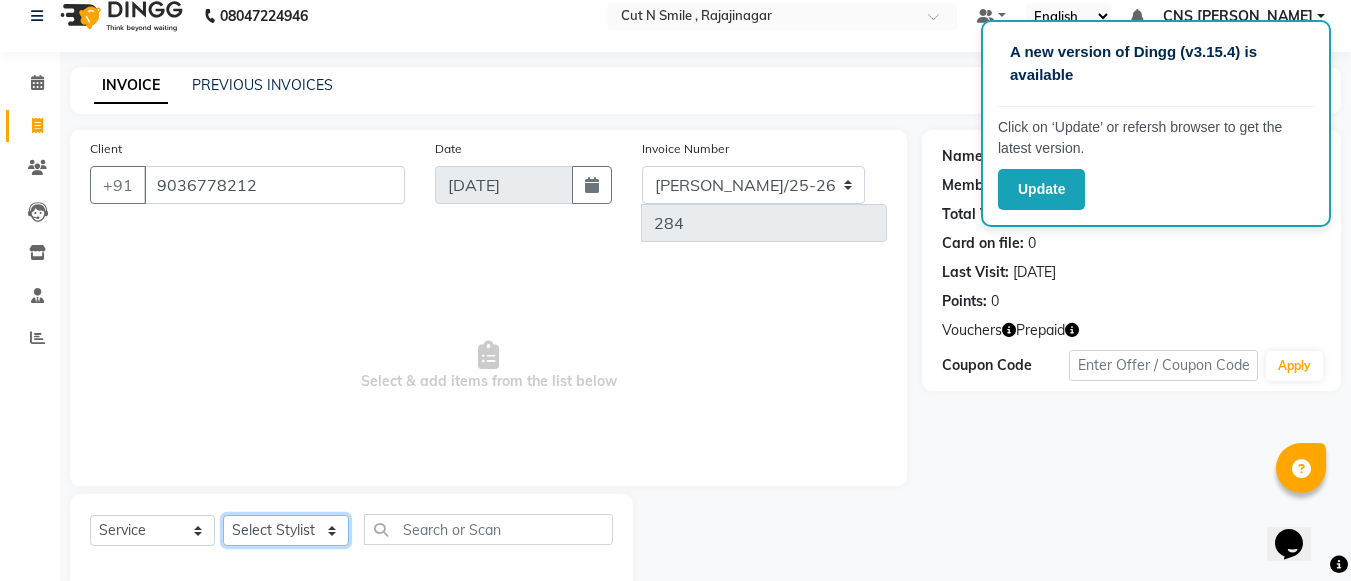 select on "57483" 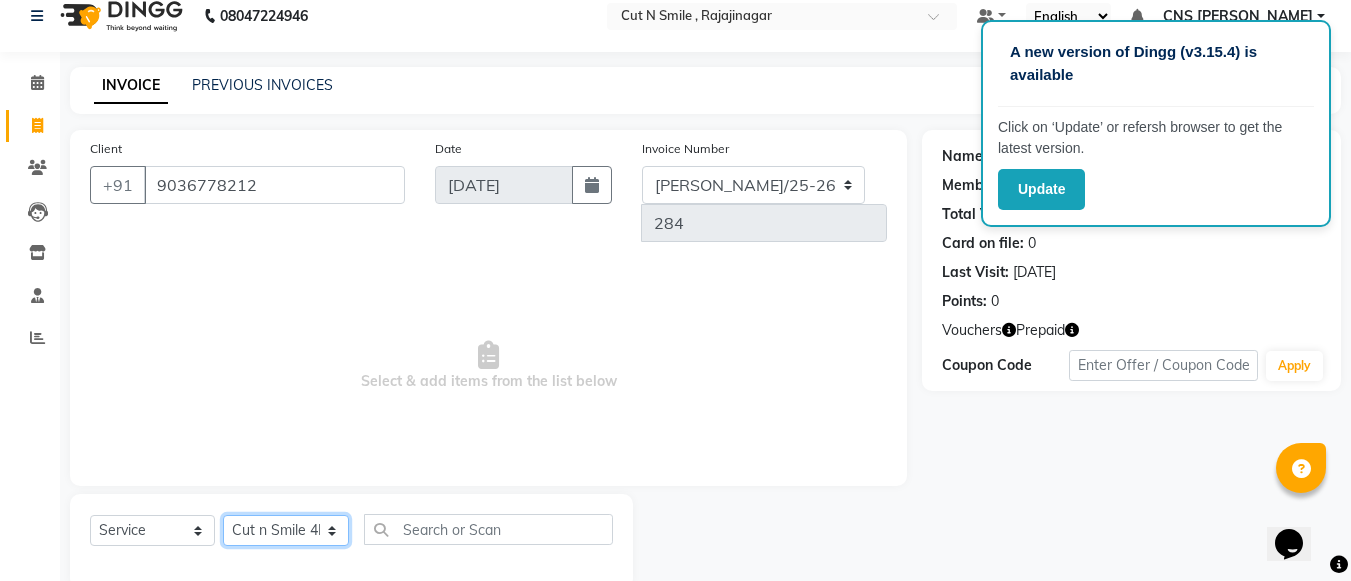 click on "Select Stylist [PERSON_NAME] Ammu 3R [PERSON_NAME] VN [PERSON_NAME] 3R [PERSON_NAME] 3R [PERSON_NAME] 3R [PERSON_NAME] 4R CNS [PERSON_NAME]  Cut N Smile 17M  Cut N Smile 3R Cut n Smile 4R Cut N Smile 9M Cut N Smile ML Cut N Smile V [PERSON_NAME] 4R Govind VN Hema 4R [PERSON_NAME] VN Karan VN Love 4R [PERSON_NAME] 3R Manu 4R  Muskaan VN [PERSON_NAME] 4R N D M 4R NDM Alam 4R Noushad VN [PERSON_NAME] 4R Priya [PERSON_NAME] 3R Rahul 3R Ravi 3R [PERSON_NAME] 4R [PERSON_NAME] 3R [PERSON_NAME] 4R [PERSON_NAME] [PERSON_NAME] 3R [PERSON_NAME] 4R Sameer 3R [PERSON_NAME] [PERSON_NAME]  [PERSON_NAME] [PERSON_NAME] [PERSON_NAME] VN [PERSON_NAME] 4R [PERSON_NAME] 4R [PERSON_NAME] VN Shanavaaz [PERSON_NAME] 3R [PERSON_NAME] 4R [PERSON_NAME] [PERSON_NAME] 4R Sunny VN [PERSON_NAME] 4R Vakeel 3R Varas 4R [PERSON_NAME] [PERSON_NAME] VN" 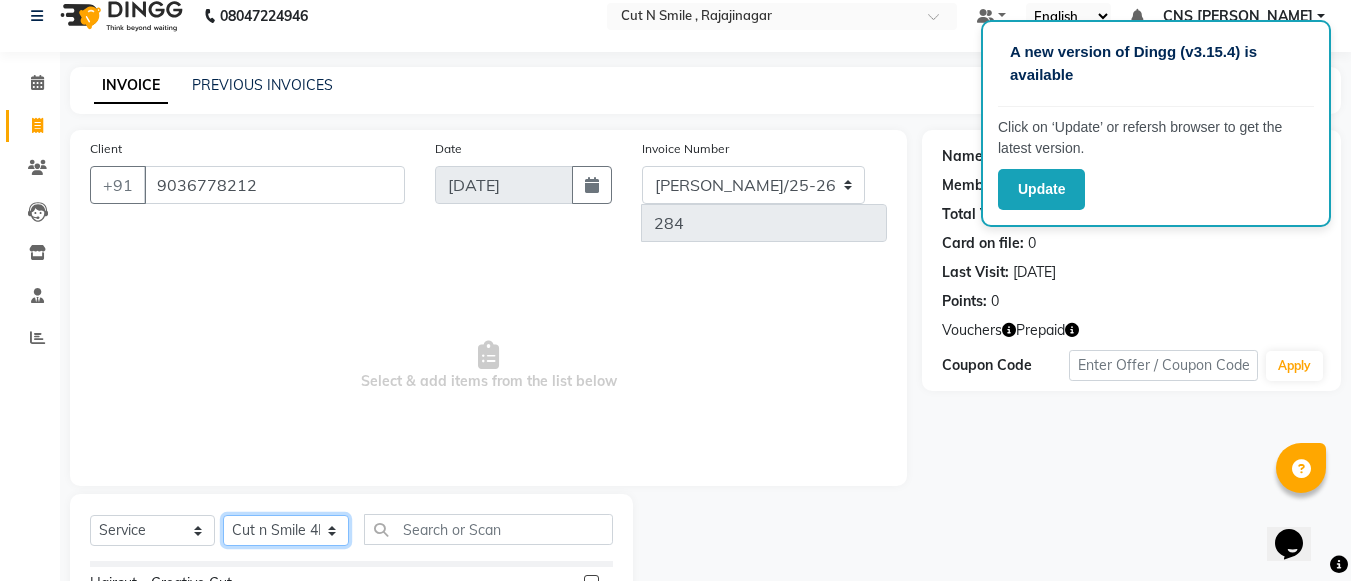 scroll, scrollTop: 0, scrollLeft: 0, axis: both 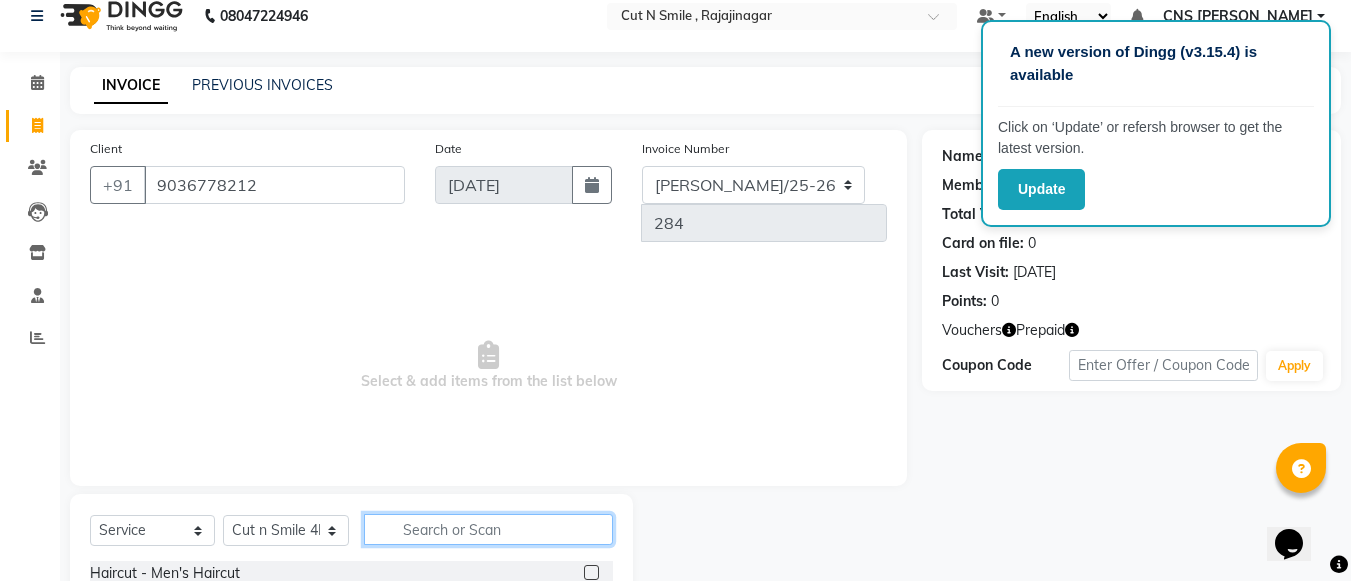 click 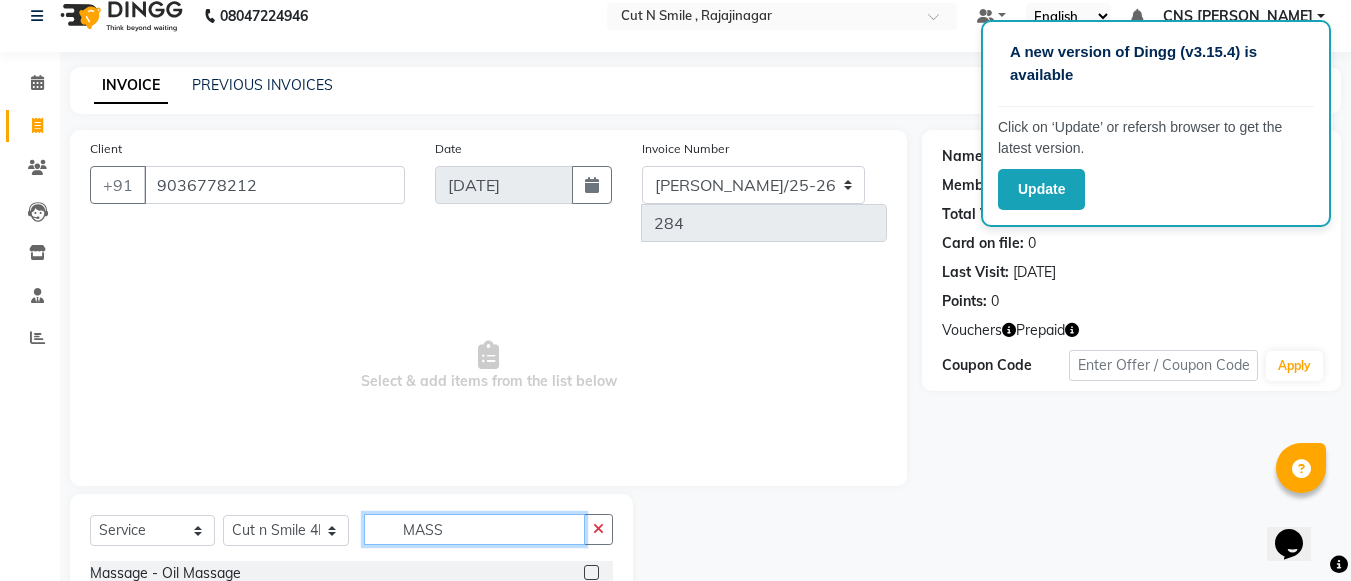 type on "MASS" 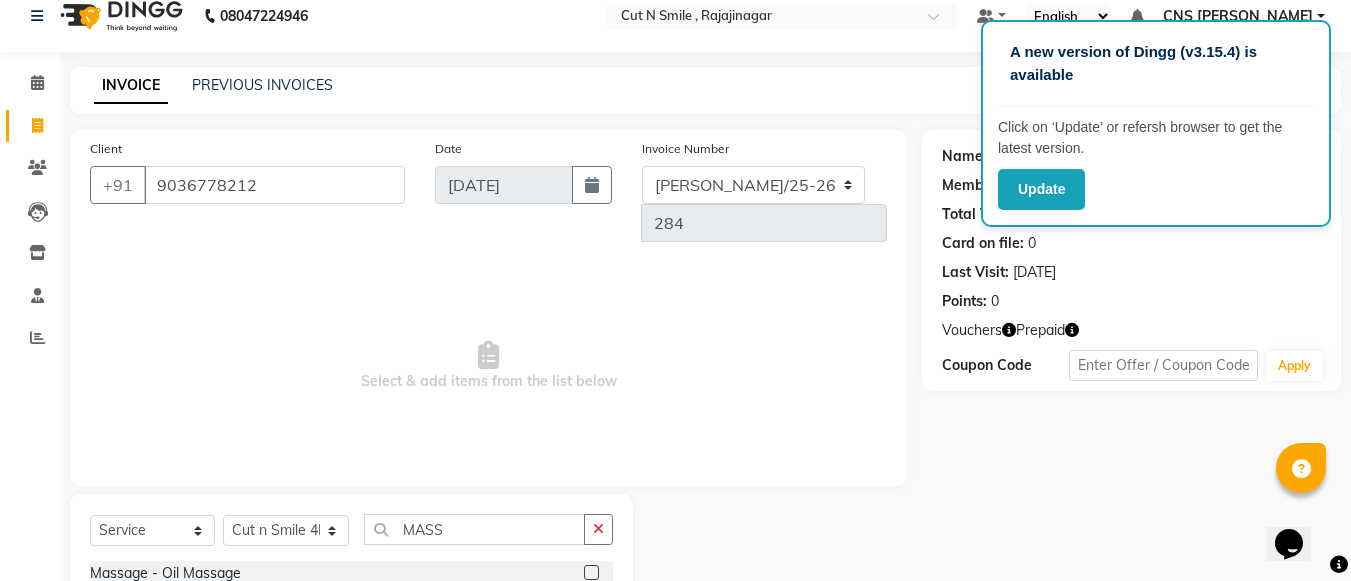 click 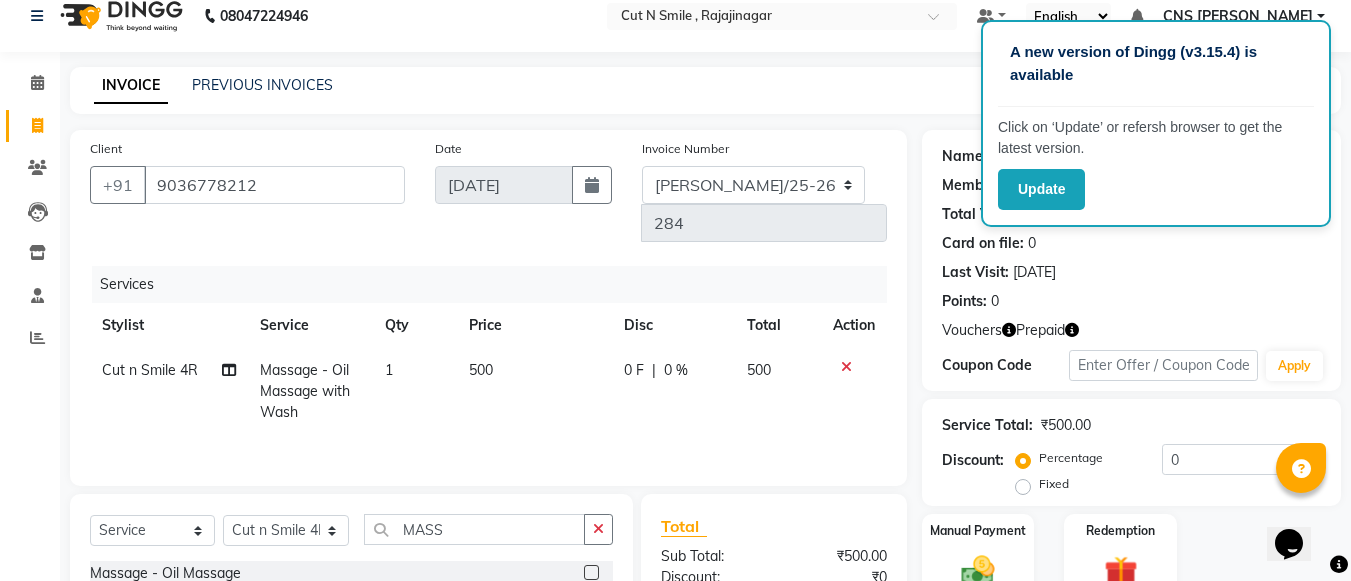 checkbox on "false" 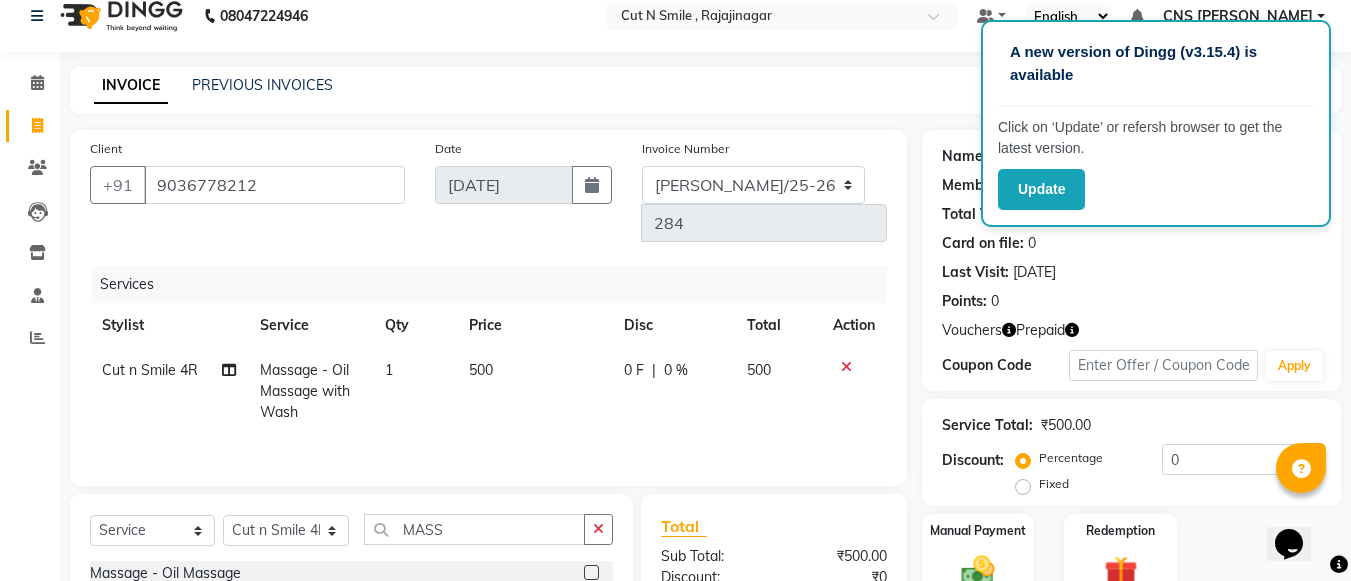 click 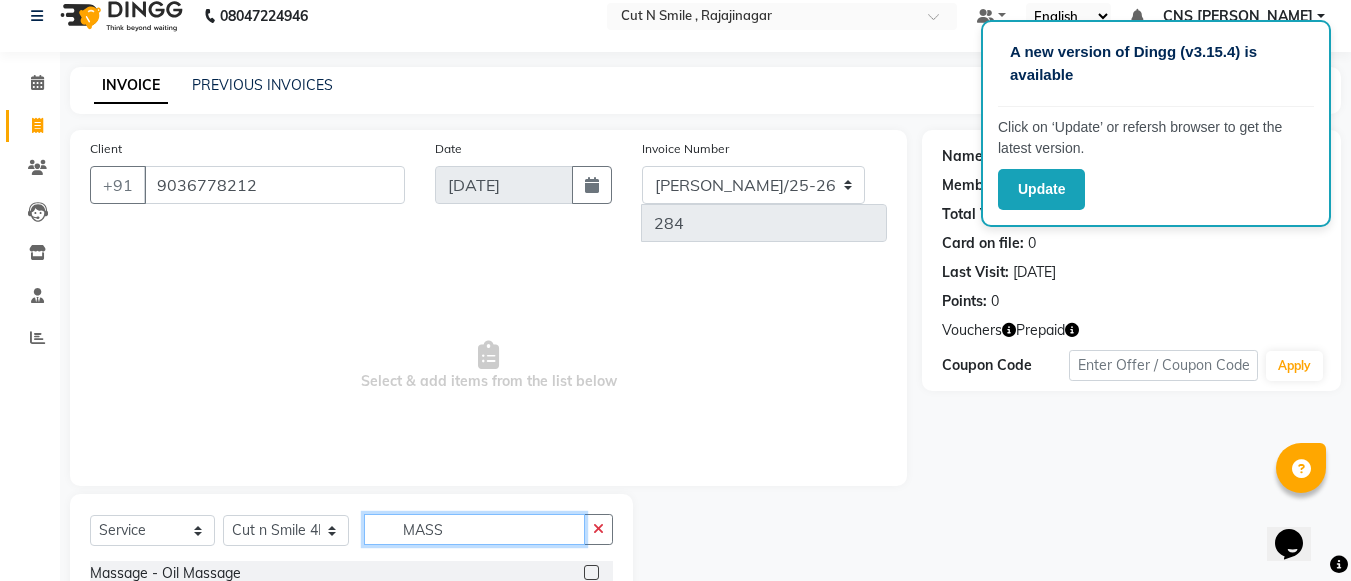 click on "MASS" 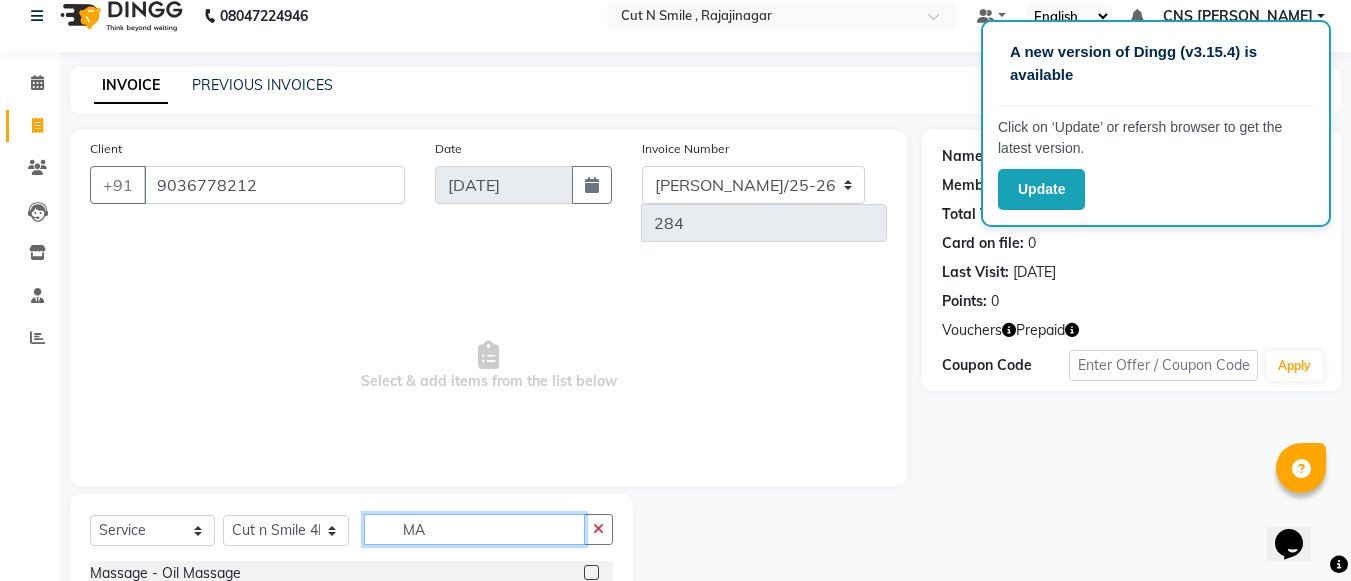 type on "M" 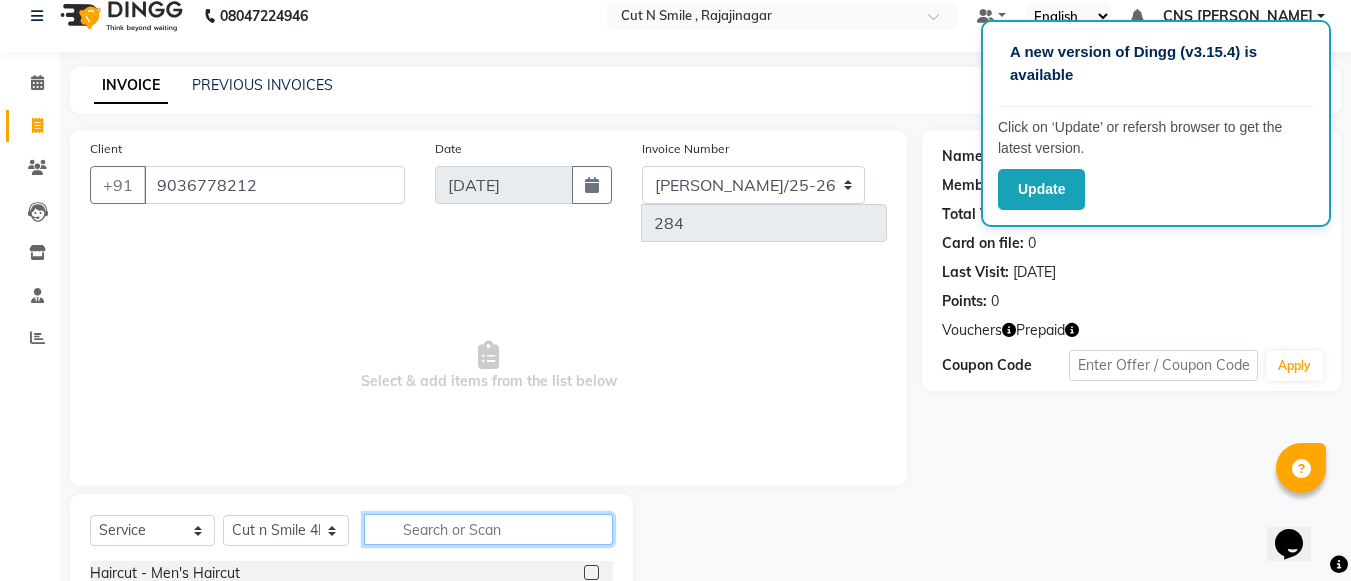 scroll, scrollTop: 220, scrollLeft: 0, axis: vertical 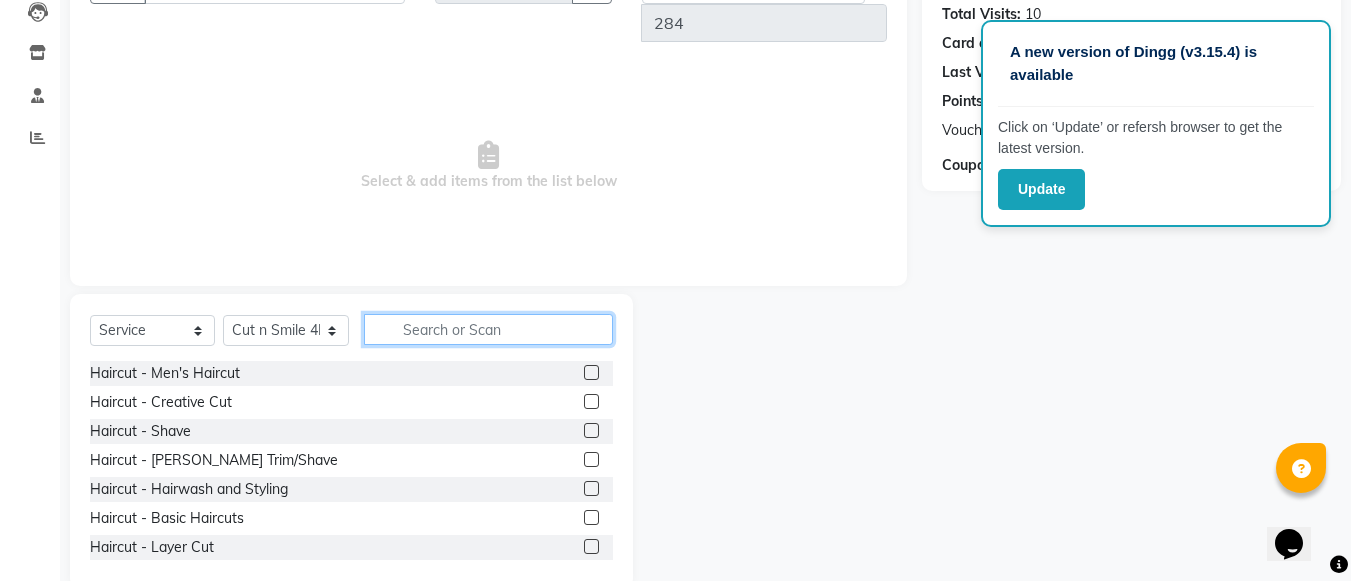 type 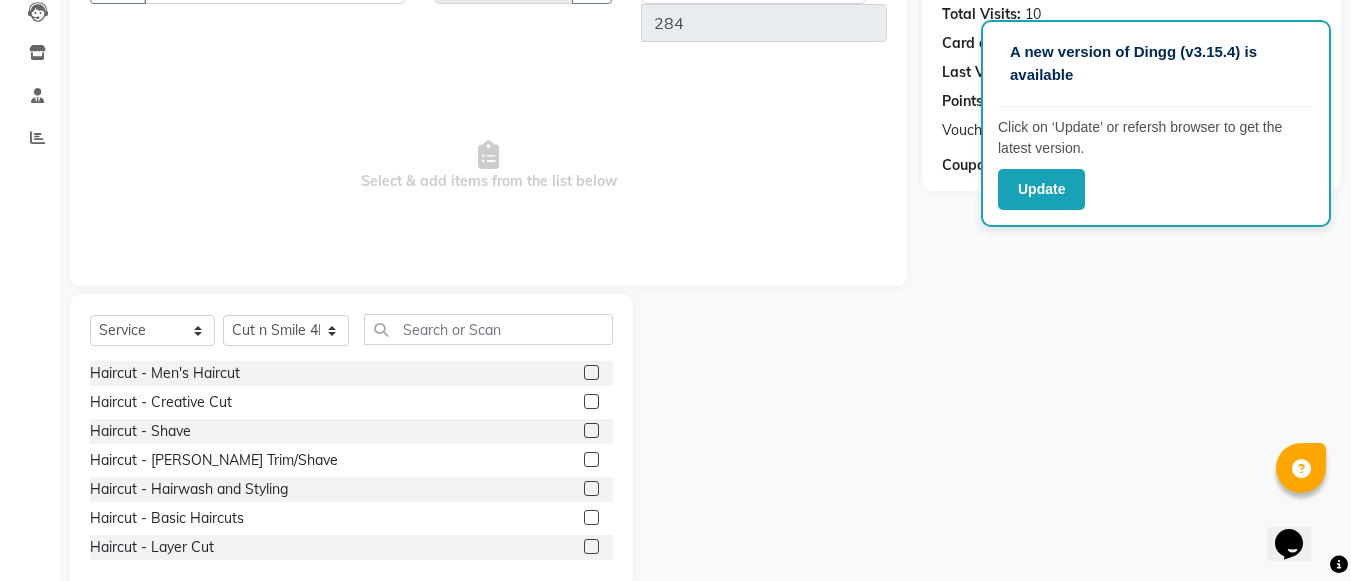 click 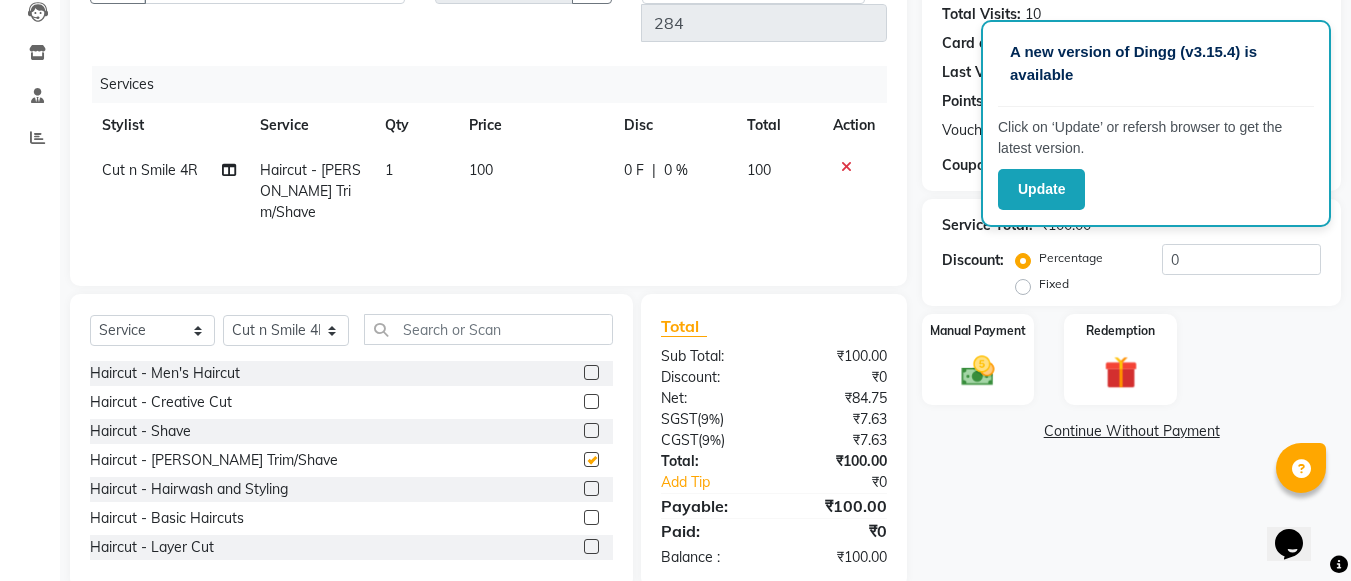 checkbox on "false" 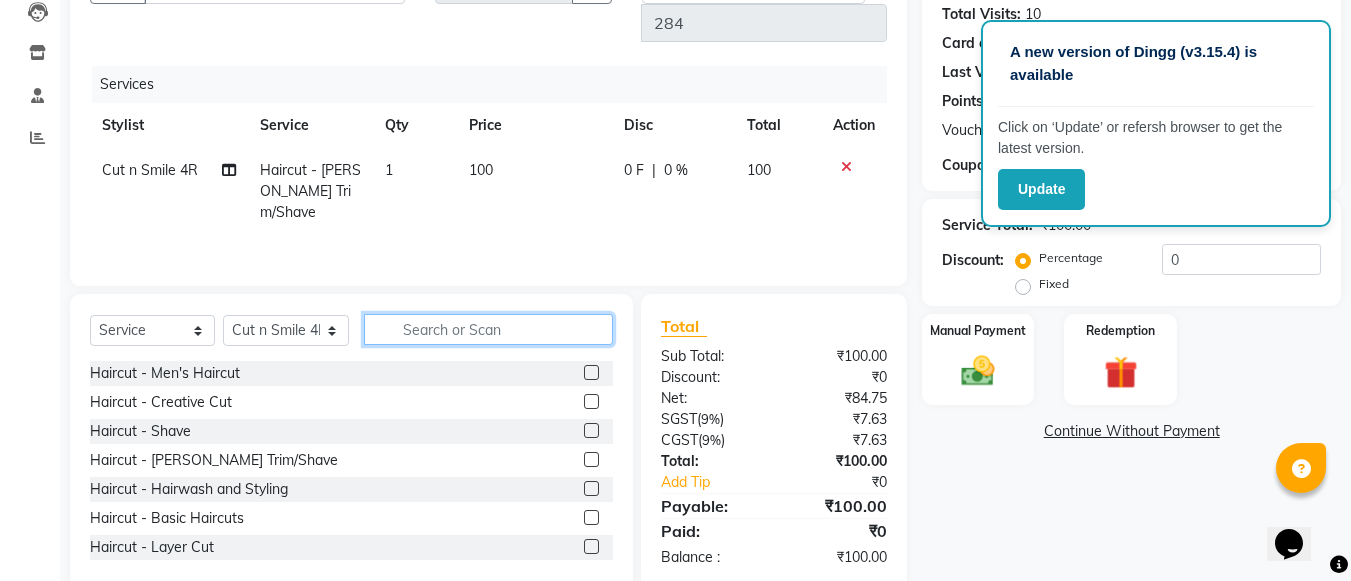 click 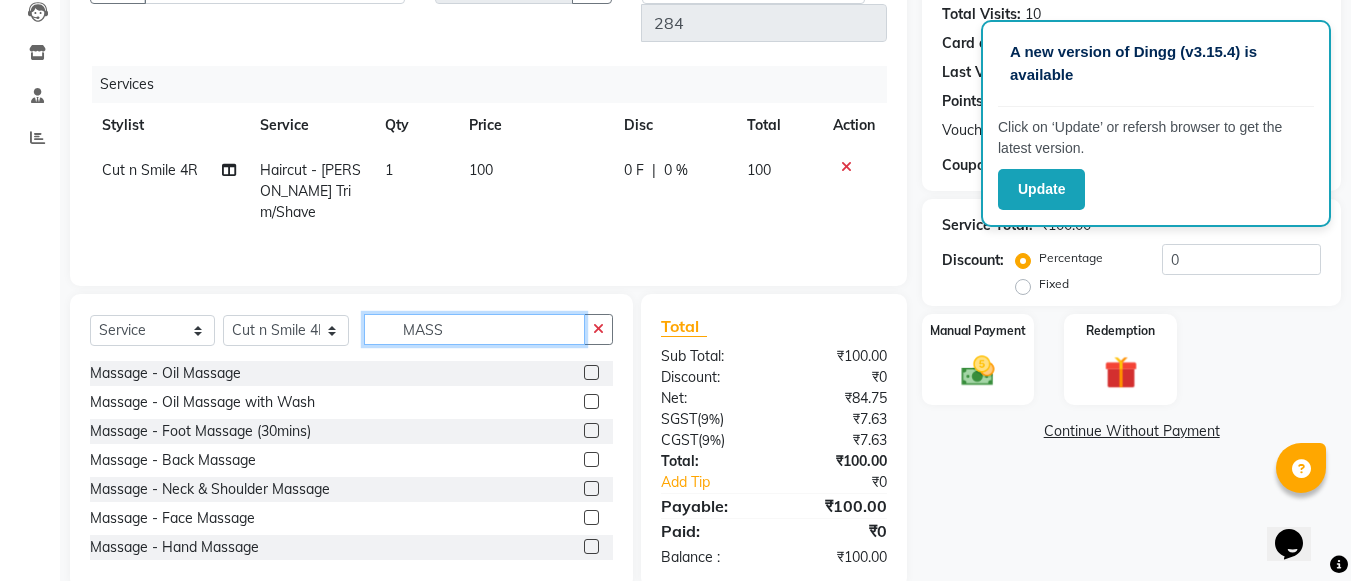type on "MASS" 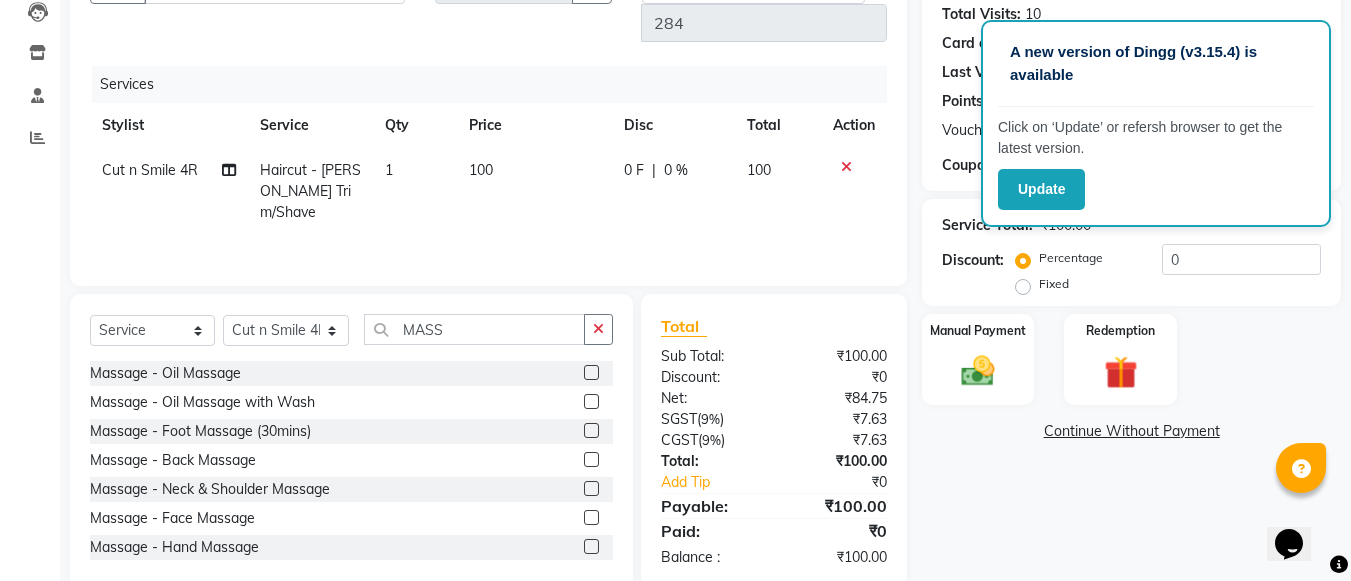 click 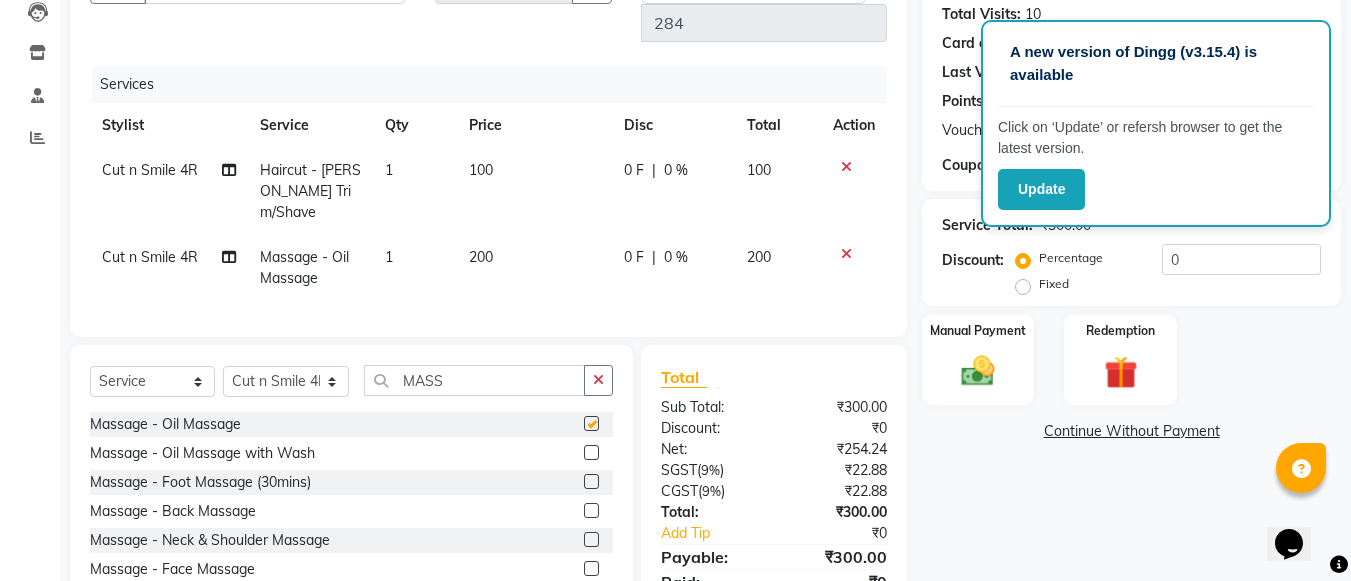checkbox on "false" 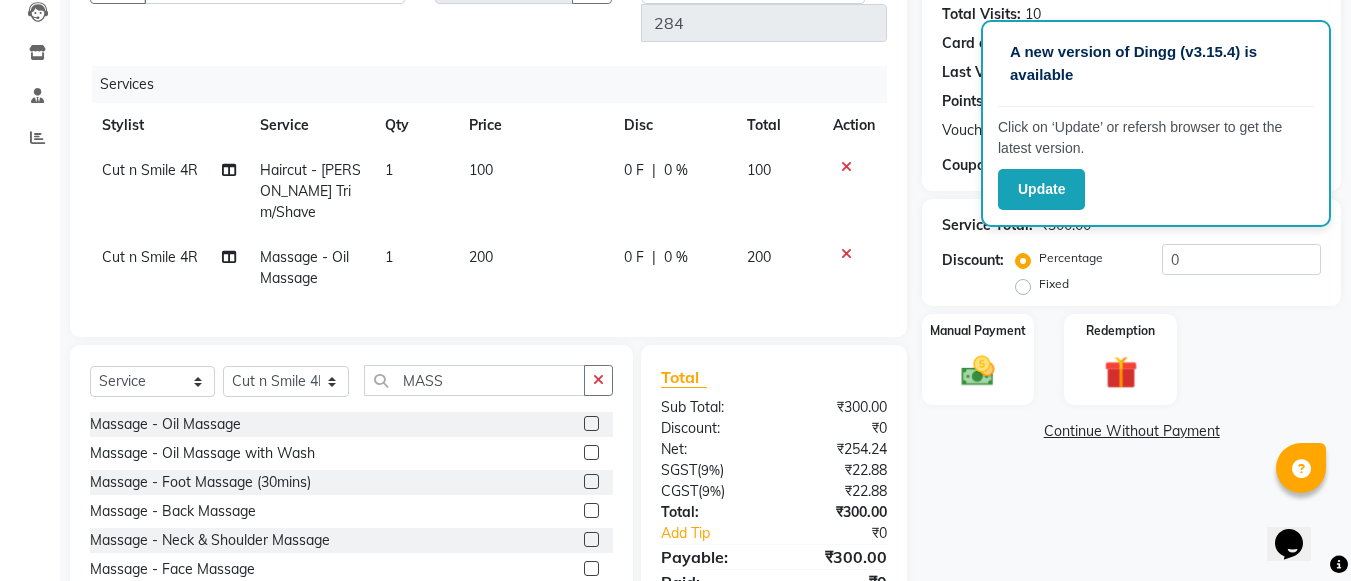 click on "200" 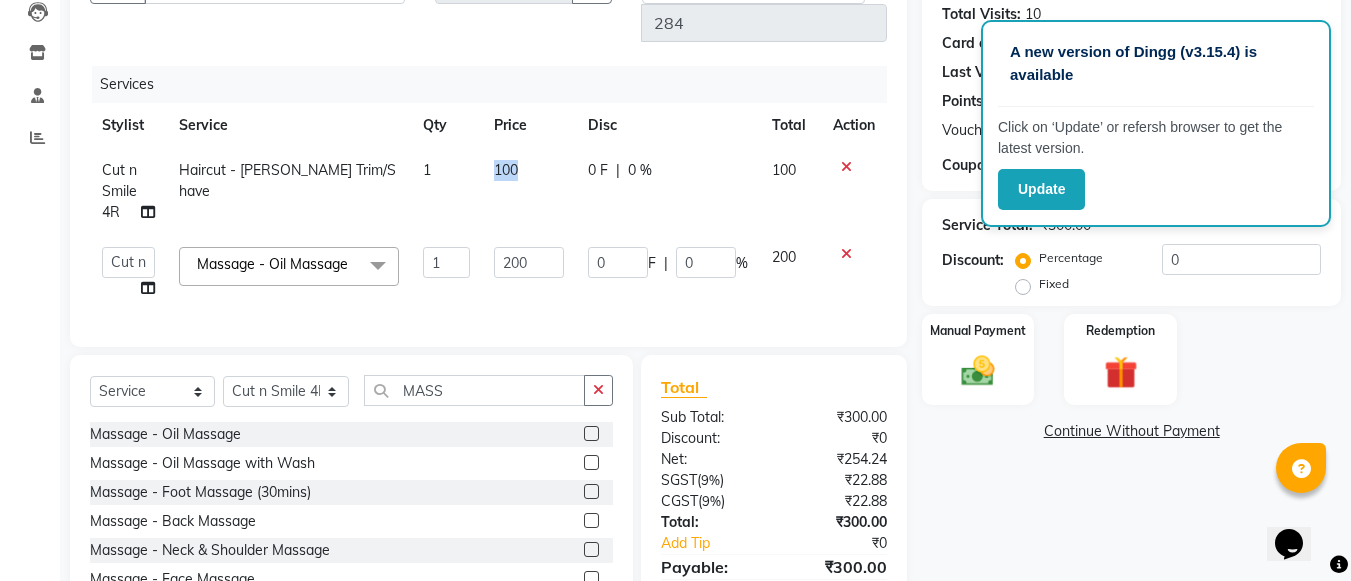 click on "100" 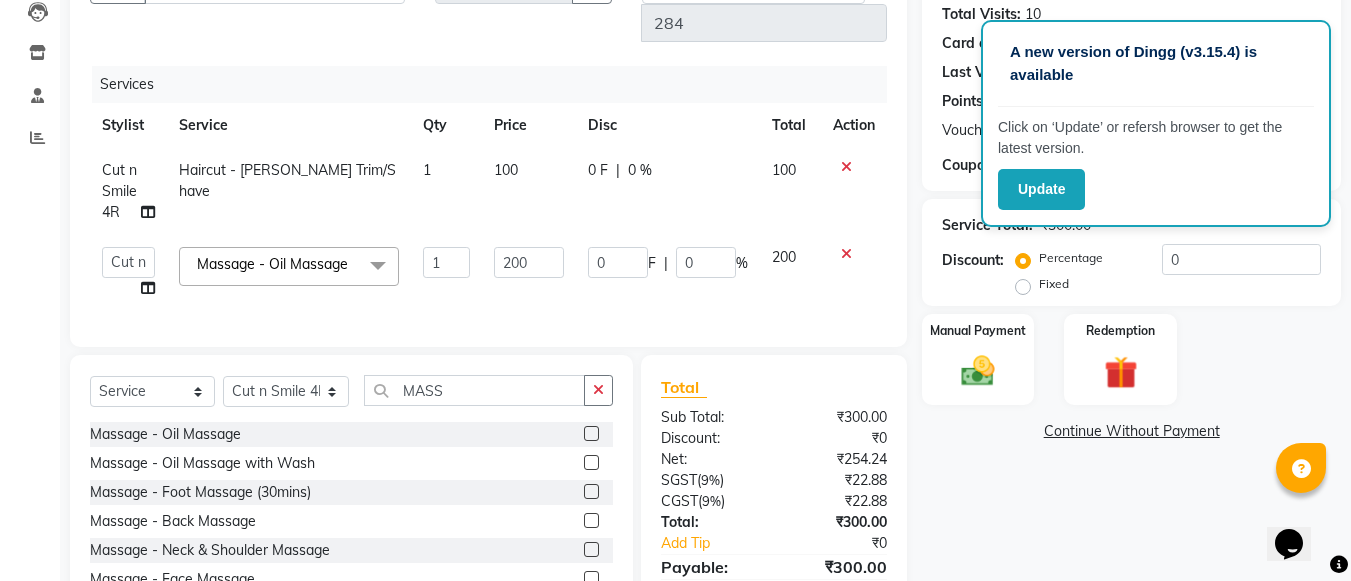 select on "57483" 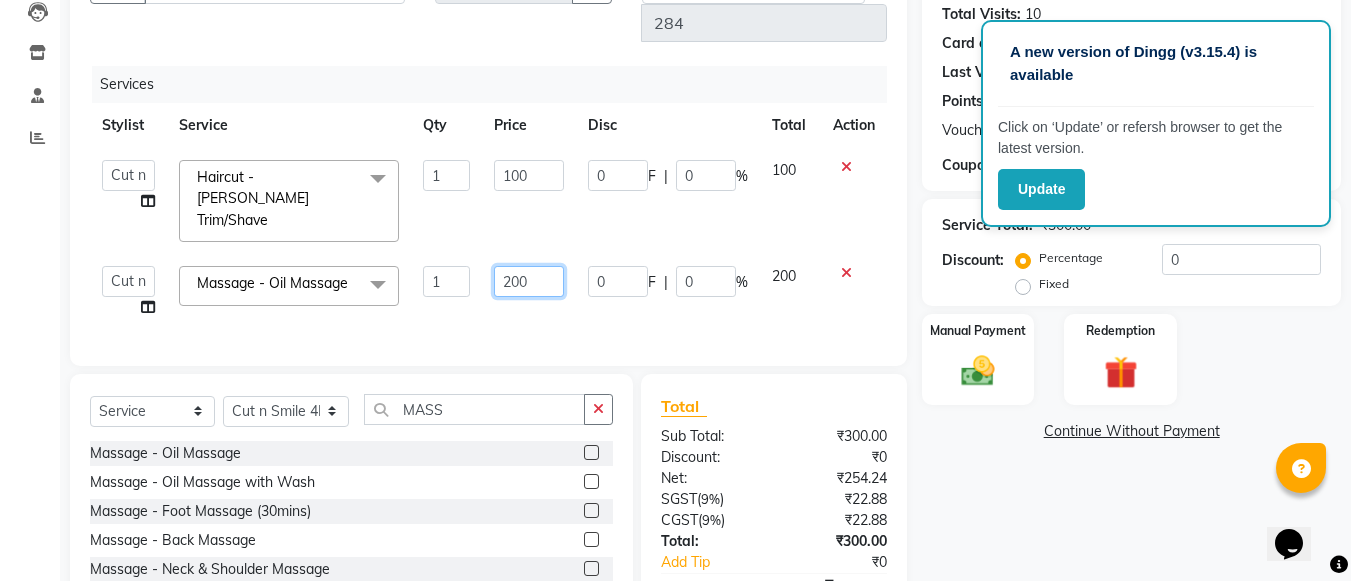 click on "200" 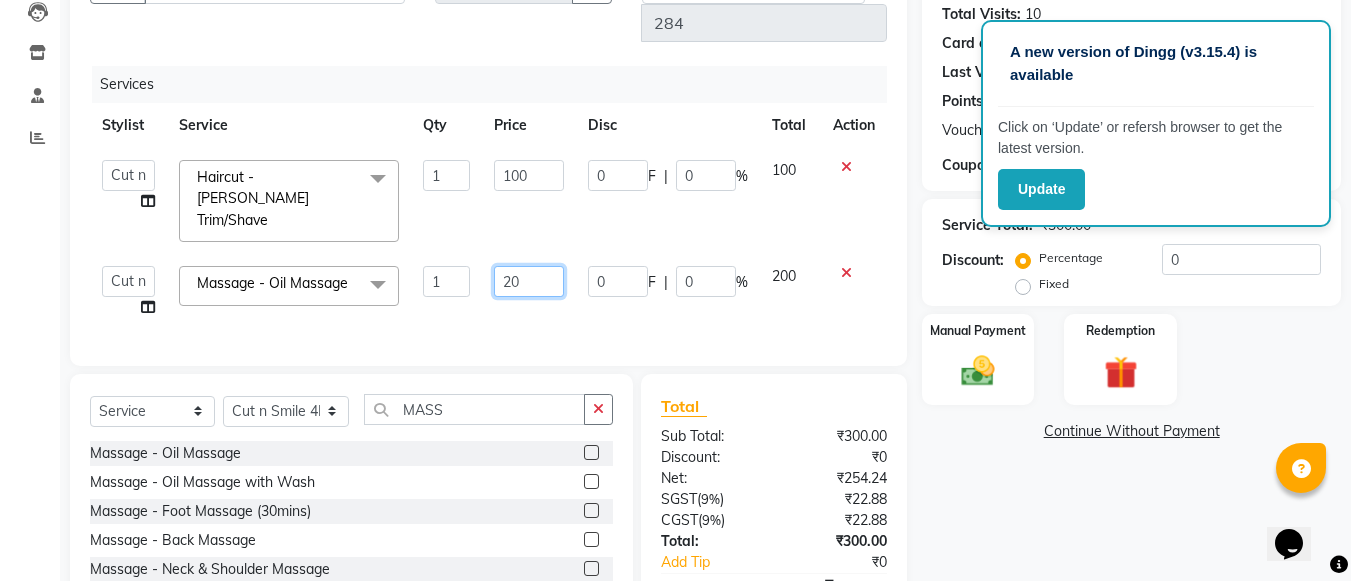type on "2" 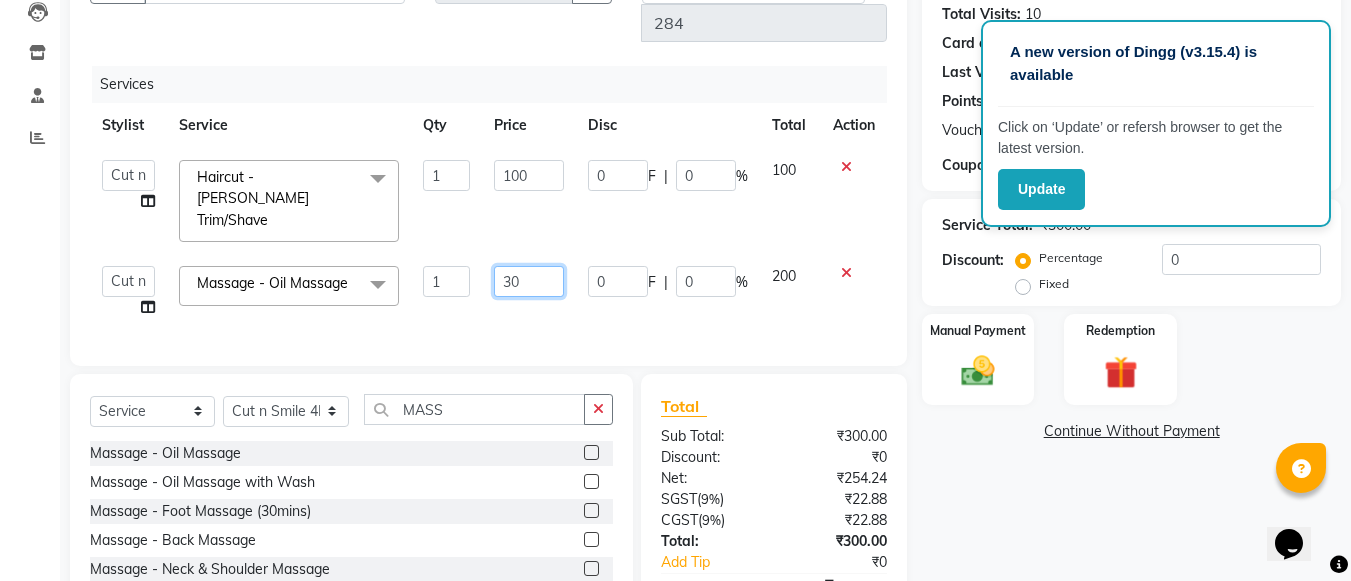 type on "300" 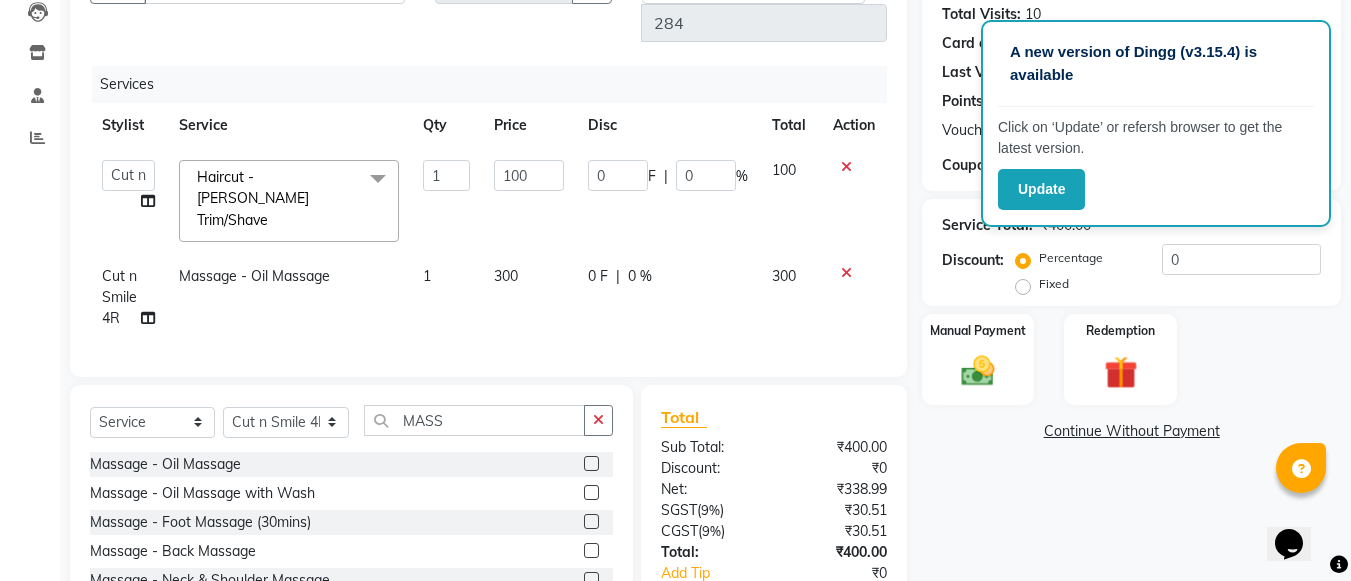 click 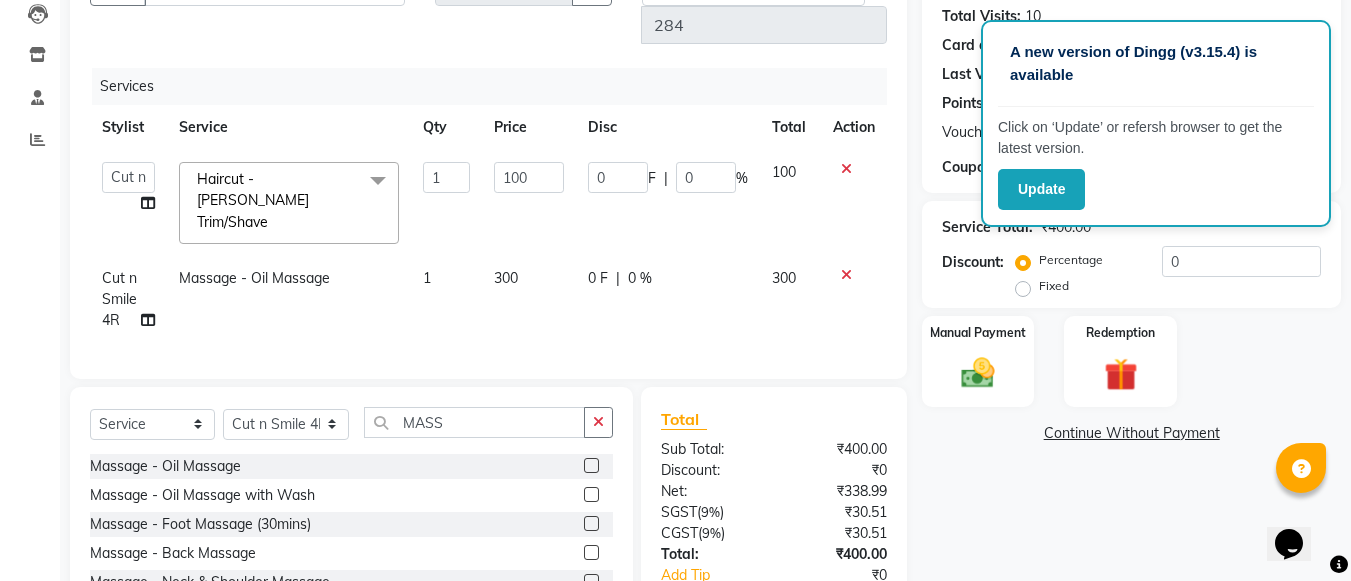 scroll, scrollTop: 217, scrollLeft: 0, axis: vertical 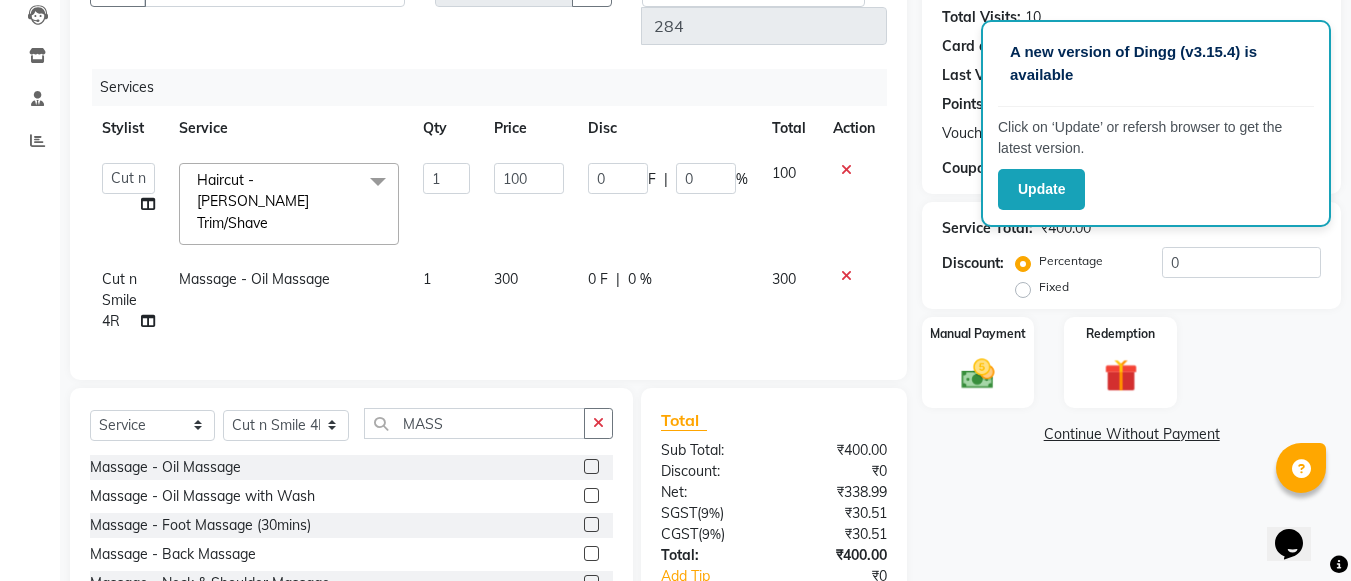 click 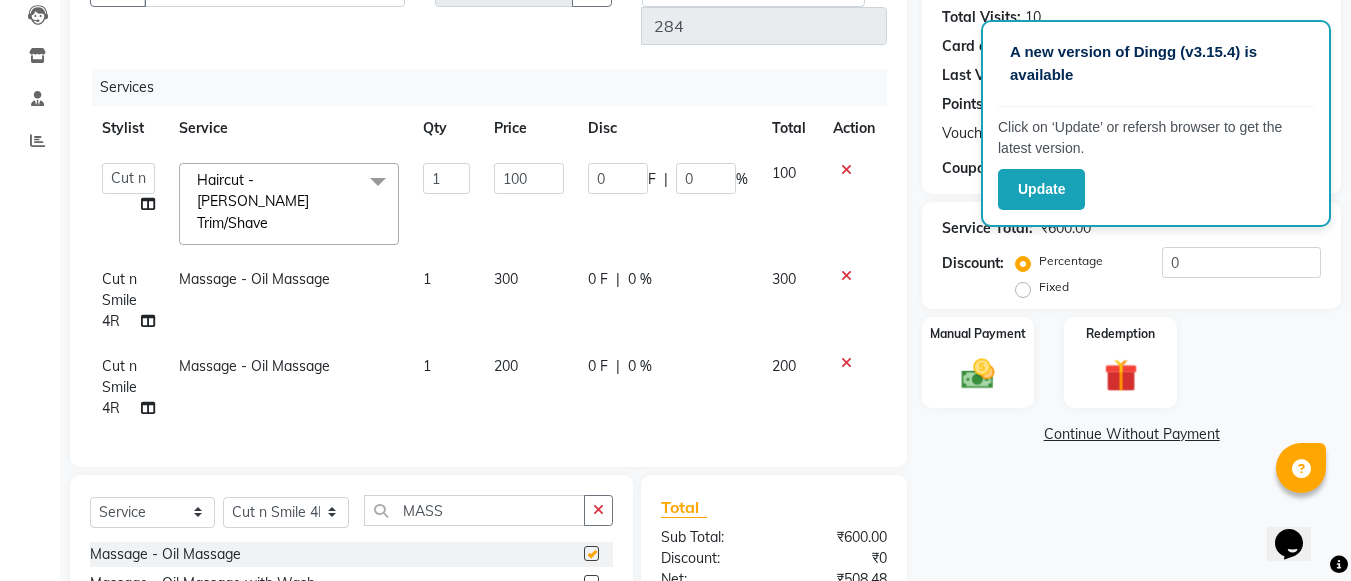 checkbox on "false" 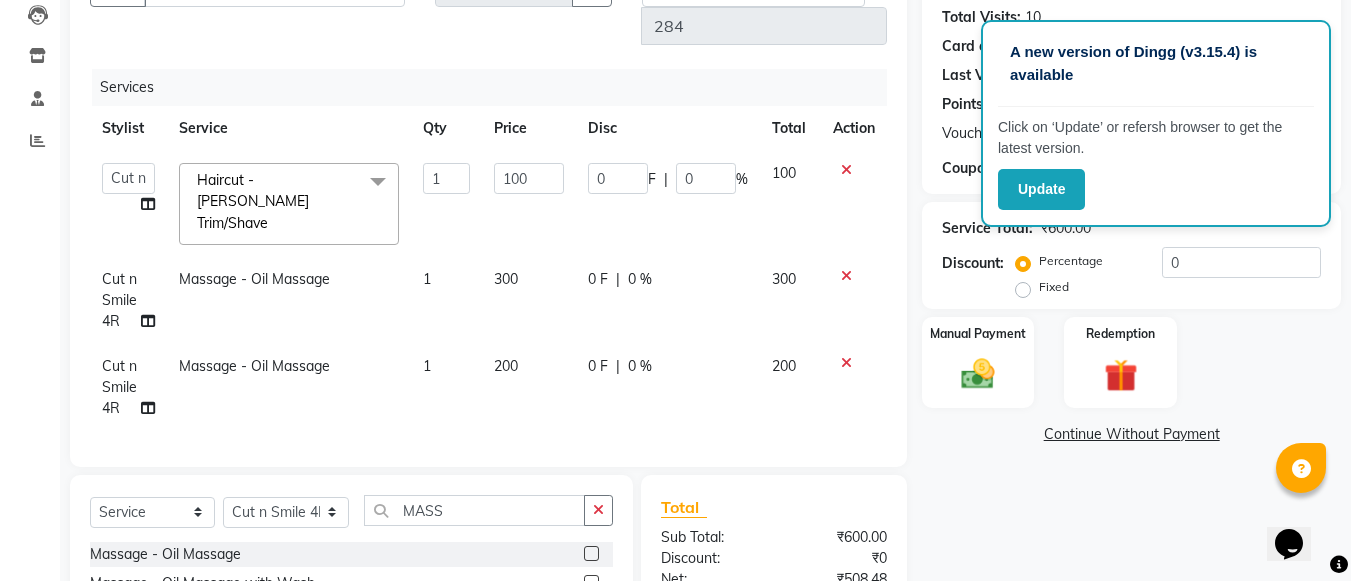 click on "200" 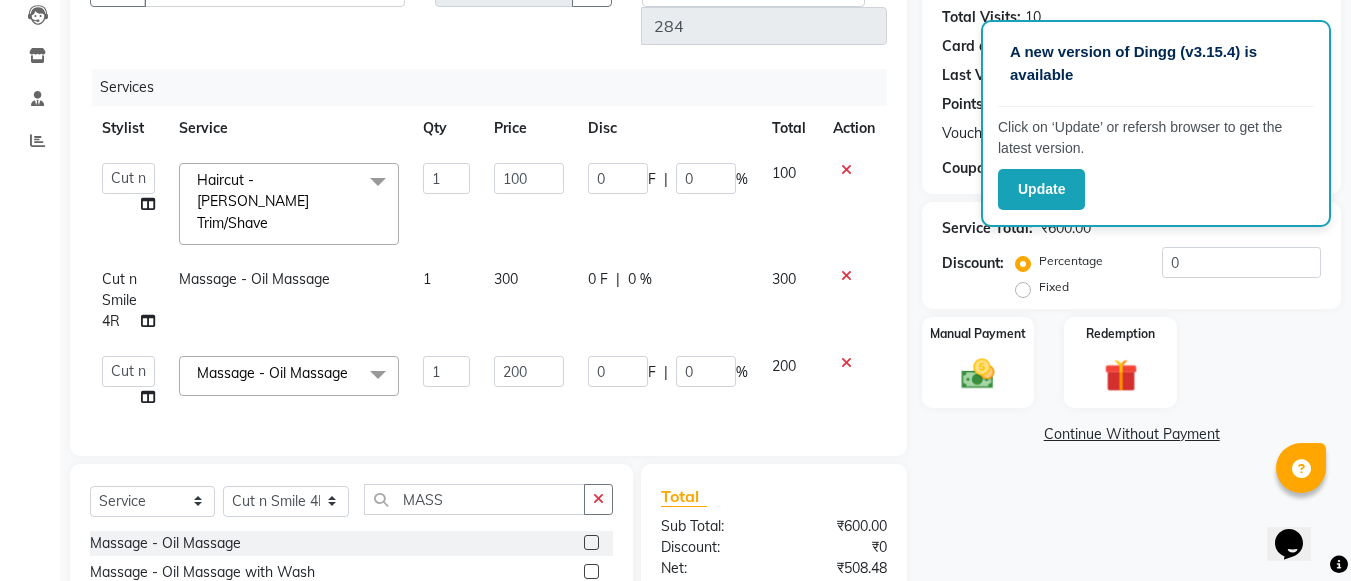 click on "200" 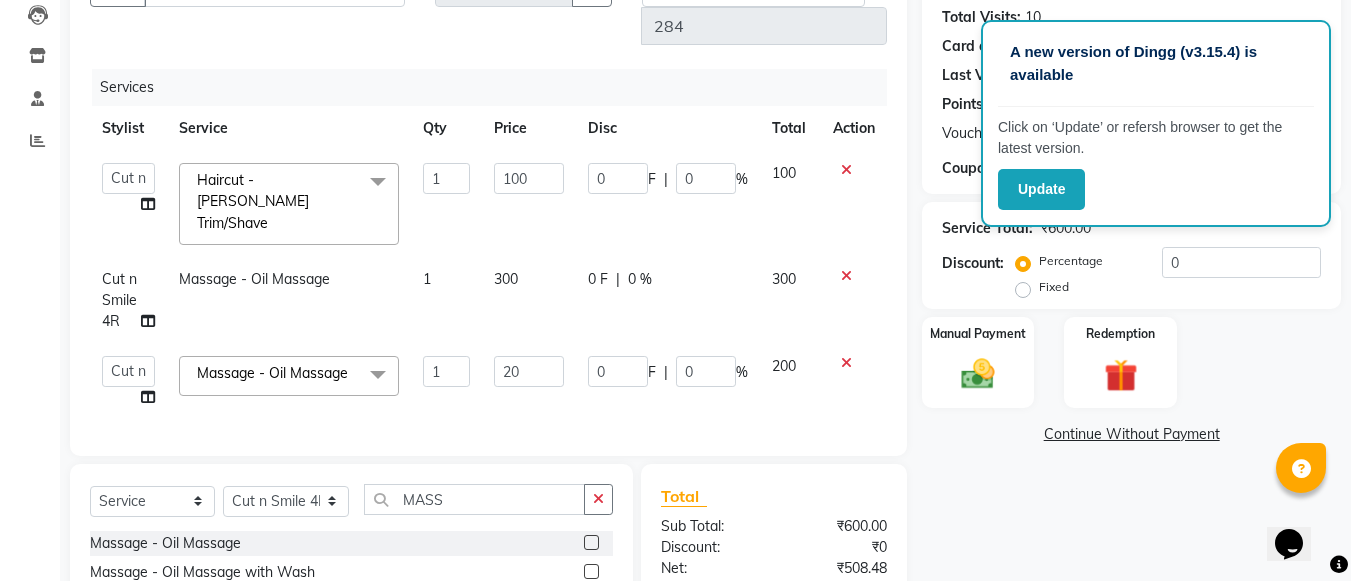 type on "2" 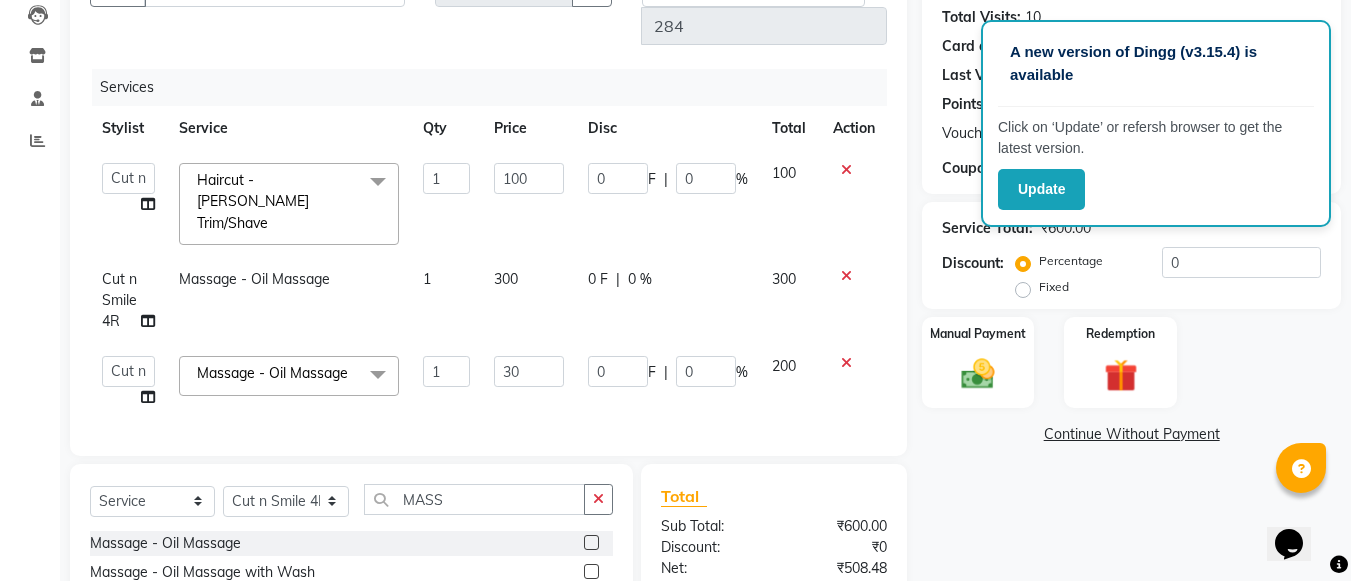 type on "300" 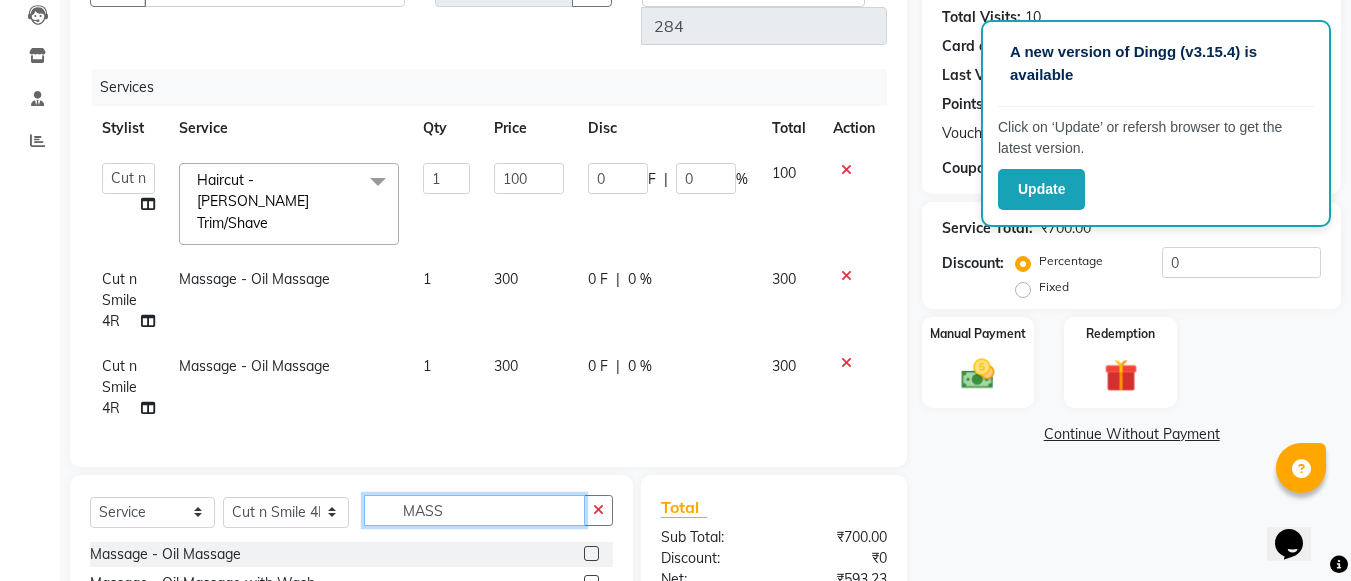 click on "MASS" 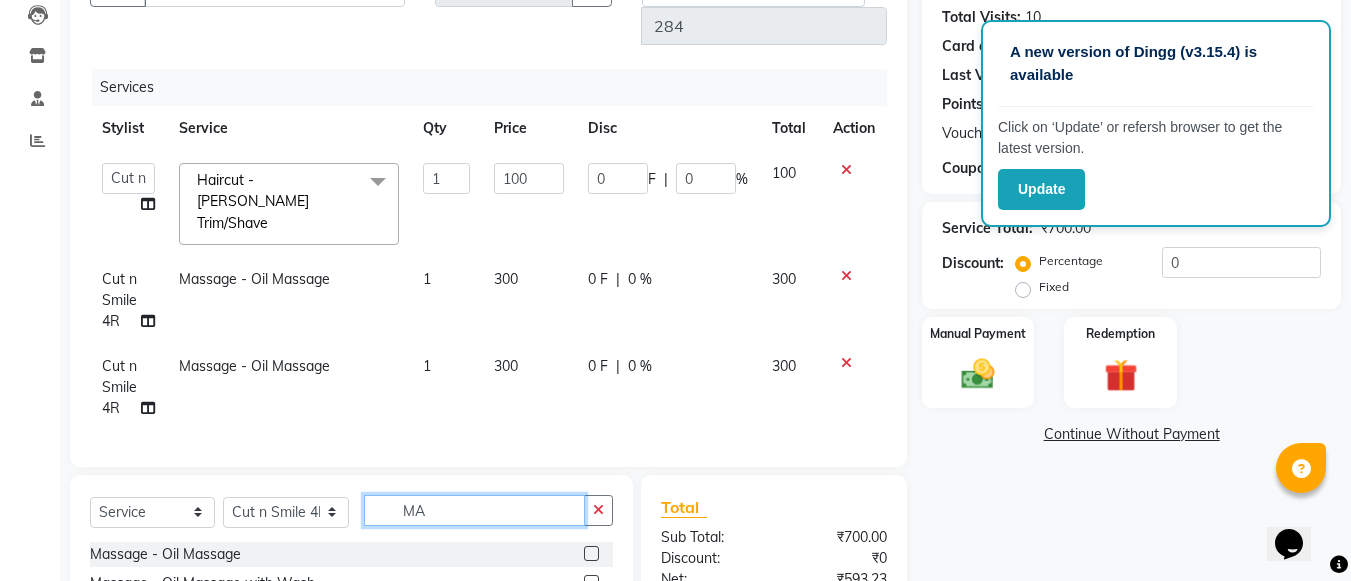 type on "M" 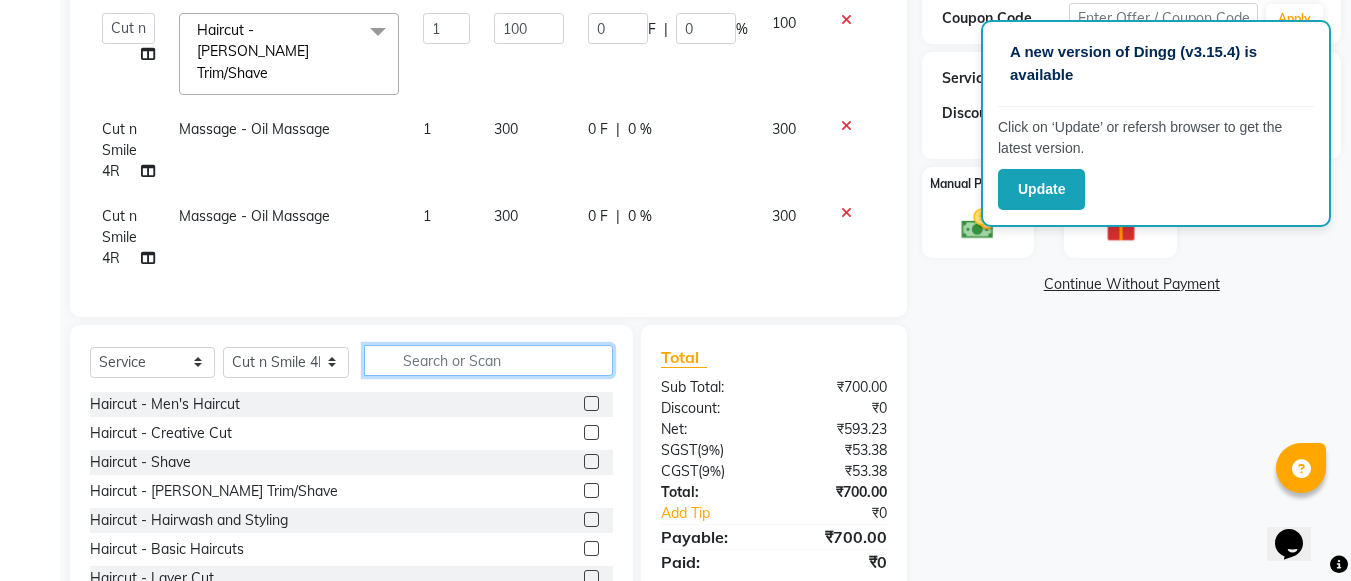scroll, scrollTop: 369, scrollLeft: 0, axis: vertical 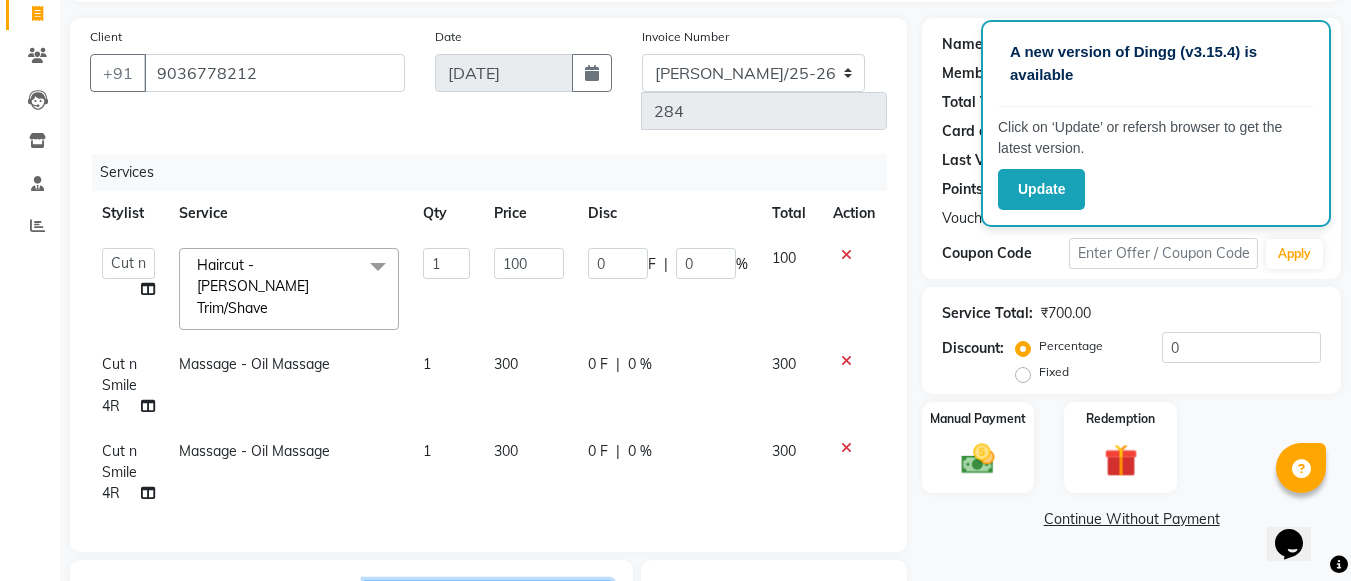 click 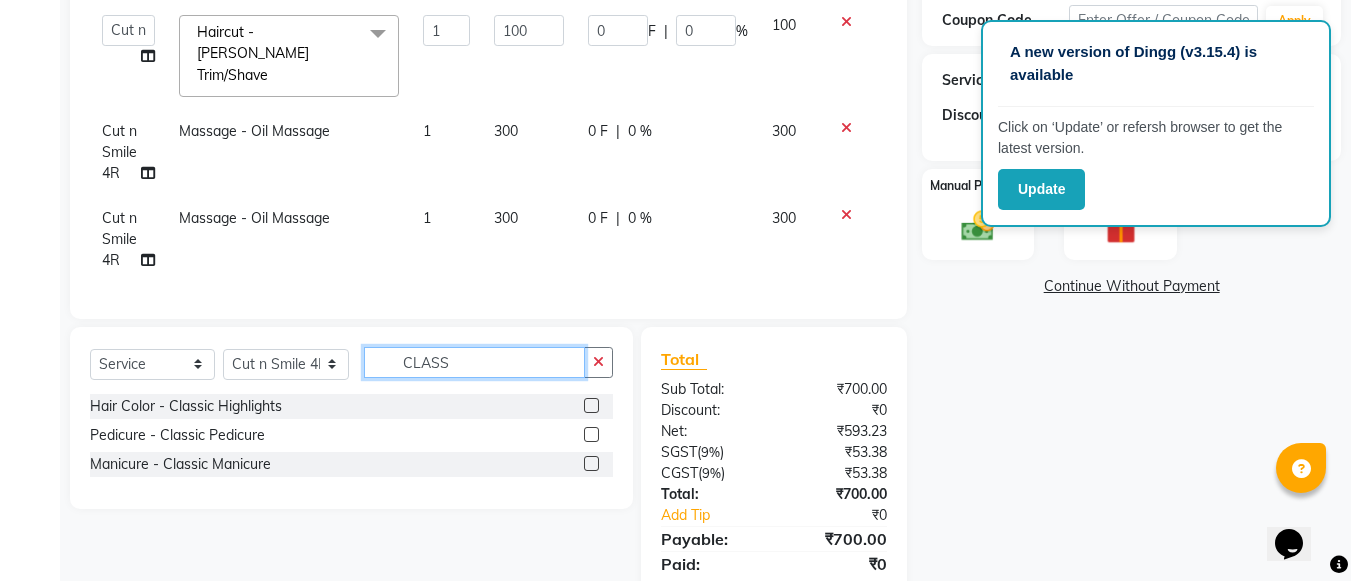 scroll, scrollTop: 391, scrollLeft: 0, axis: vertical 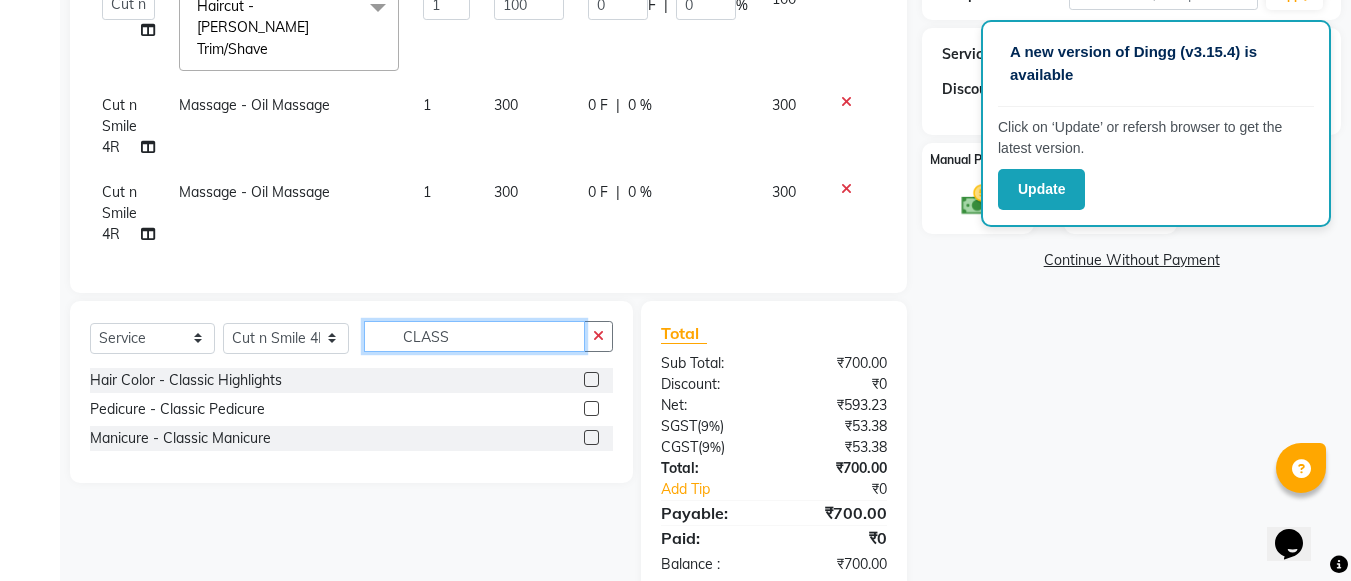 type on "CLASS" 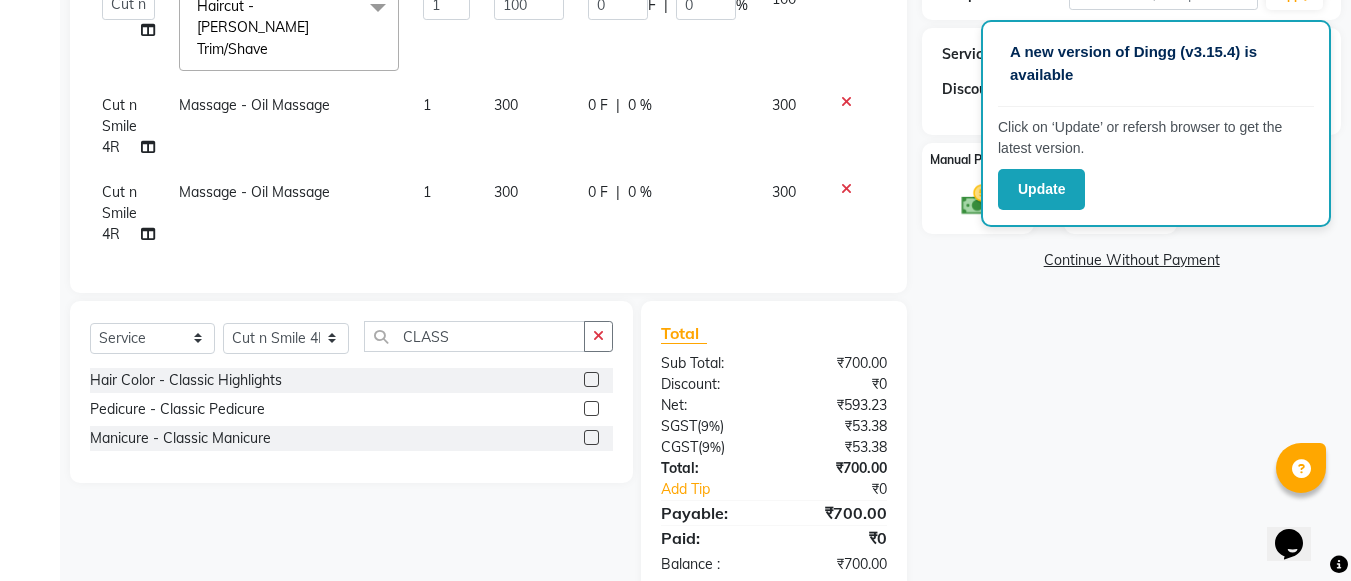 click 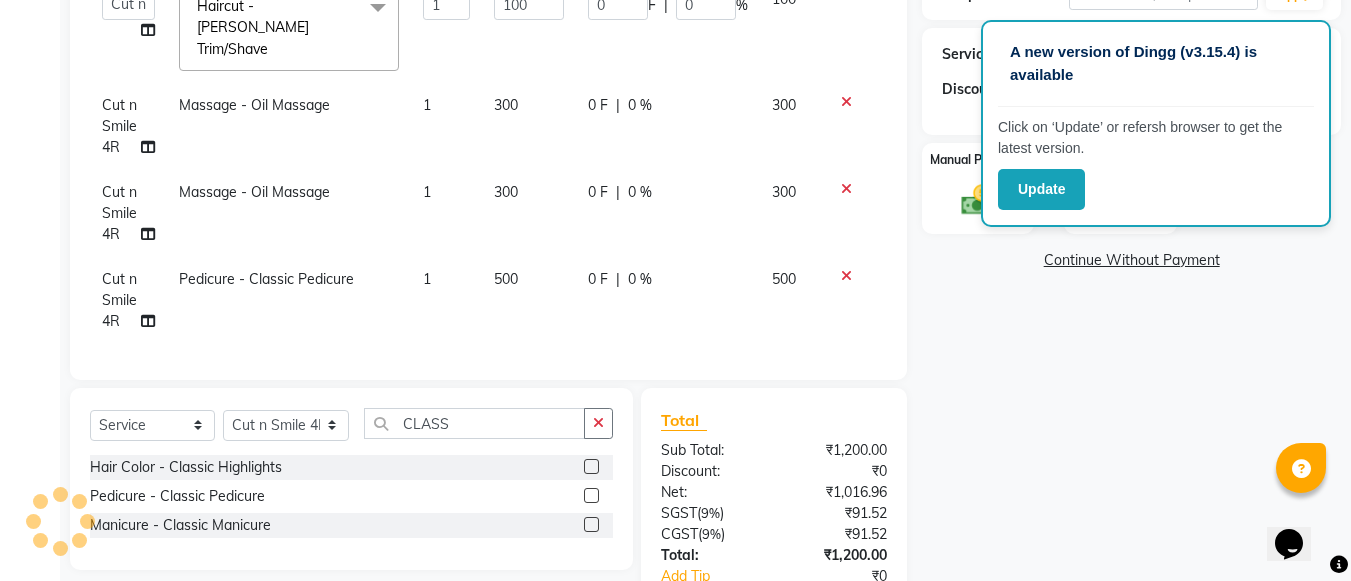 click 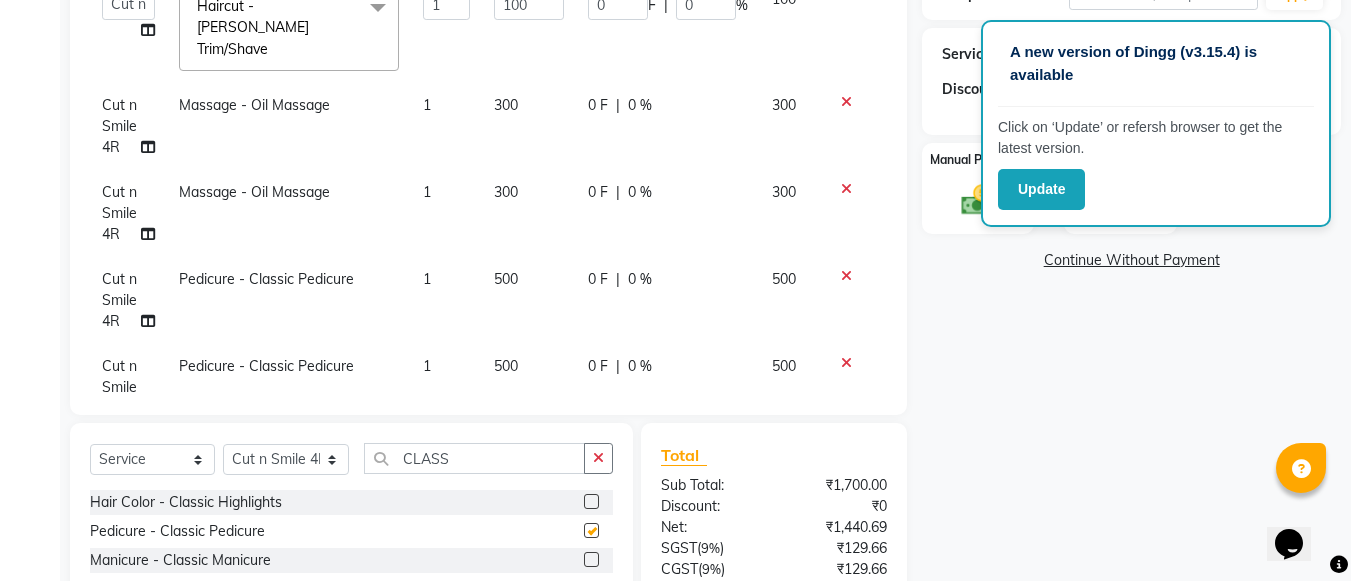 checkbox on "false" 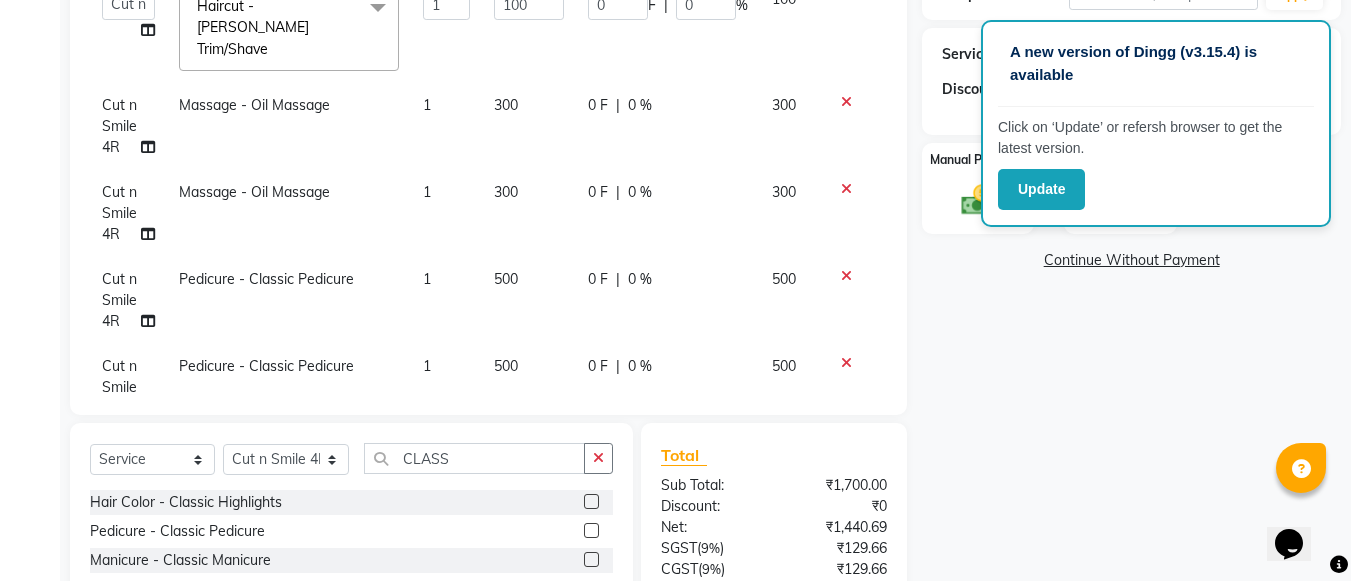 click on "500" 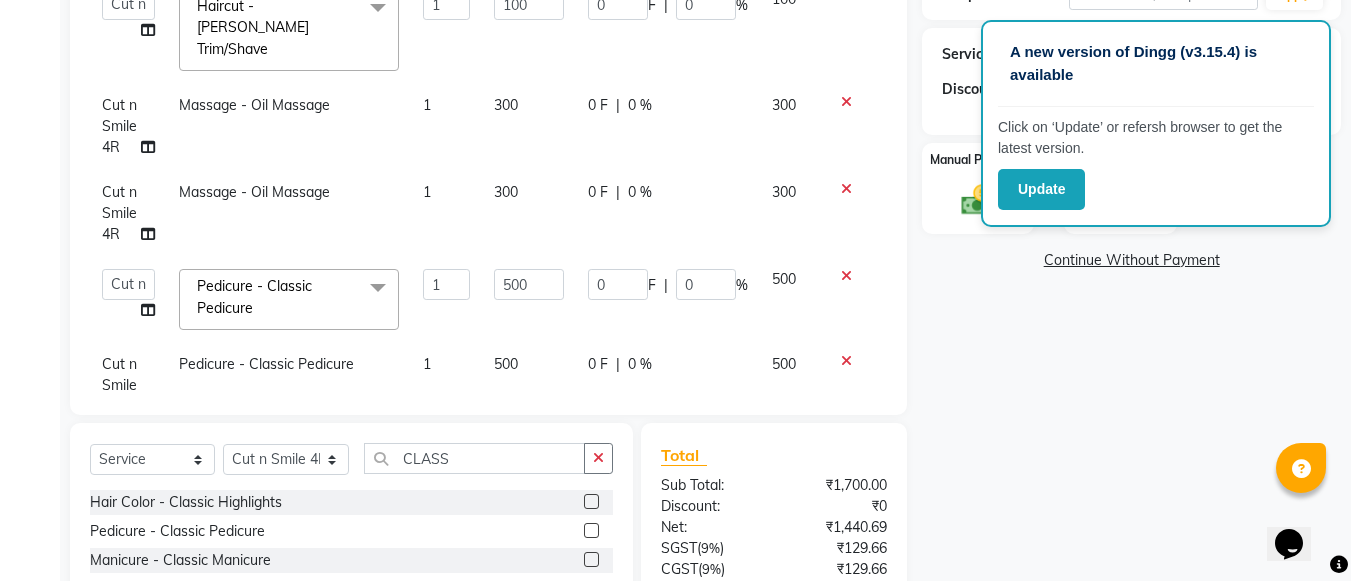 click on "500" 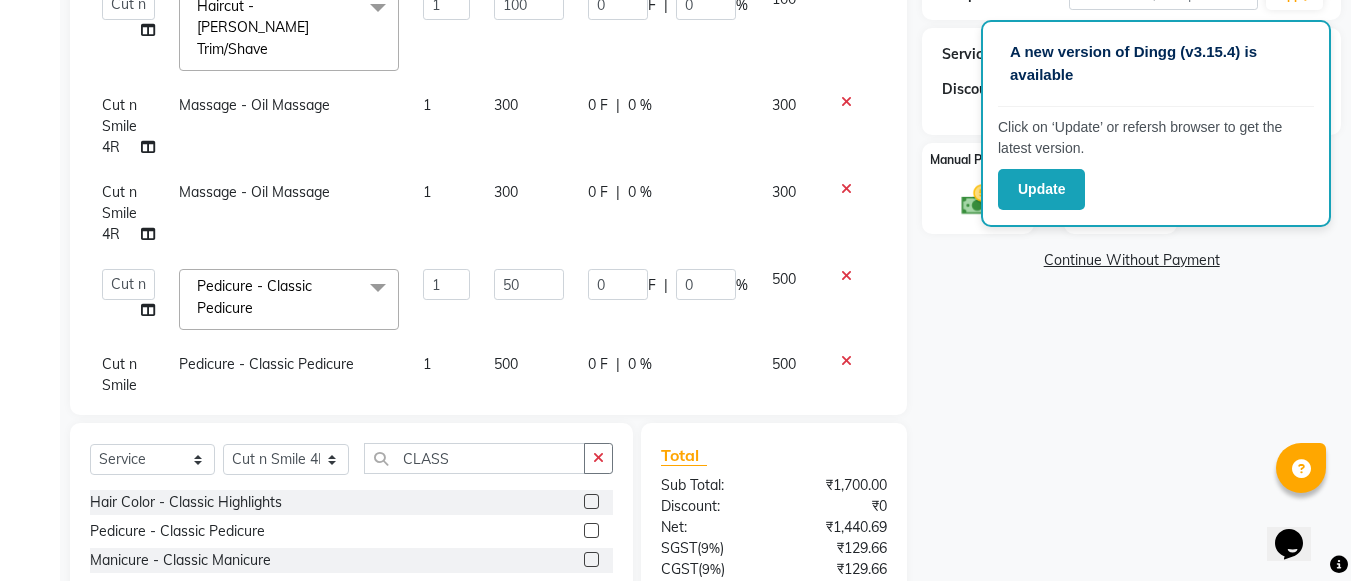 type on "5" 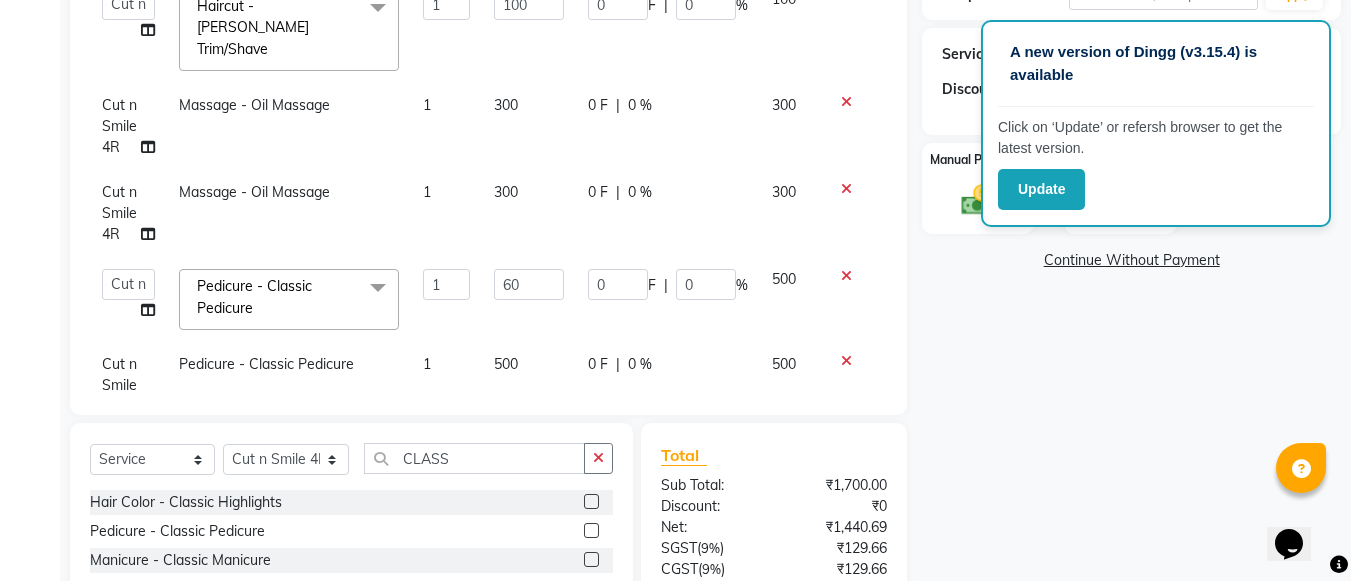 type on "600" 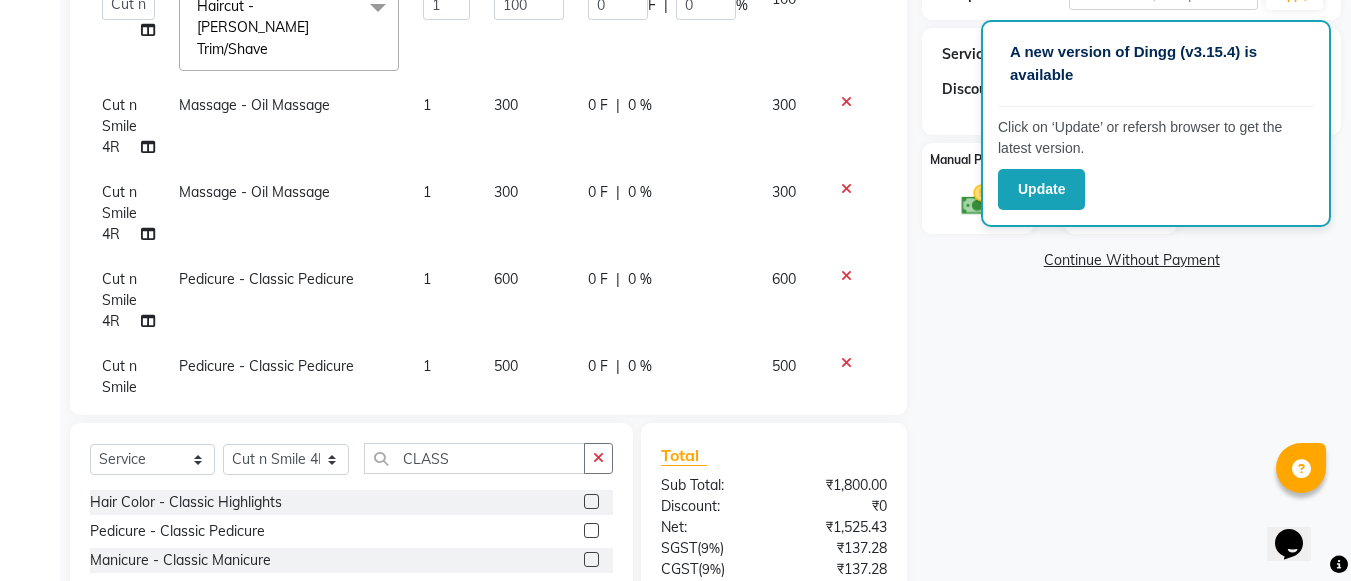 click on "500" 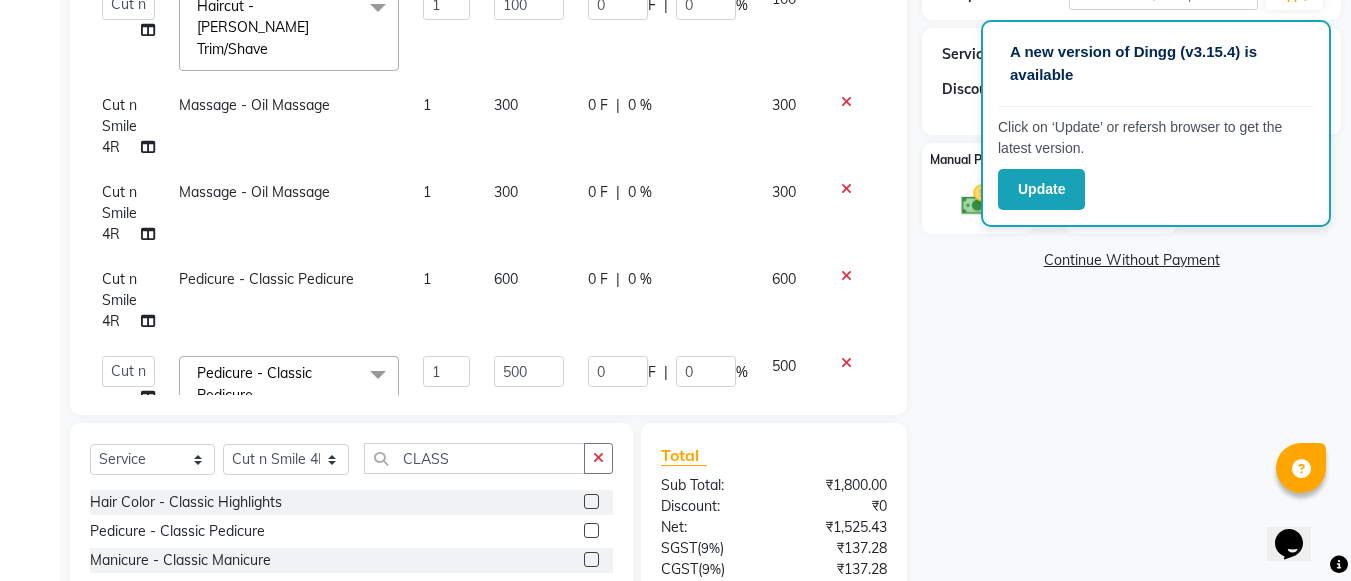 click on "500" 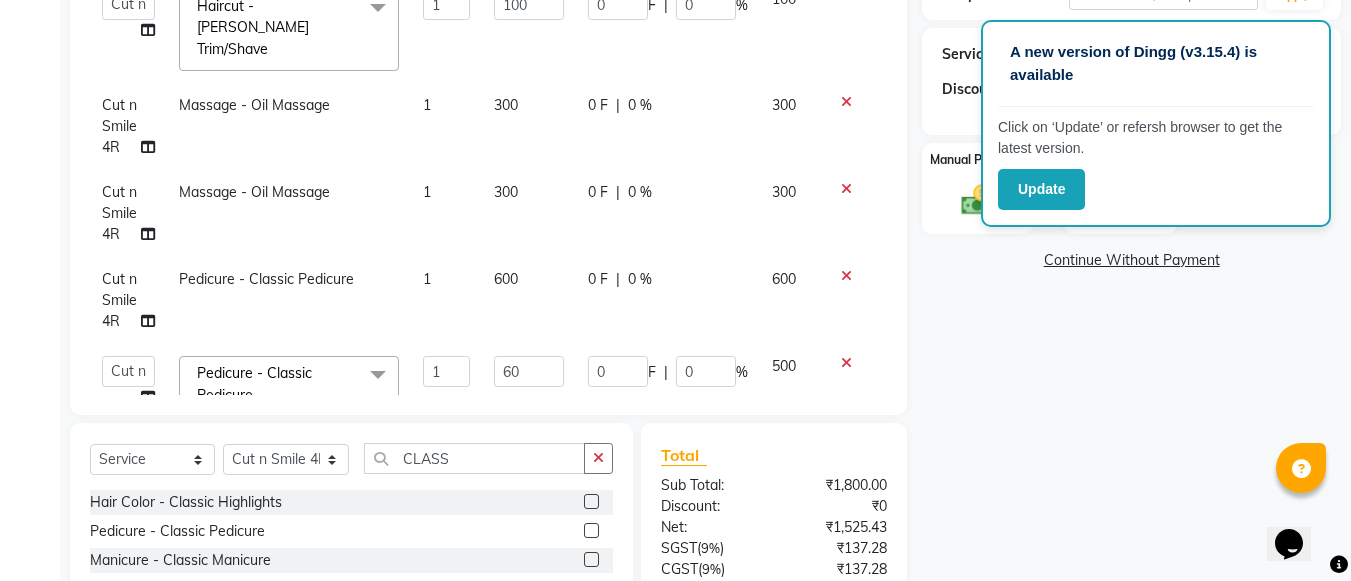 type on "600" 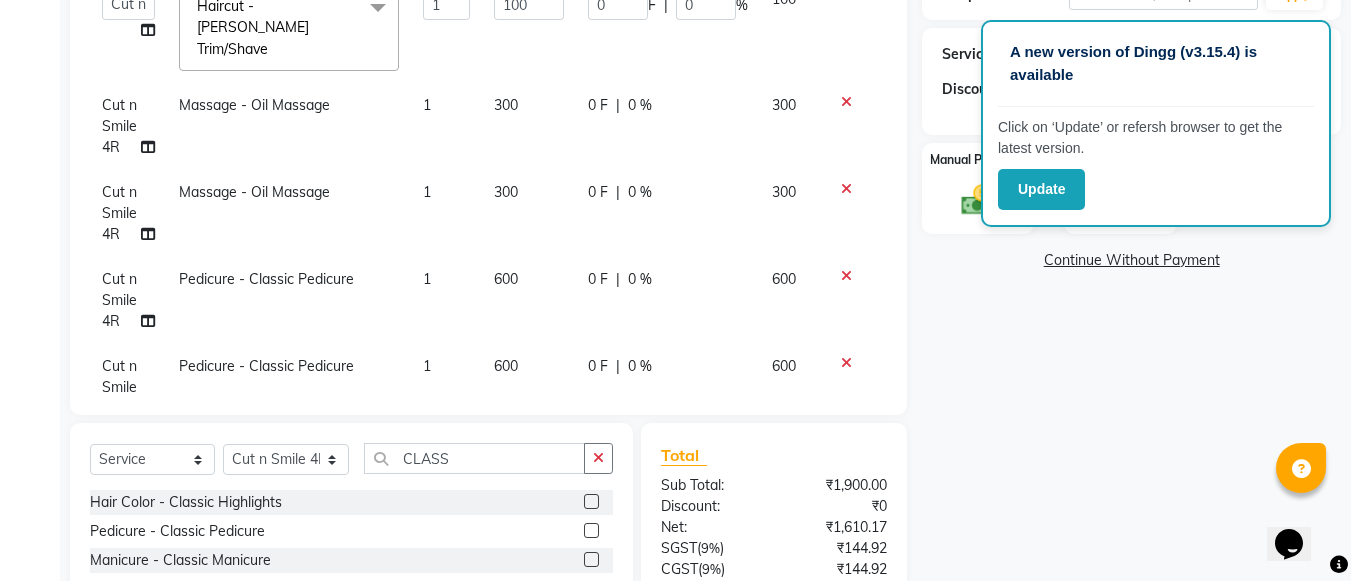 click on "Name: Manoj  Membership:  No Active Membership  Total Visits:  10 Card on file:  0 Last Visit:   [DATE] Points:   0  Vouchers Prepaid Coupon Code Apply Service Total:  ₹1,900.00  Discount:  Percentage   Fixed  0 Manual Payment Redemption  Continue Without Payment" 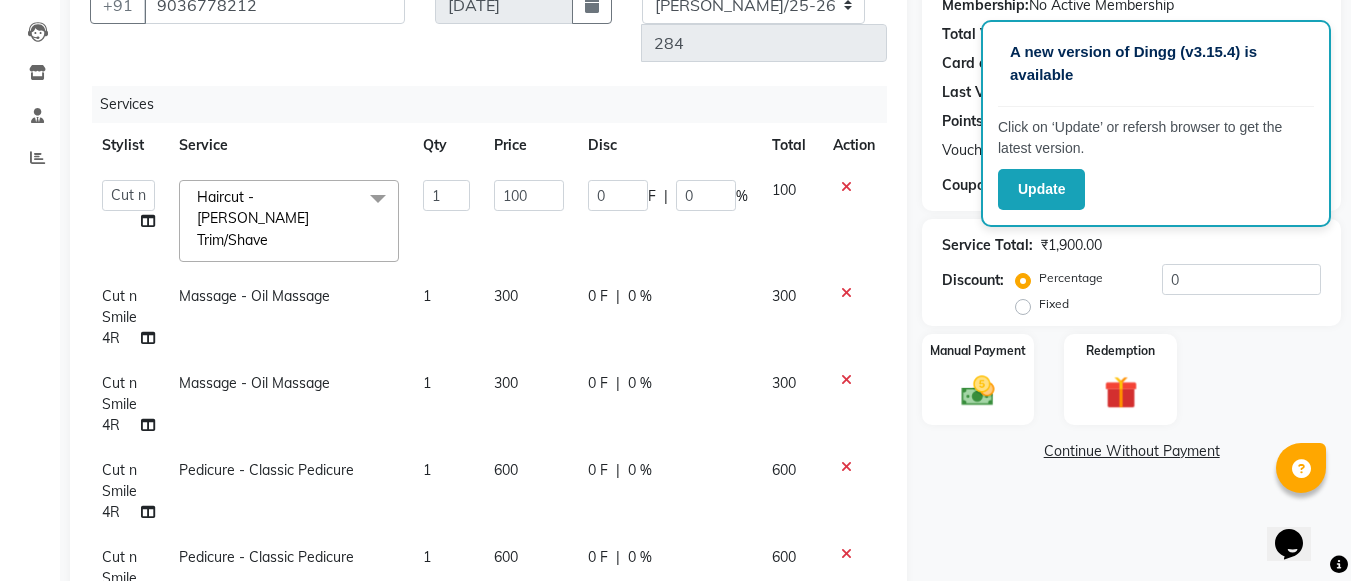 scroll, scrollTop: 0, scrollLeft: 0, axis: both 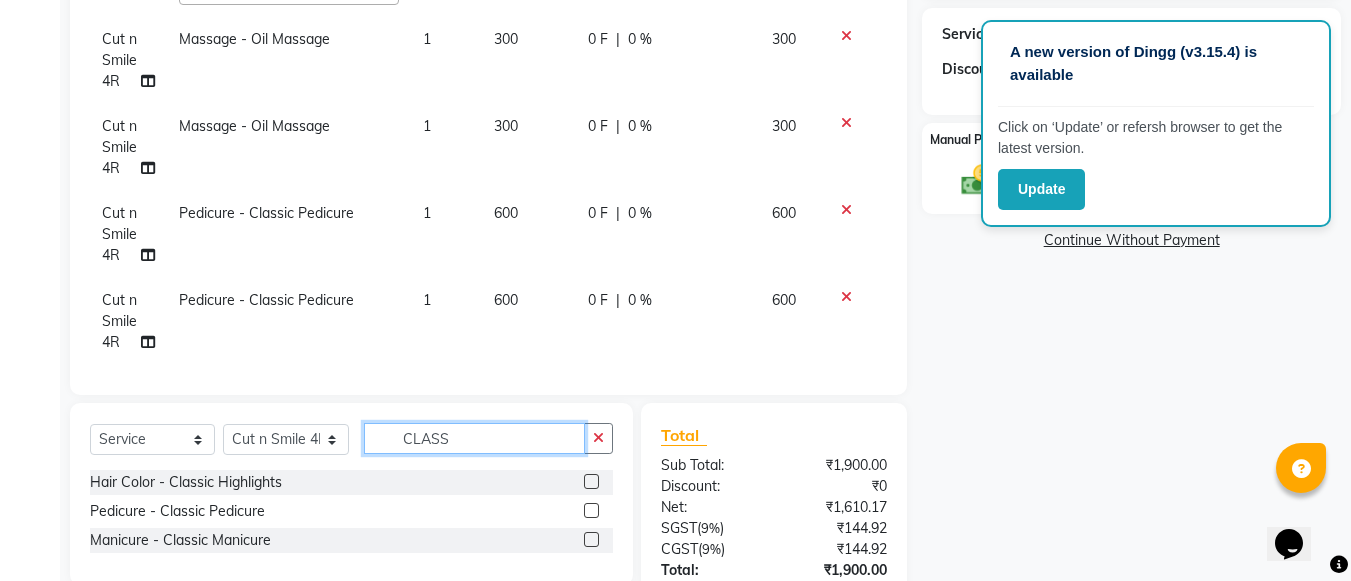 click on "CLASS" 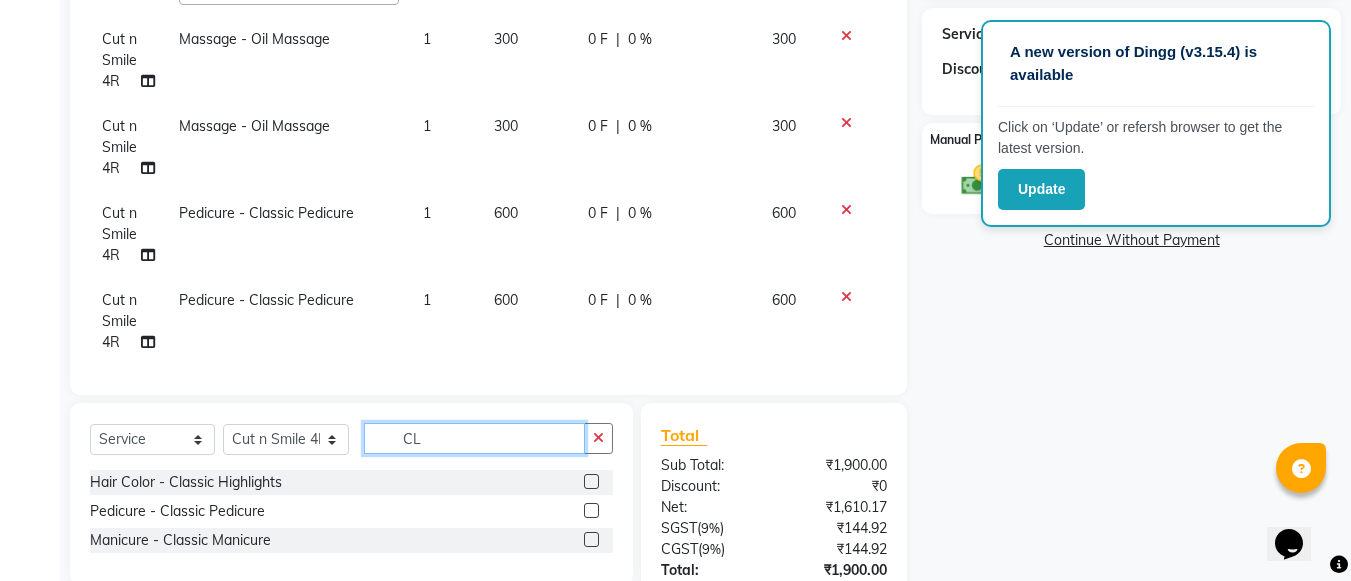 type on "C" 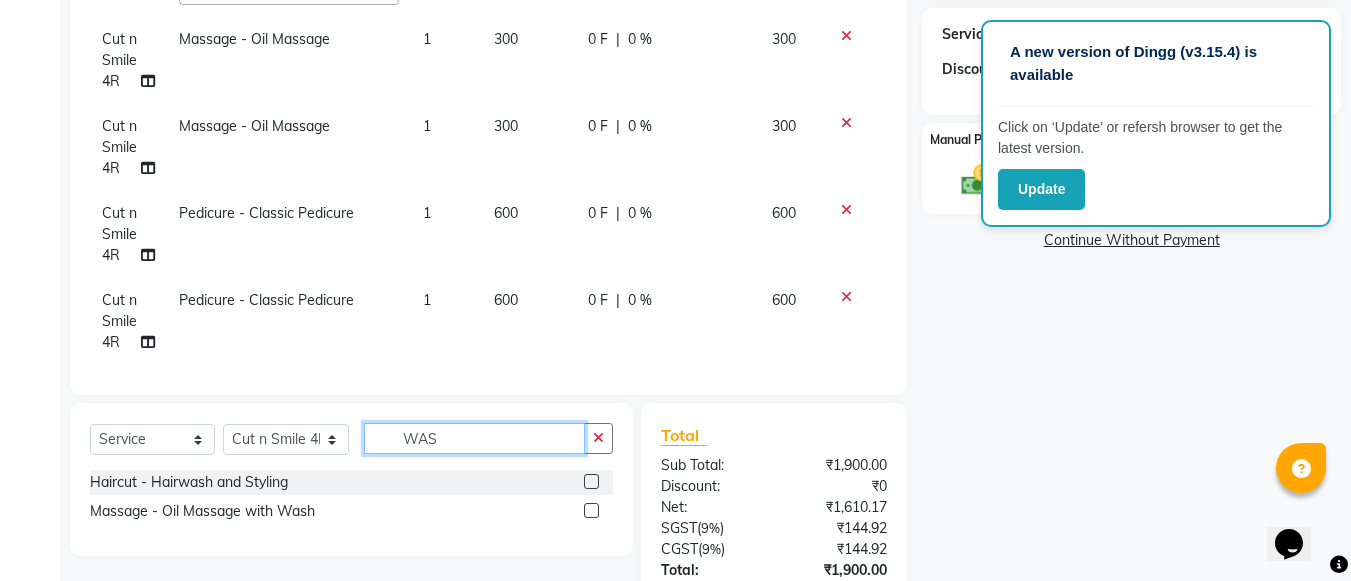 type on "WAS" 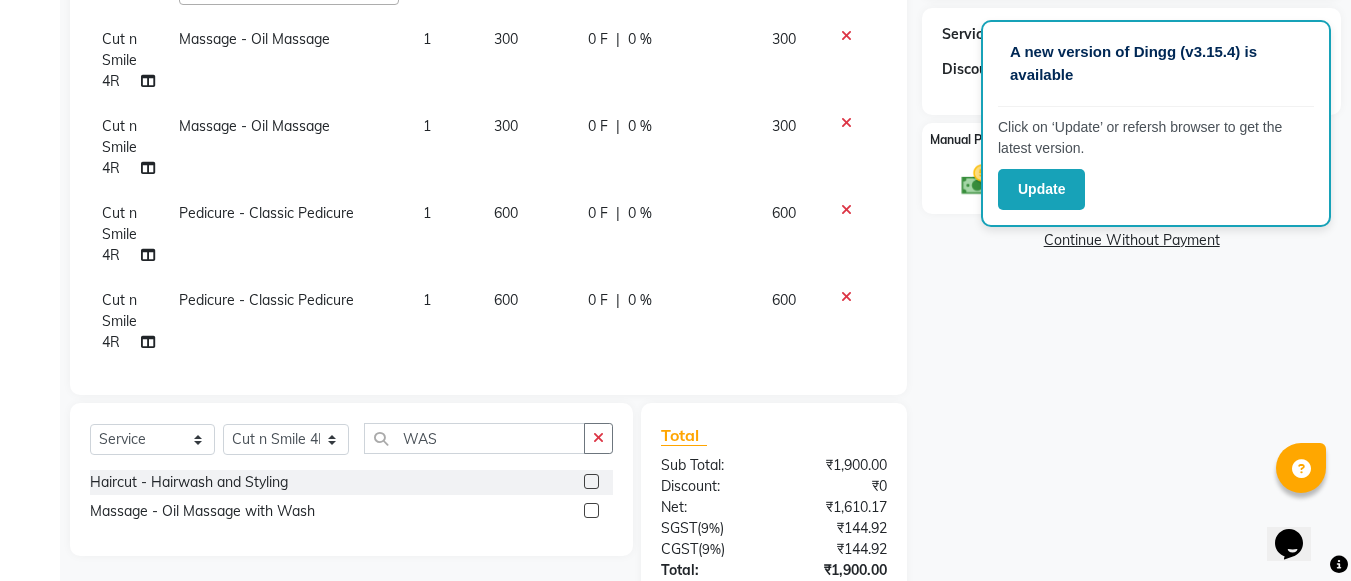 click 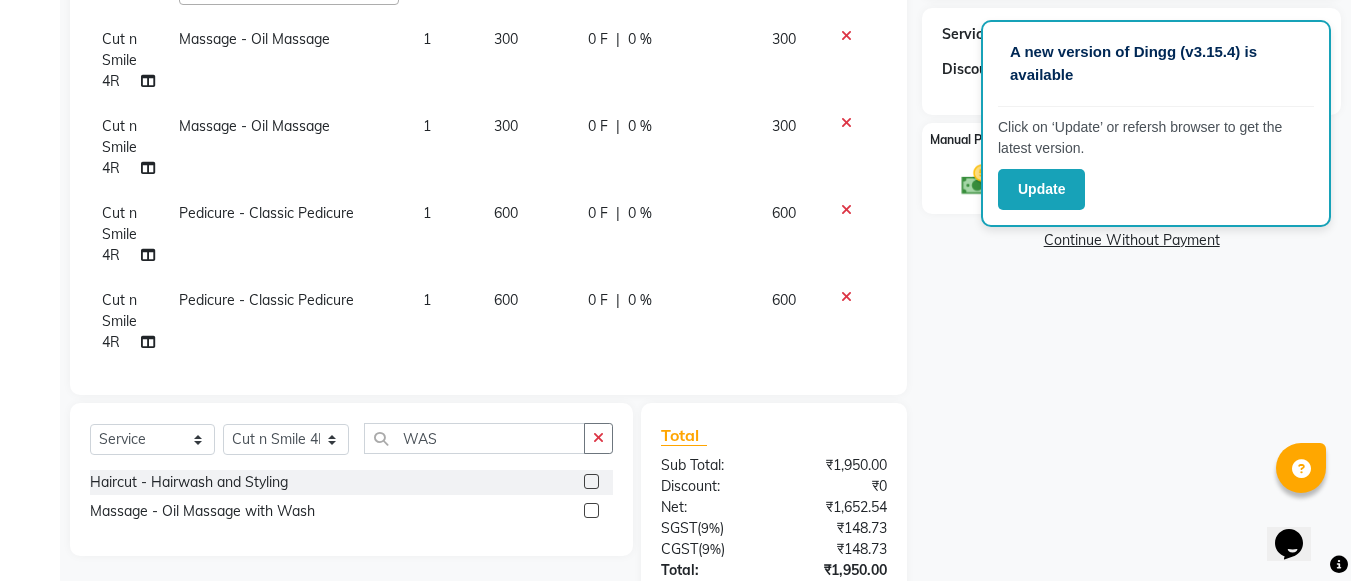 scroll, scrollTop: 133, scrollLeft: 0, axis: vertical 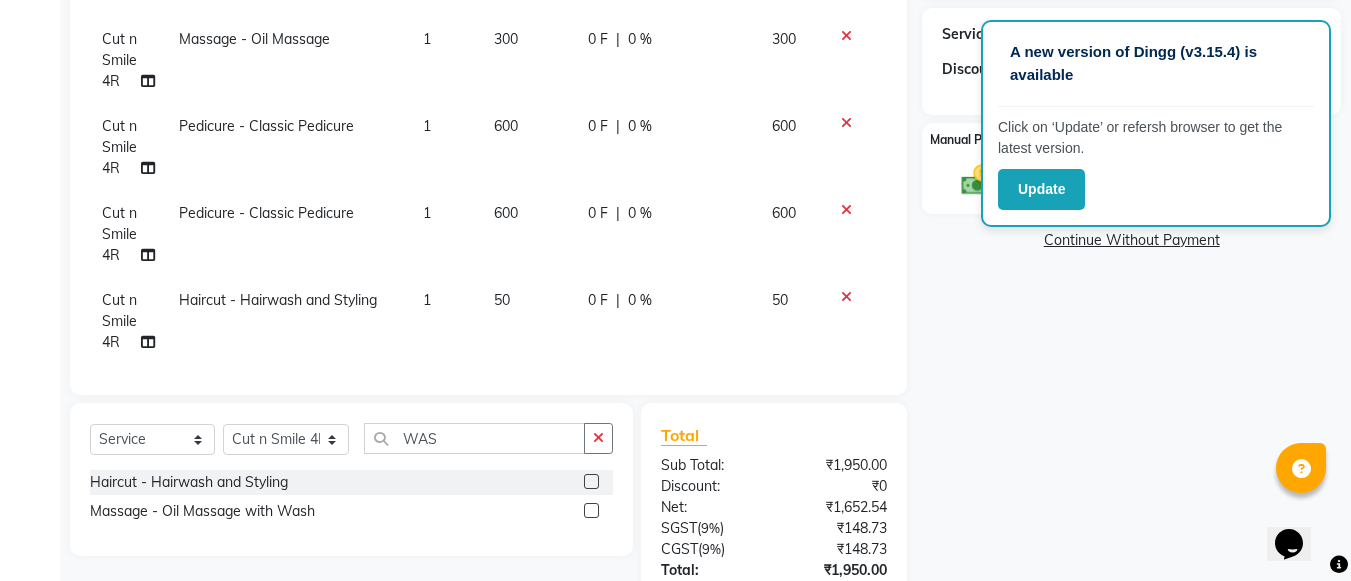 click 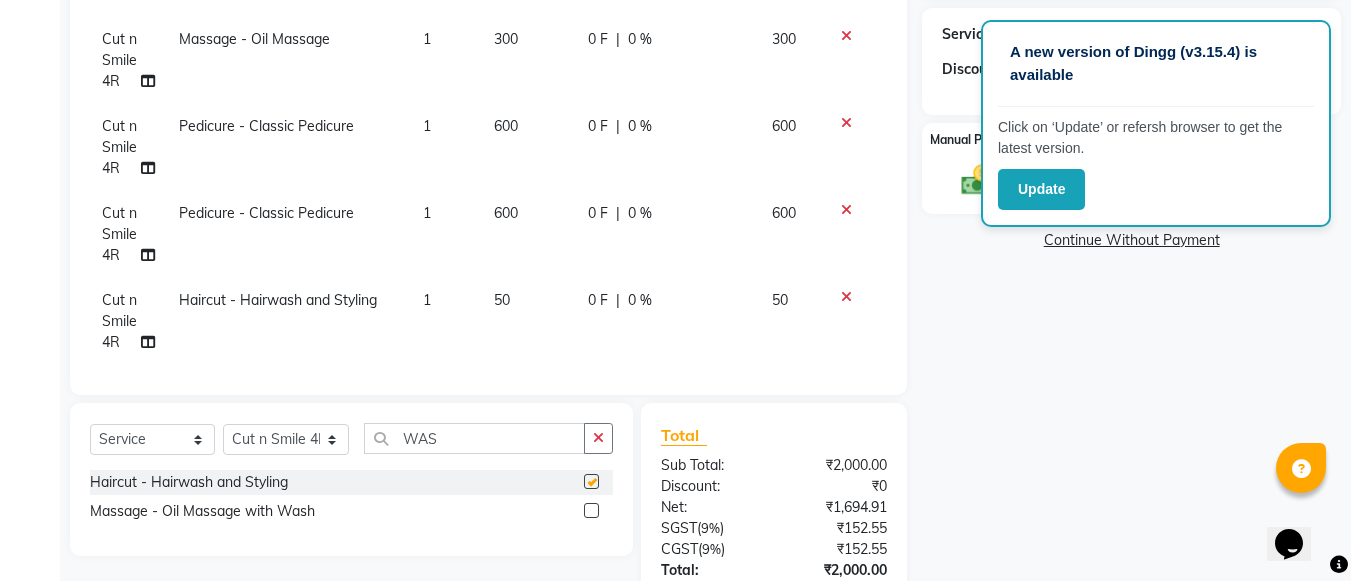 checkbox on "false" 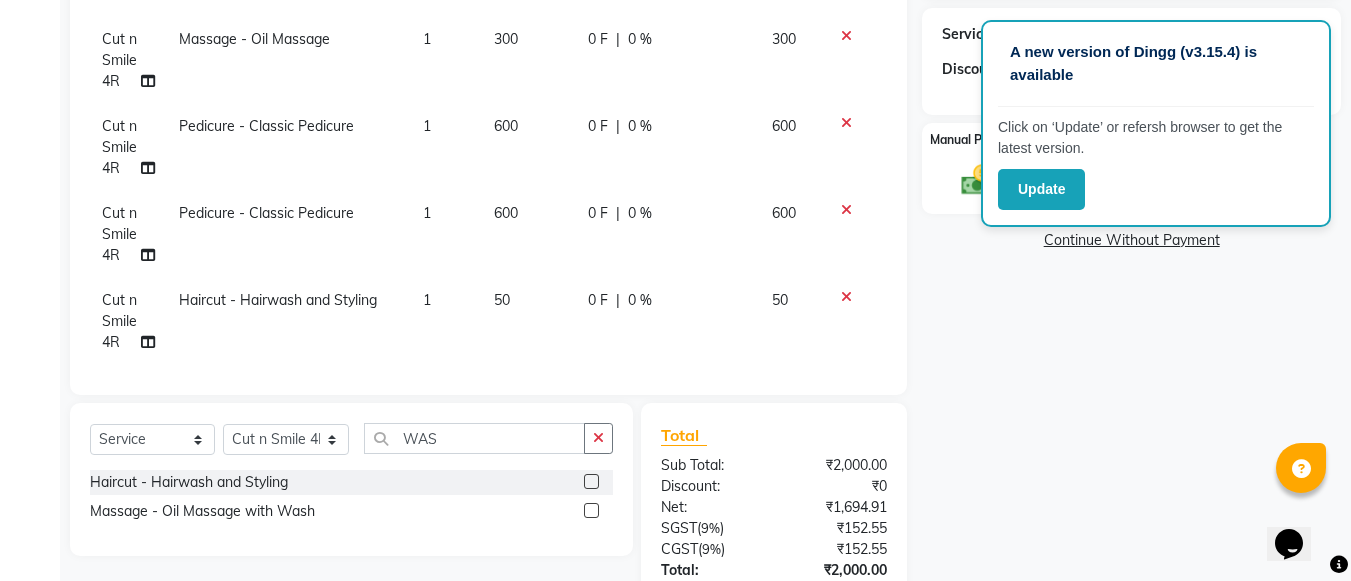 scroll, scrollTop: 220, scrollLeft: 0, axis: vertical 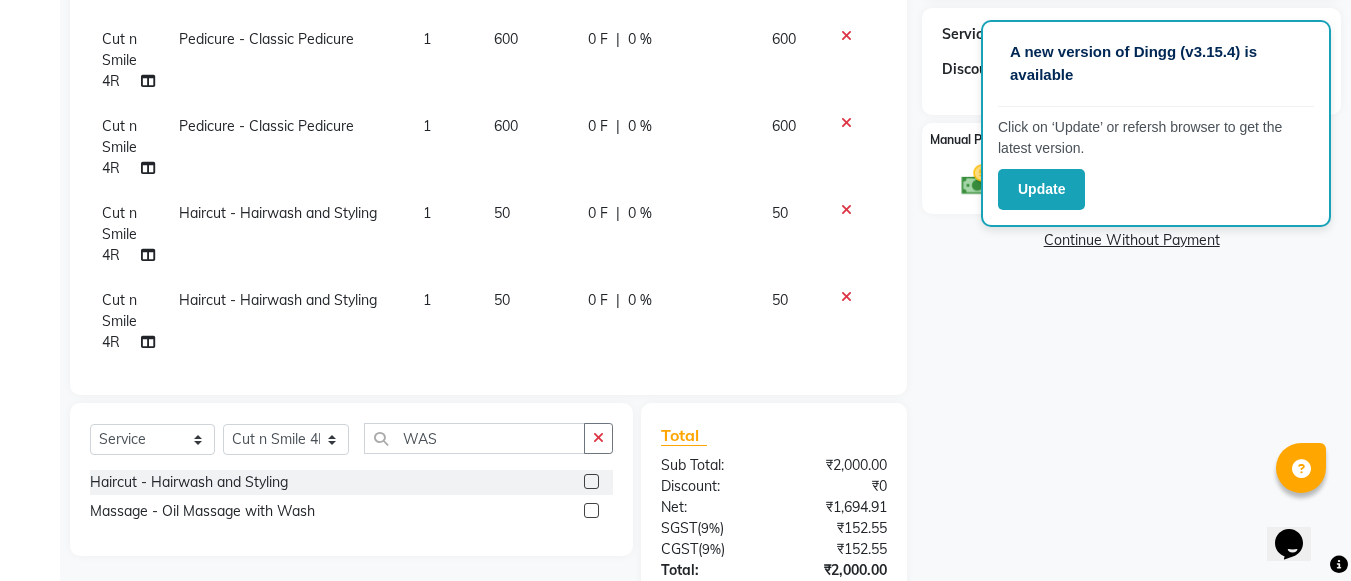 click on "50" 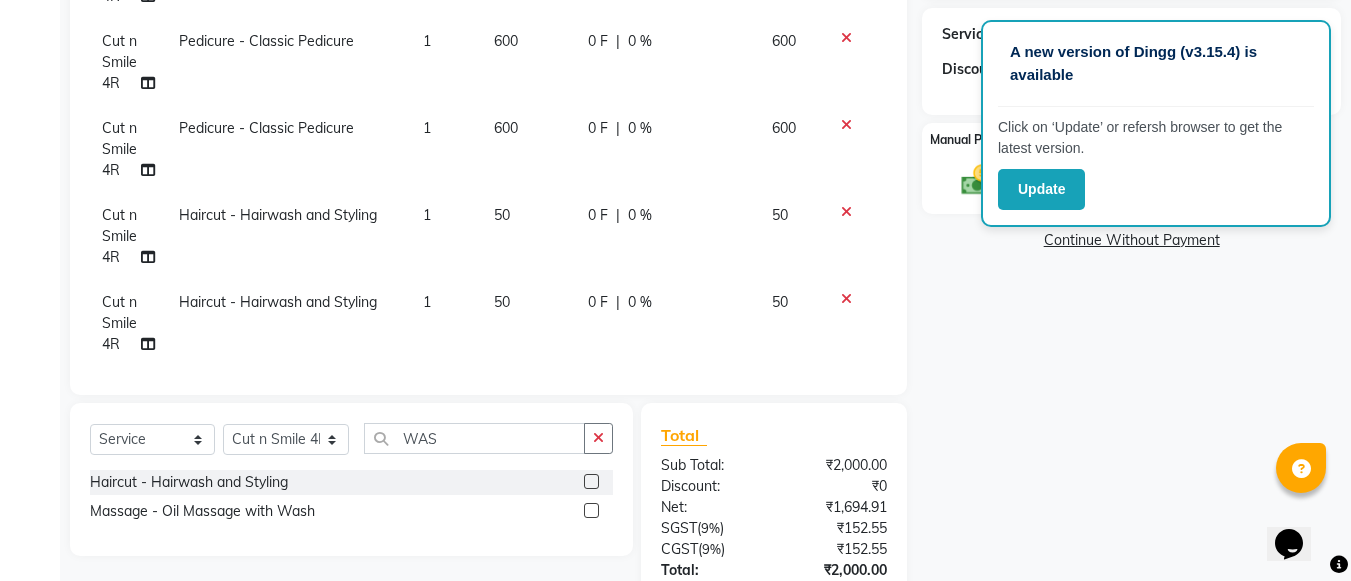 select on "57483" 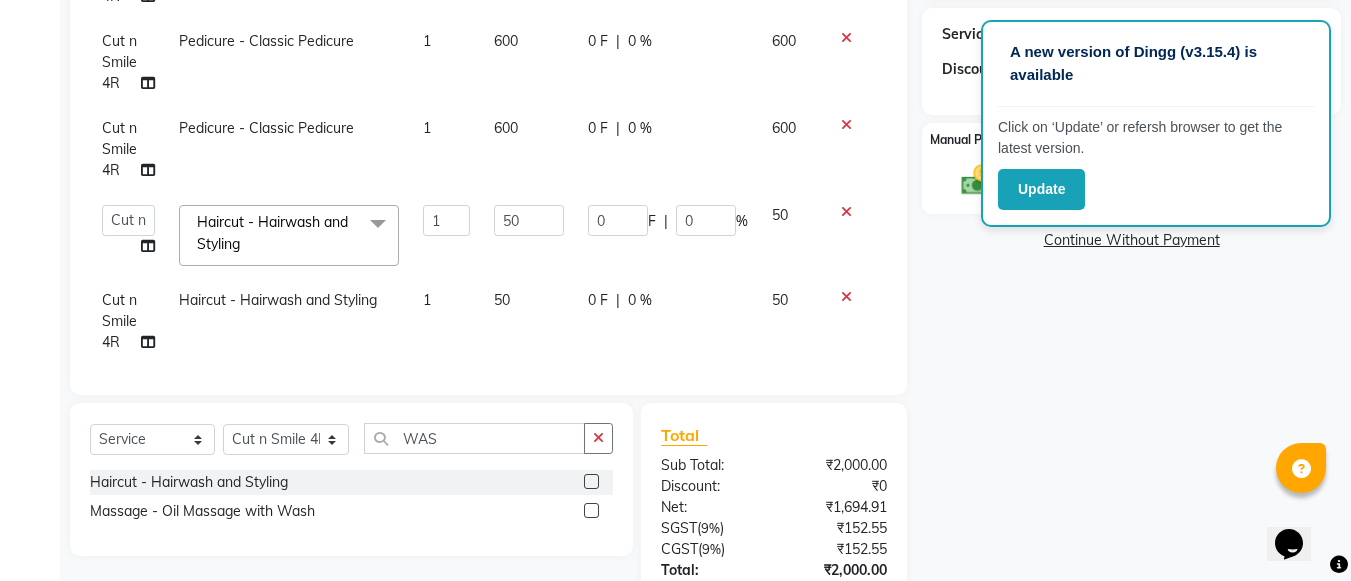 click on "50" 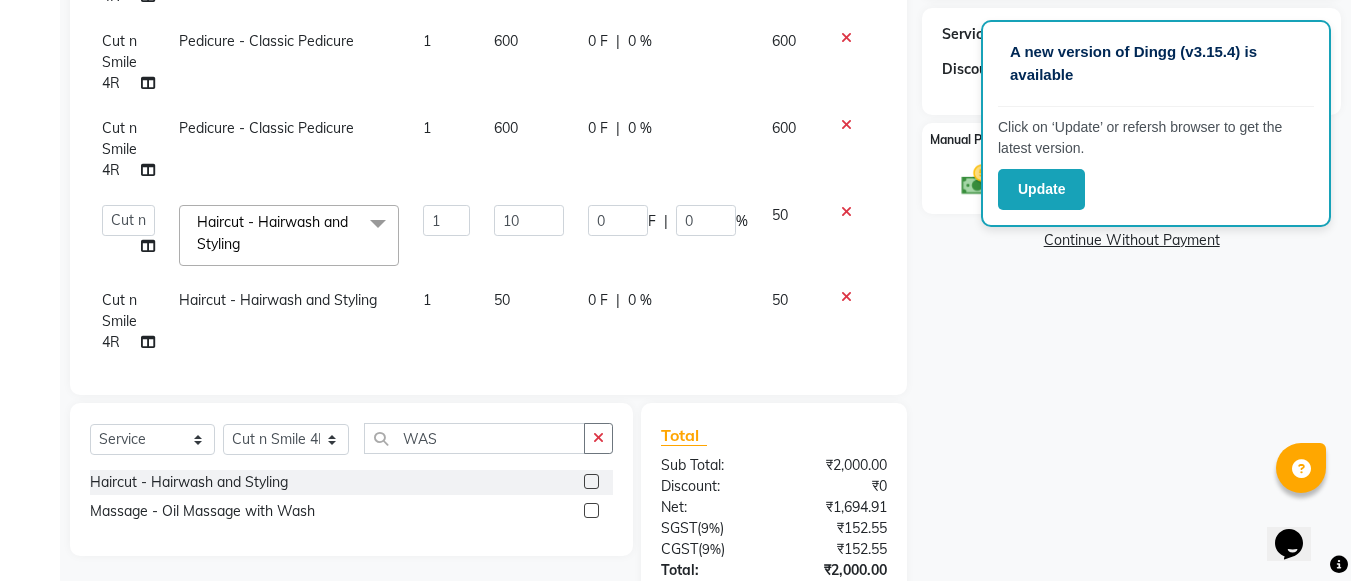 type on "100" 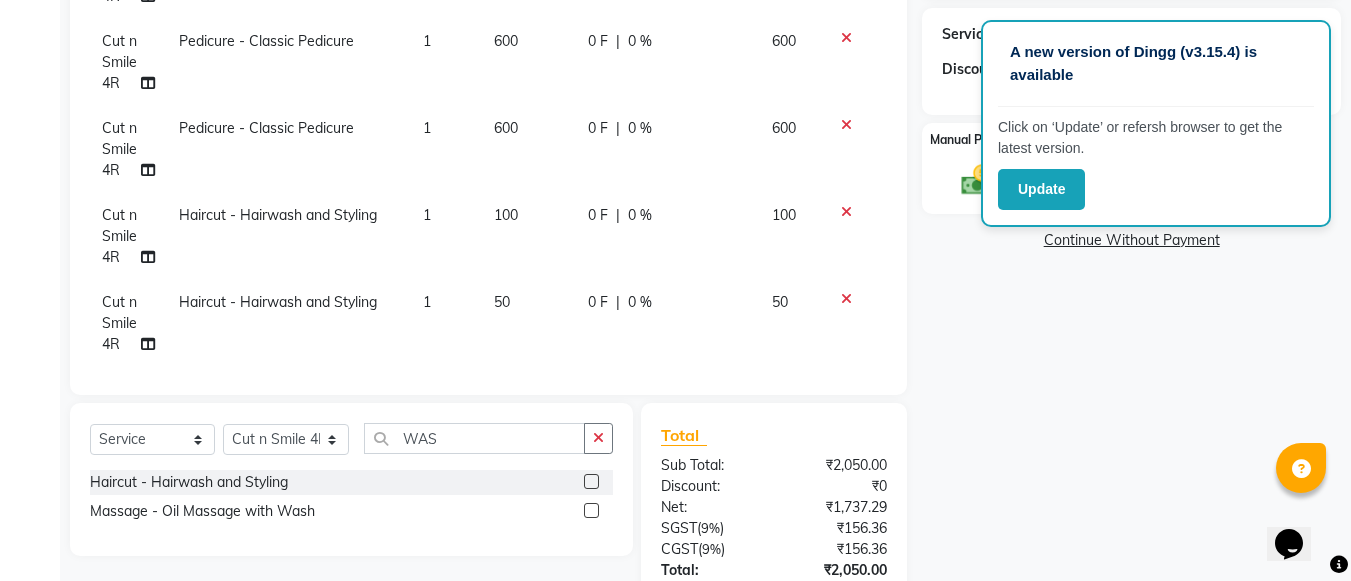 click on "50" 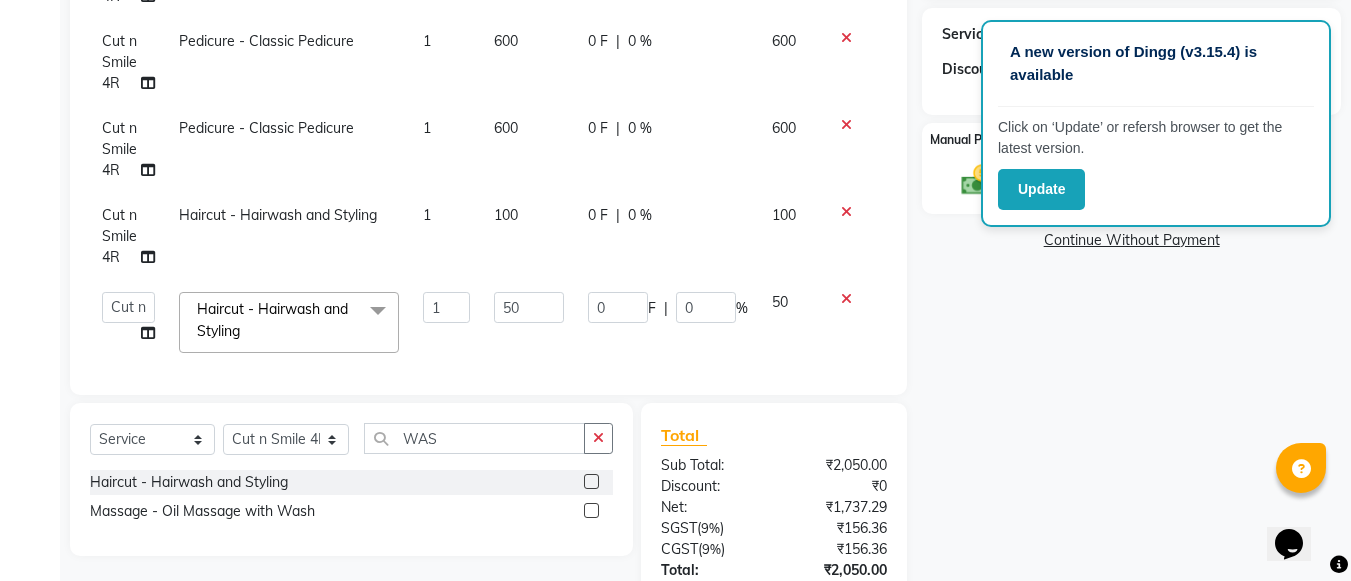 click on "50" 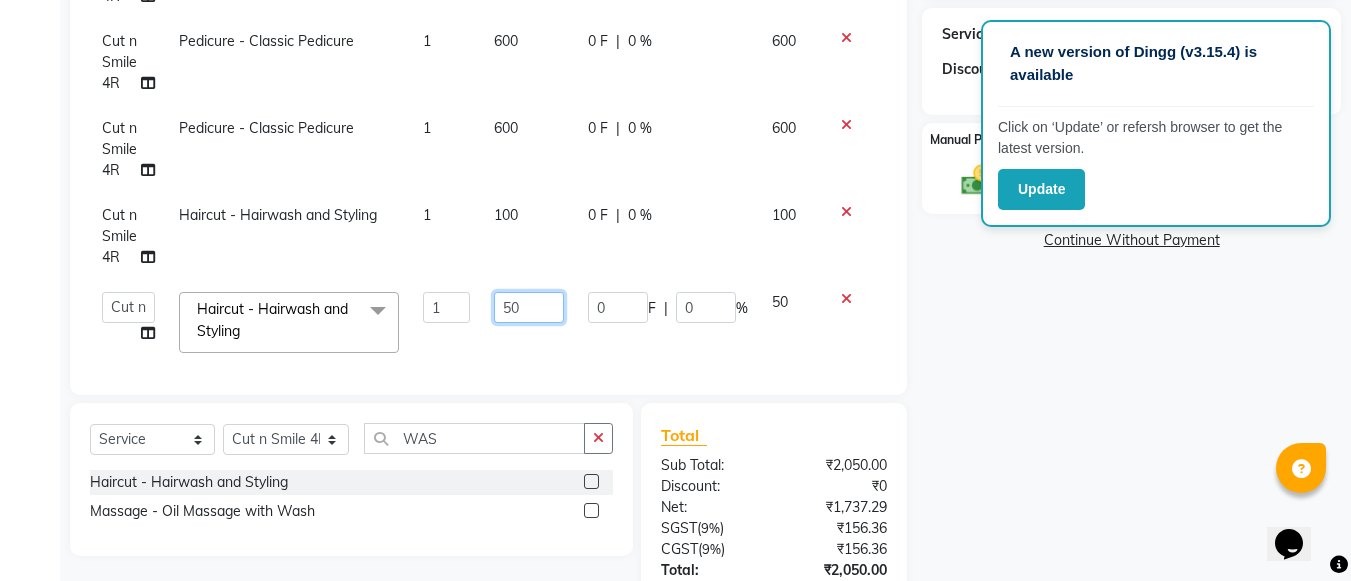 click on "50" 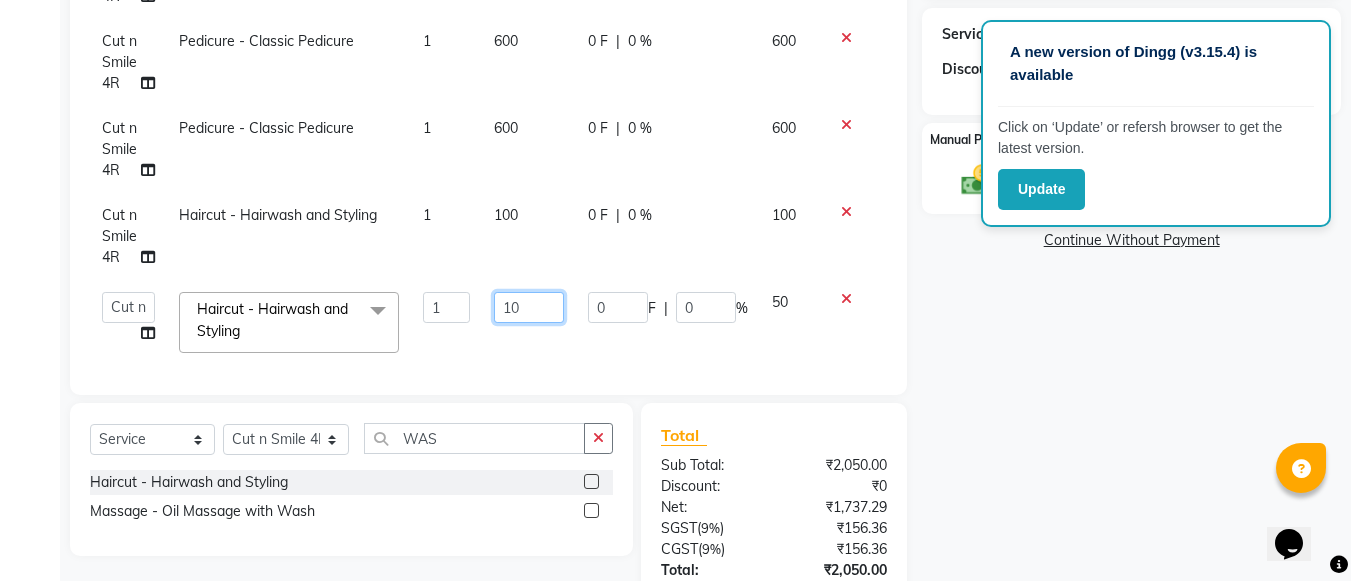 type on "100" 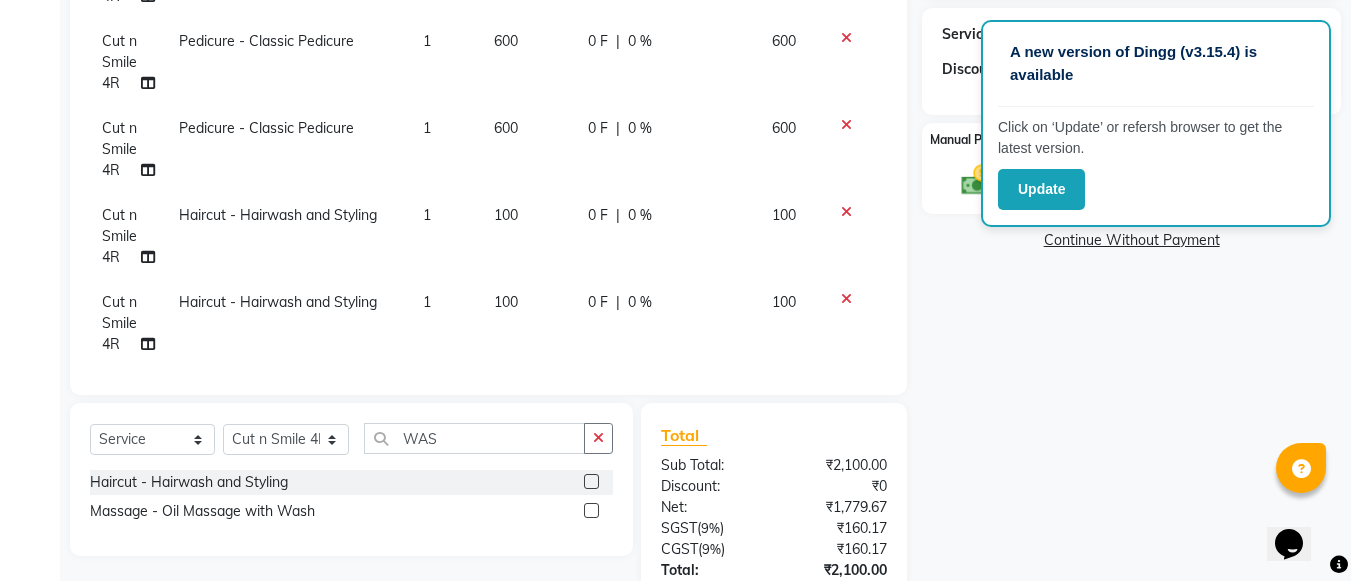 click on "Name: Manoj  Membership:  No Active Membership  Total Visits:  10 Card on file:  0 Last Visit:   [DATE] Points:   0  Vouchers Prepaid Coupon Code Apply Service Total:  ₹2,100.00  Discount:  Percentage   Fixed  0 Manual Payment Redemption  Continue Without Payment" 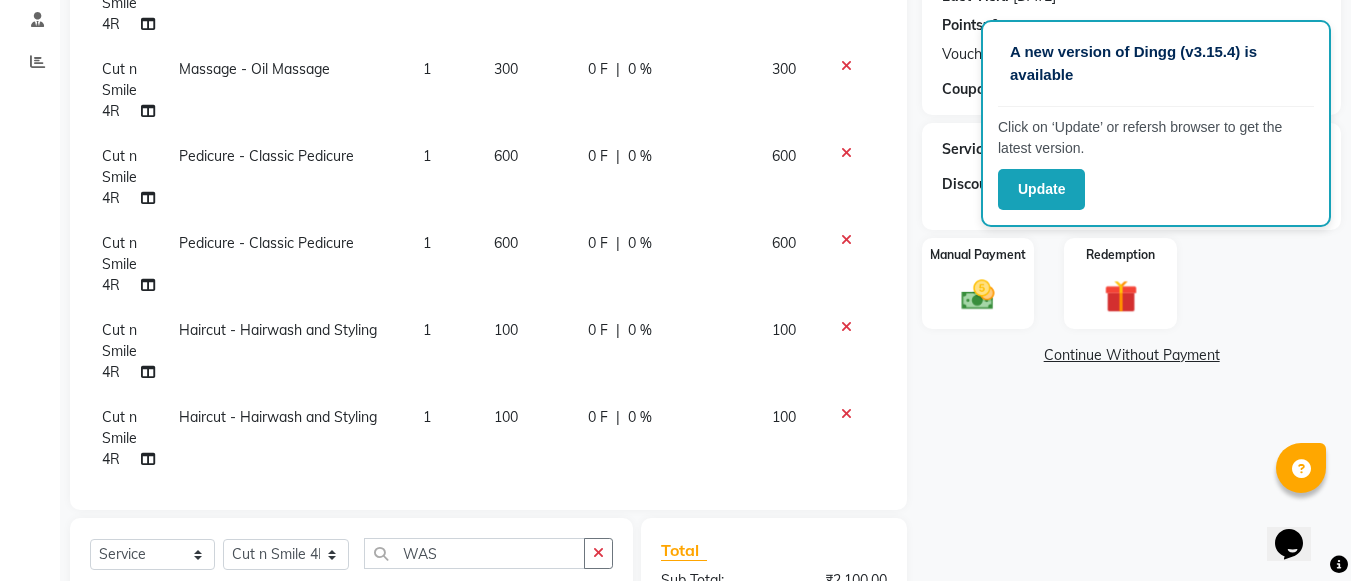 scroll, scrollTop: 294, scrollLeft: 0, axis: vertical 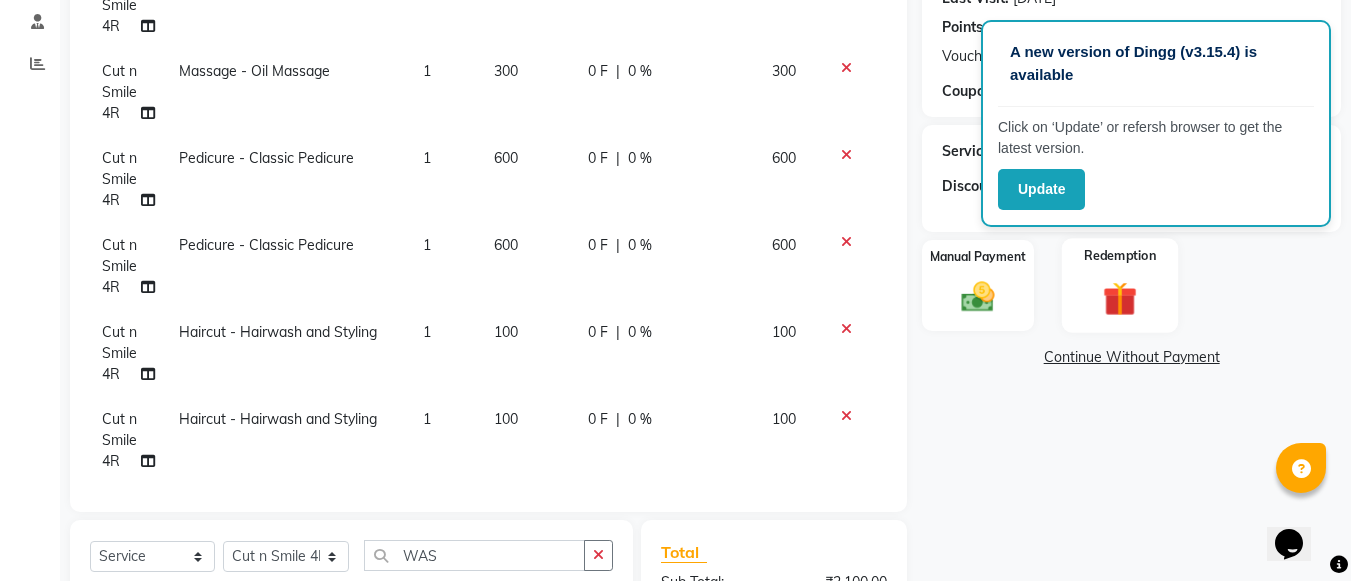 click 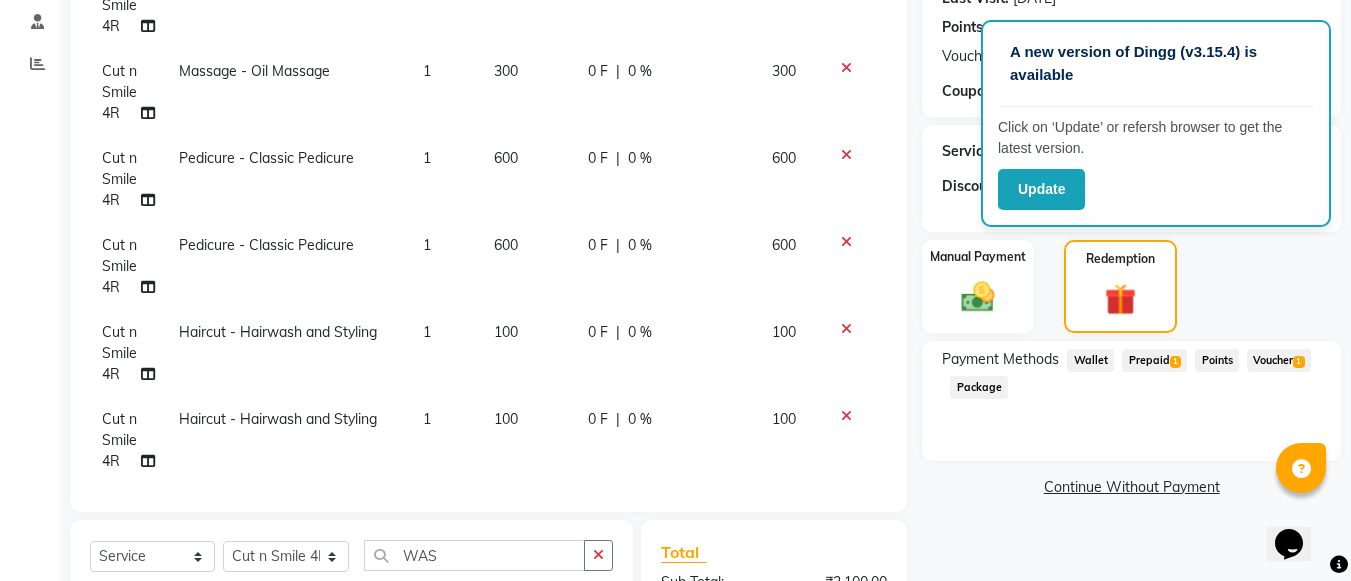 click on "Prepaid  1" 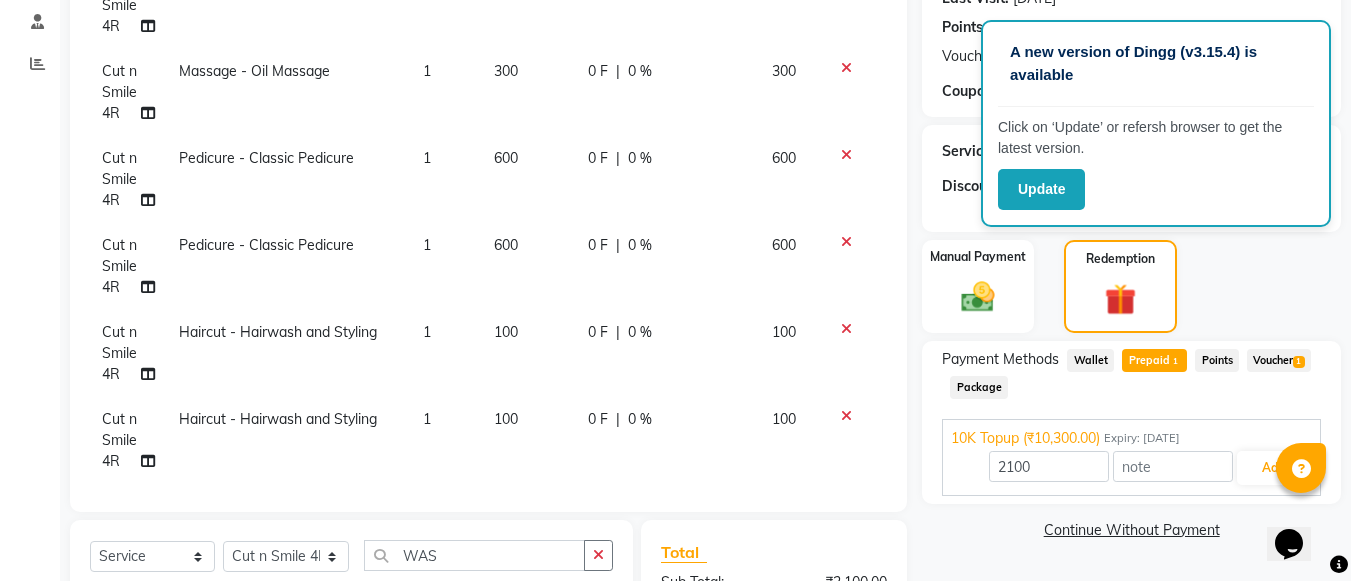 scroll, scrollTop: 519, scrollLeft: 0, axis: vertical 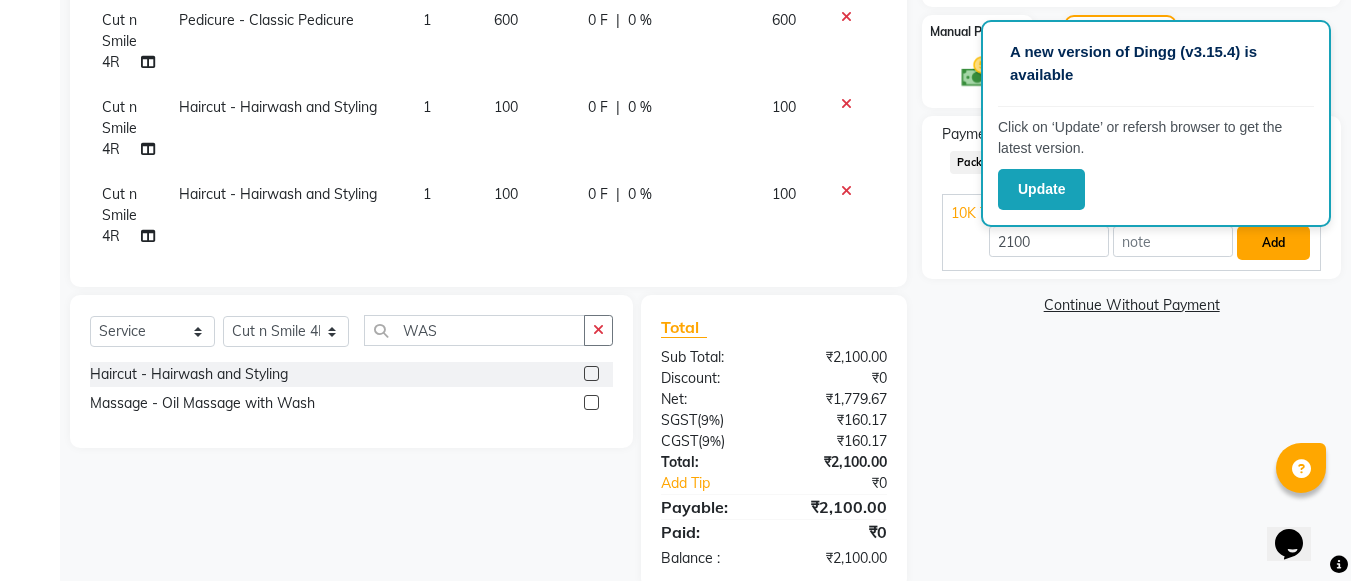 click on "Add" at bounding box center (1273, 243) 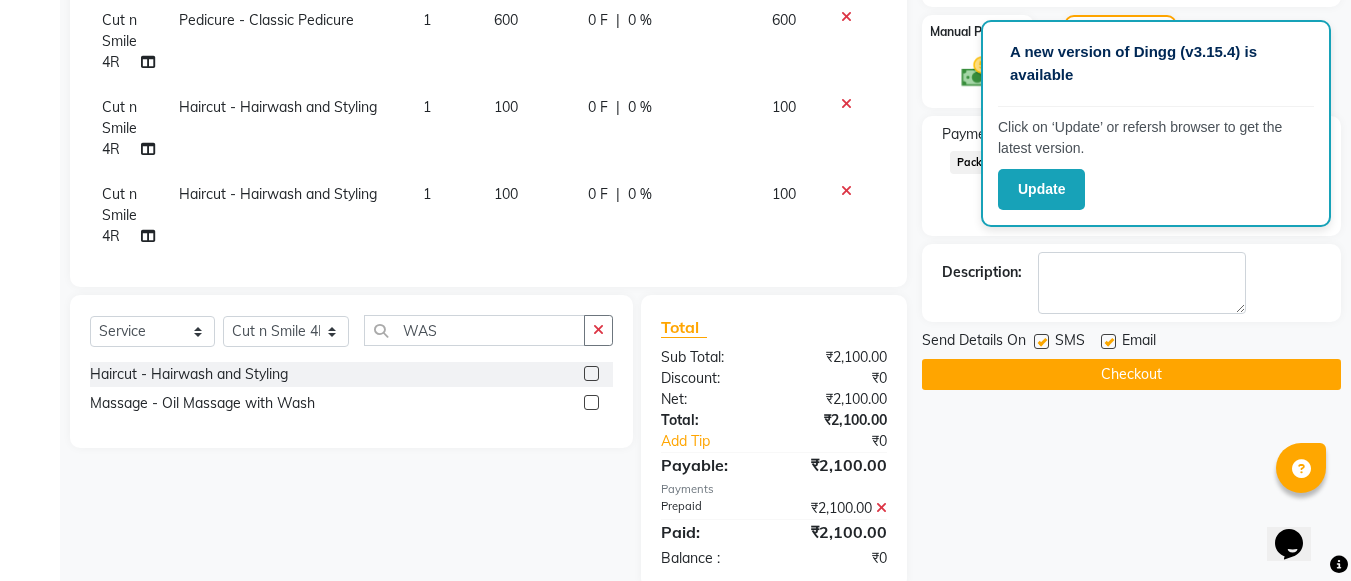 click on "Checkout" 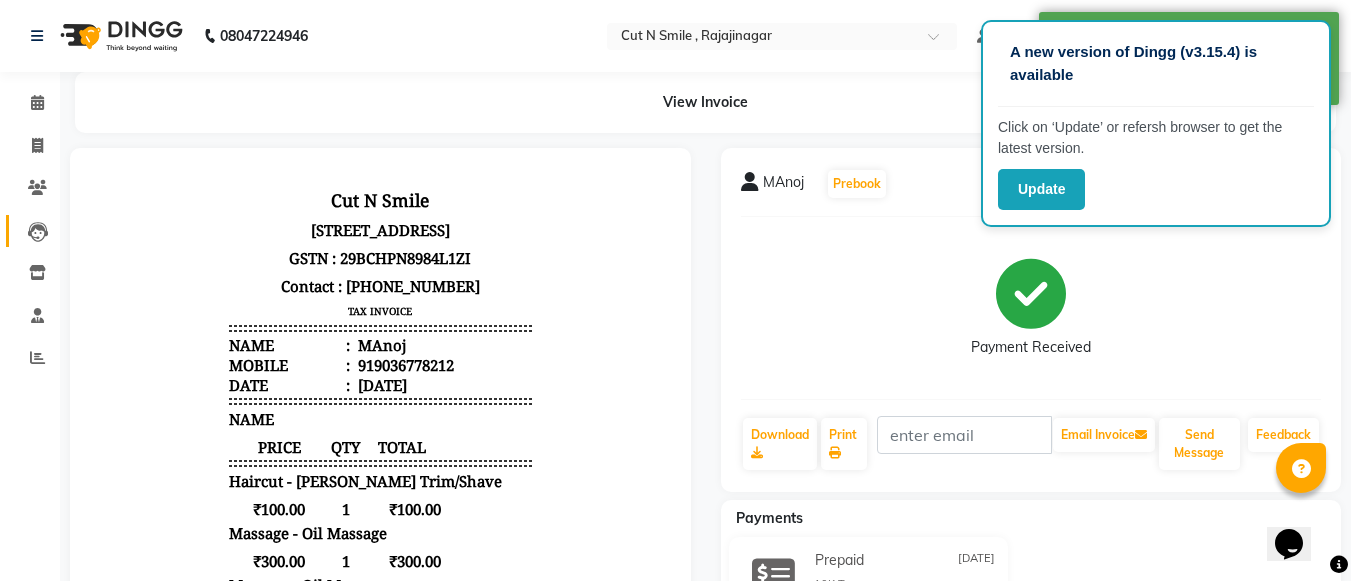 scroll, scrollTop: 0, scrollLeft: 0, axis: both 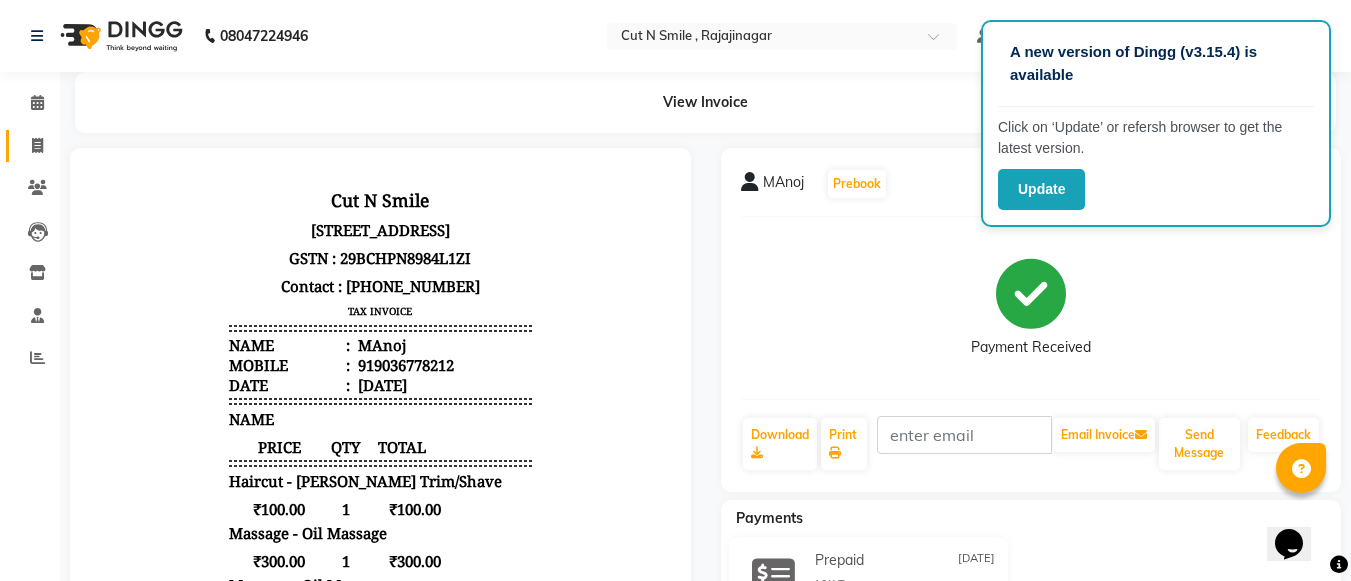 click on "Invoice" 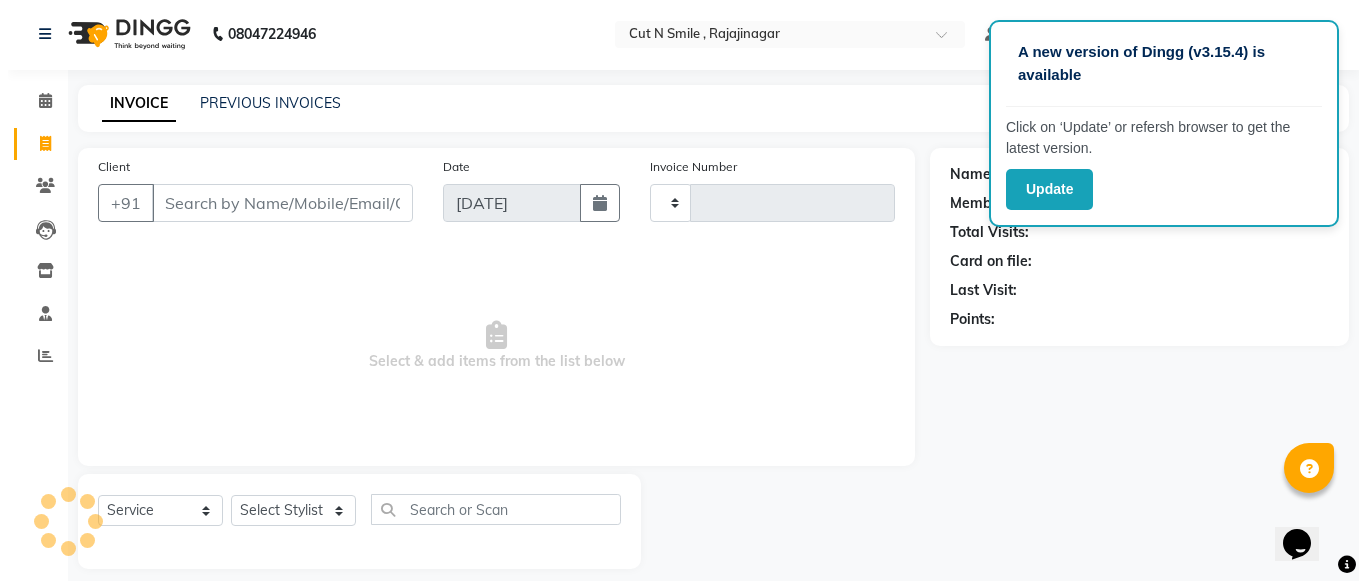 scroll, scrollTop: 20, scrollLeft: 0, axis: vertical 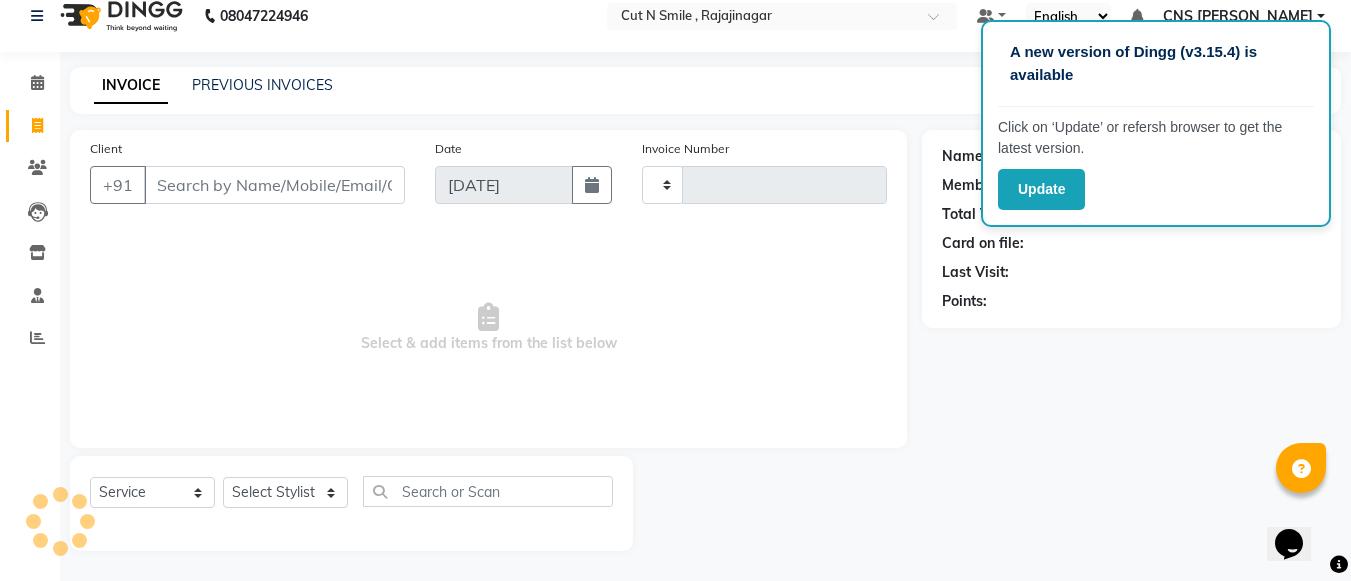 type on "107" 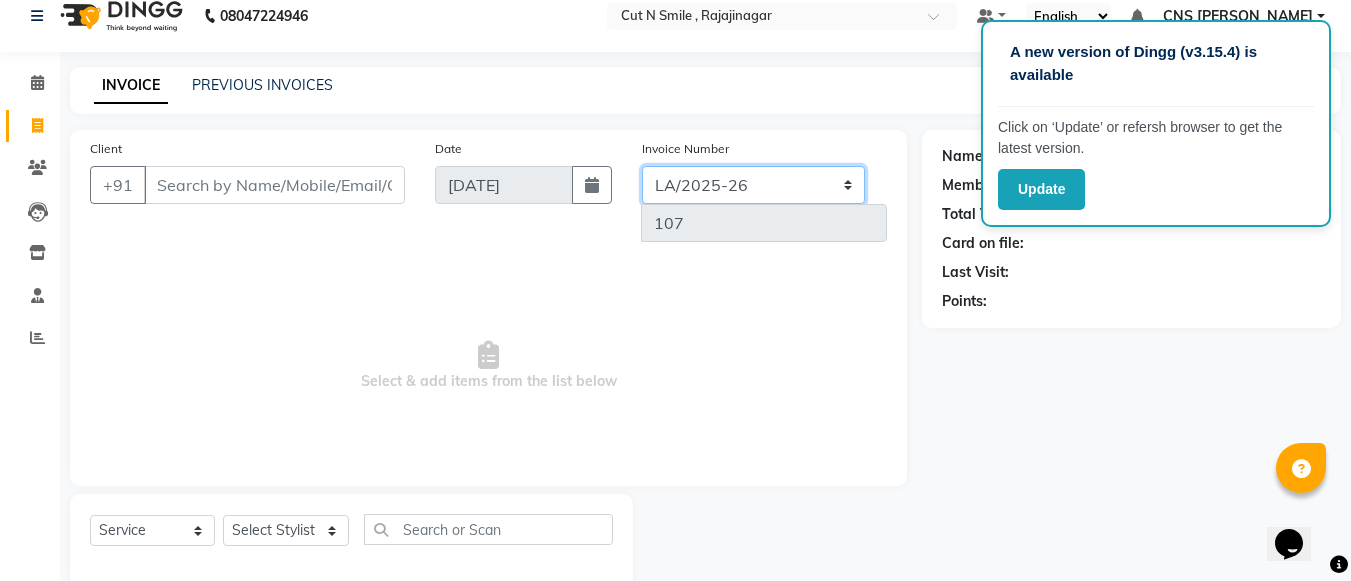 drag, startPoint x: 717, startPoint y: 183, endPoint x: 716, endPoint y: 225, distance: 42.0119 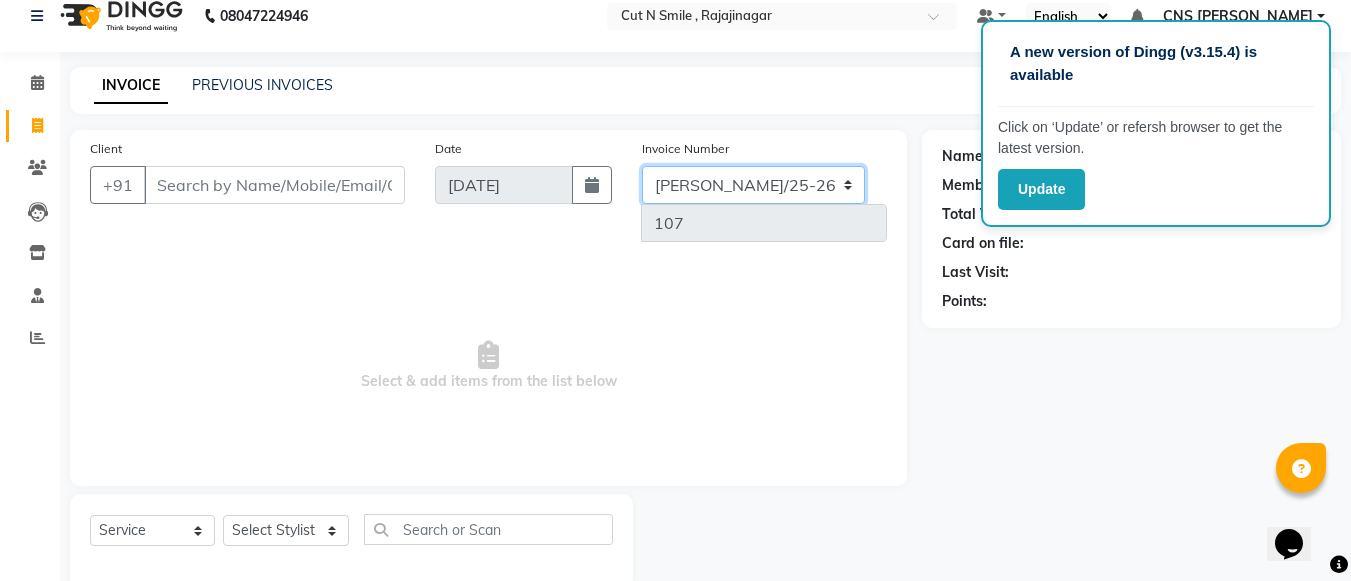 click on "[PERSON_NAME]/25-26 LA/2025-26 SH/25 CH/25 SA/25" 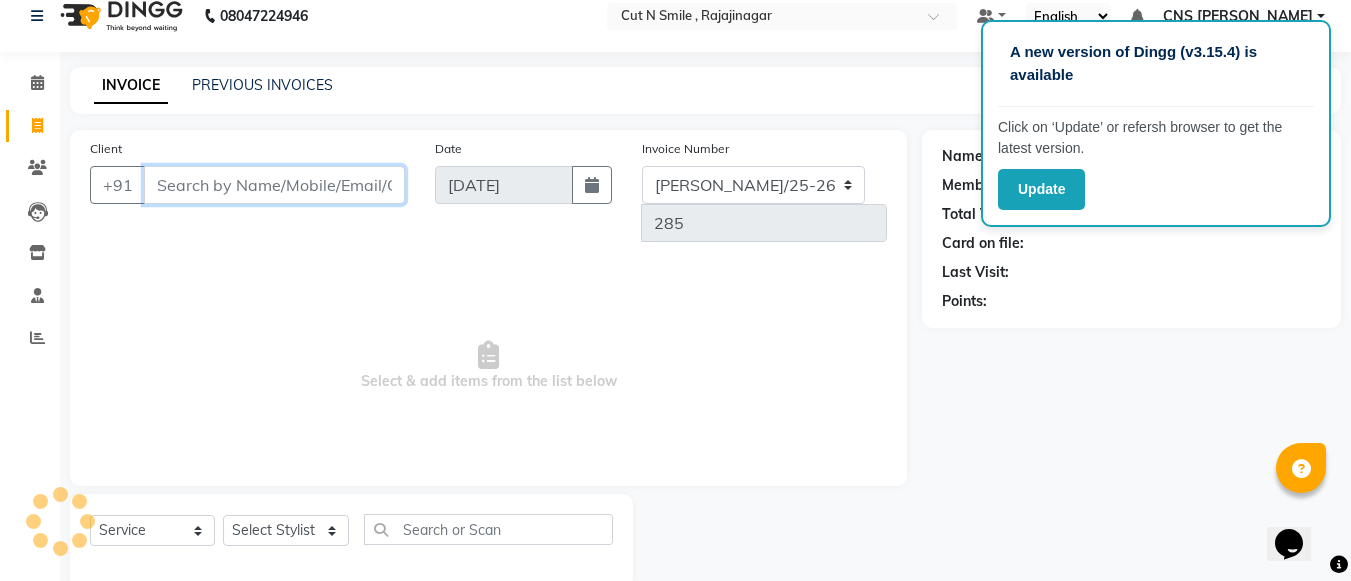 click on "Client" at bounding box center (274, 185) 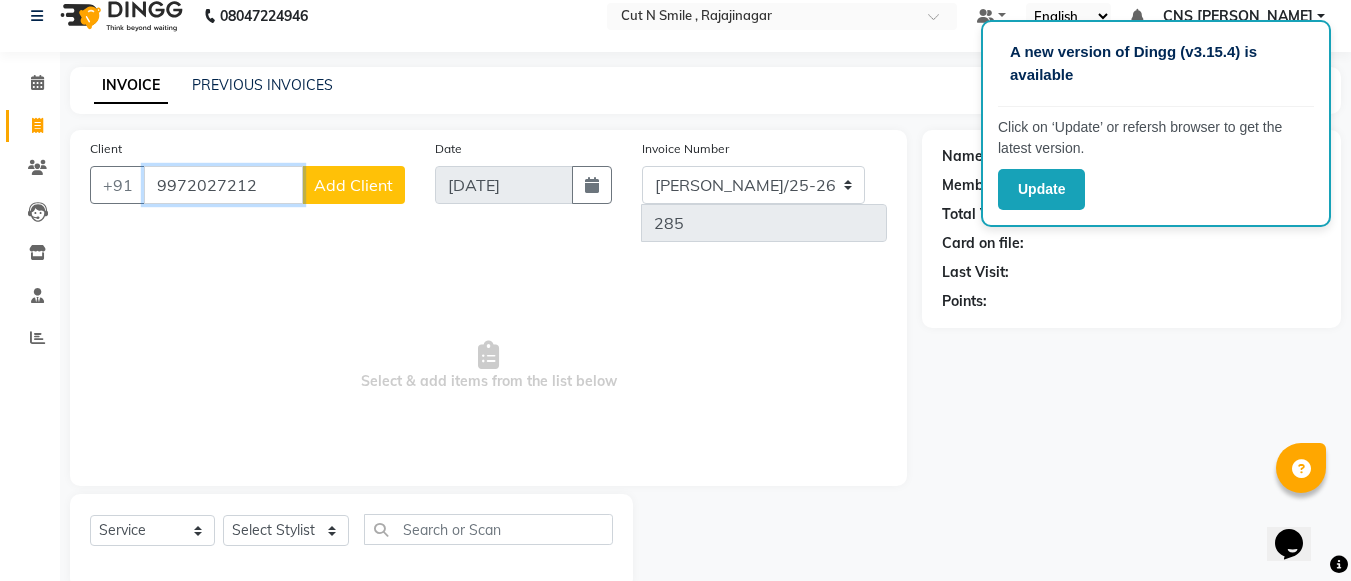 type on "9972027212" 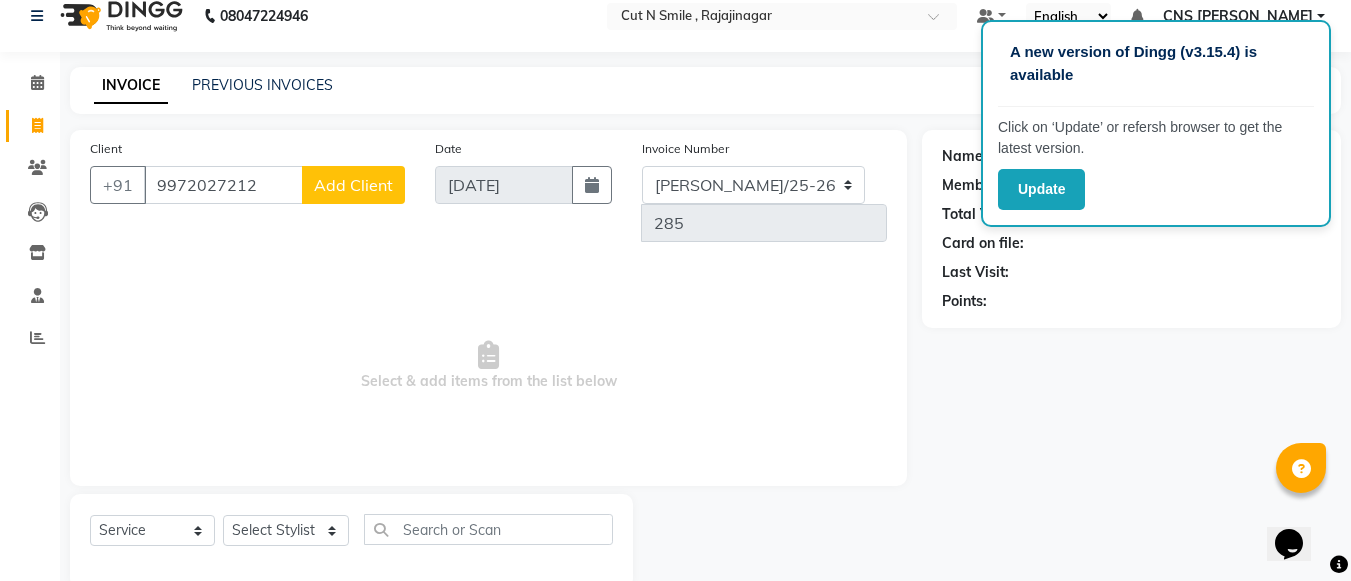 click on "Add Client" 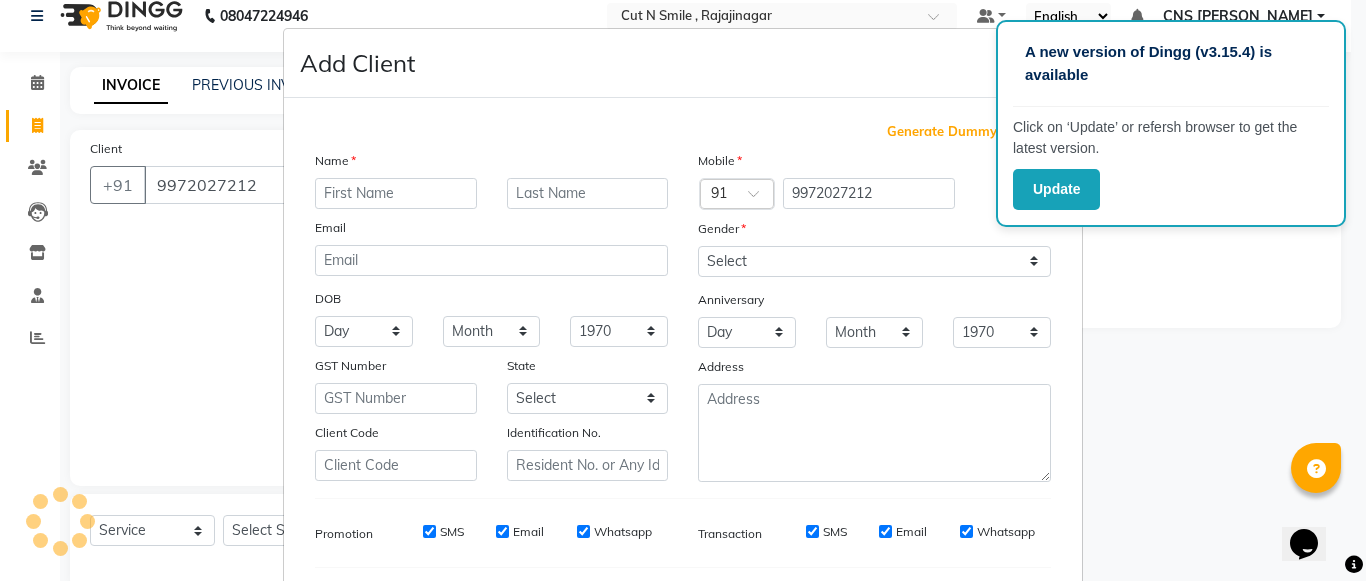 click at bounding box center [396, 193] 